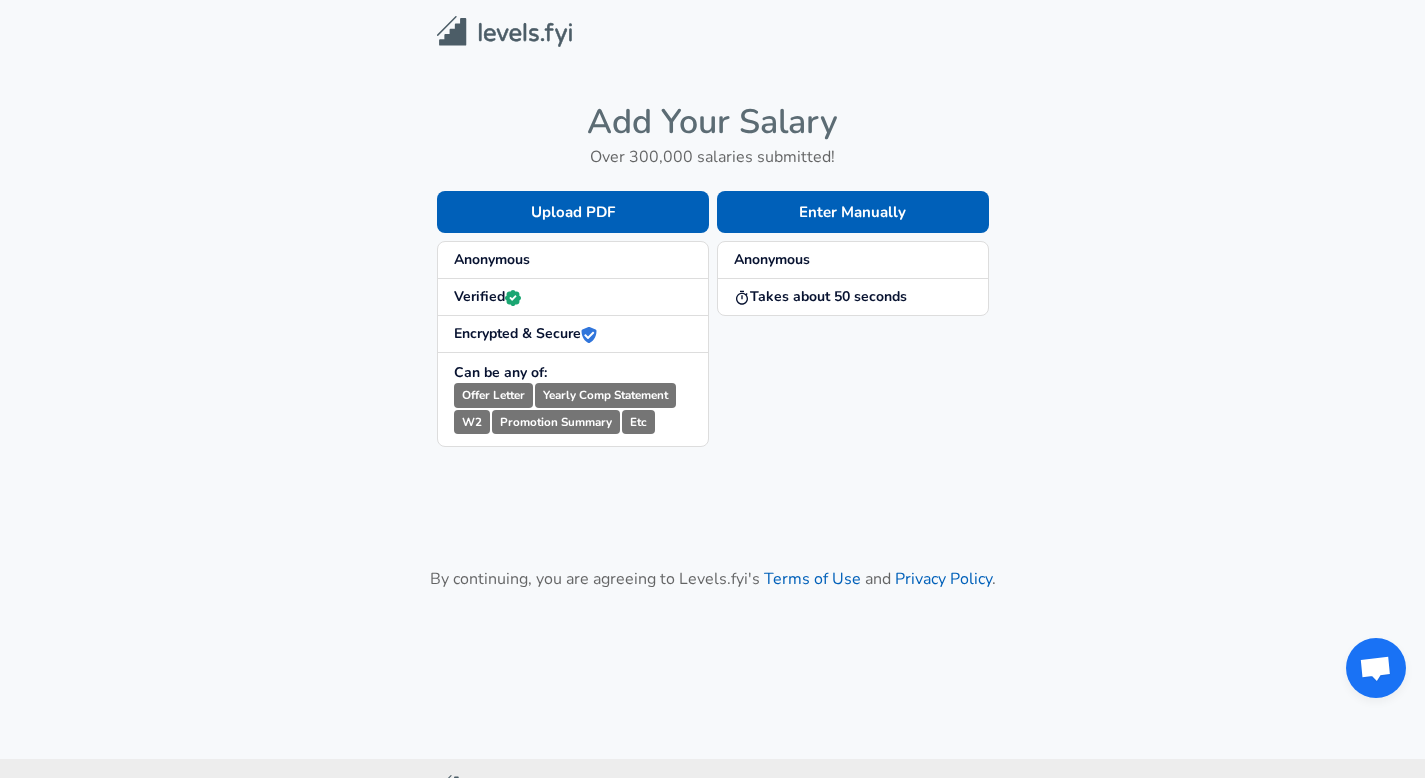 scroll, scrollTop: 0, scrollLeft: 0, axis: both 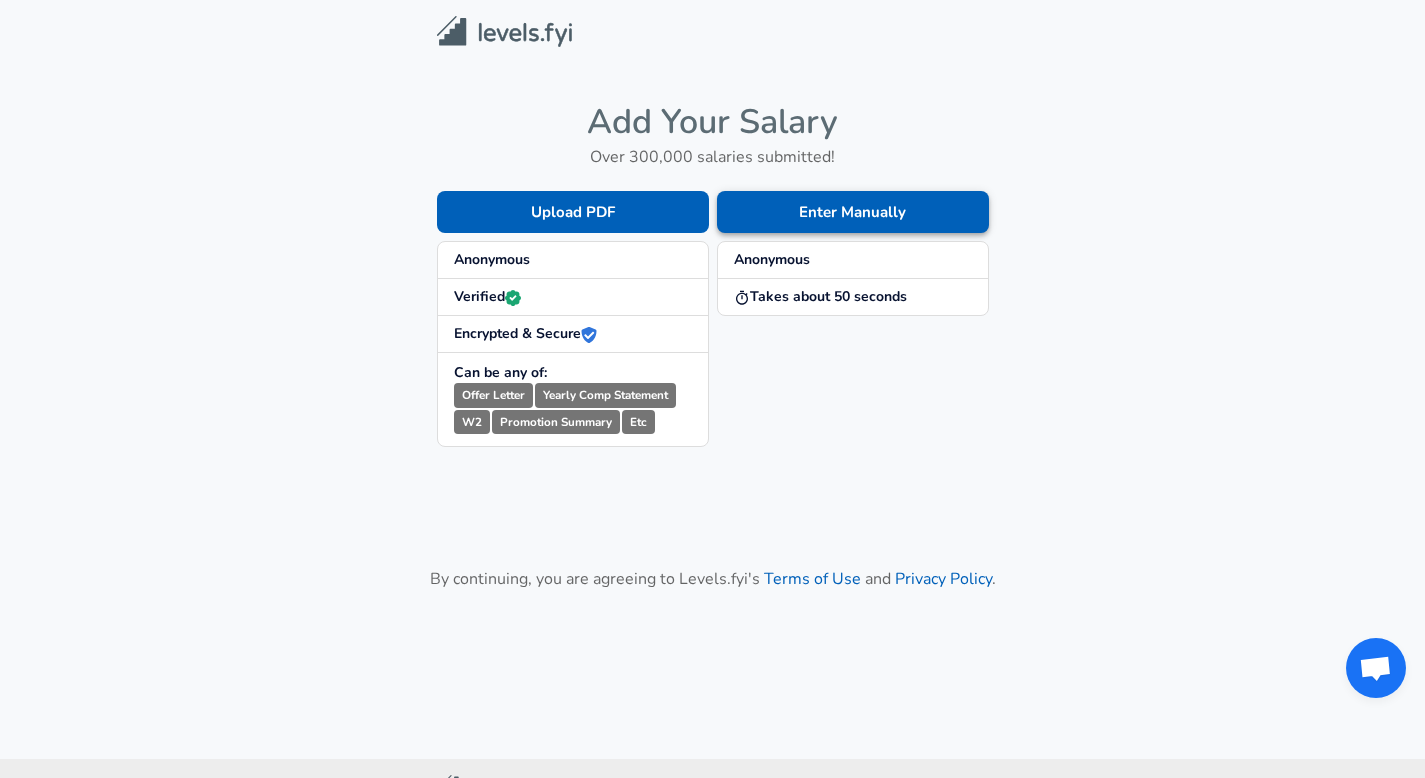 click on "Enter Manually" at bounding box center [853, 212] 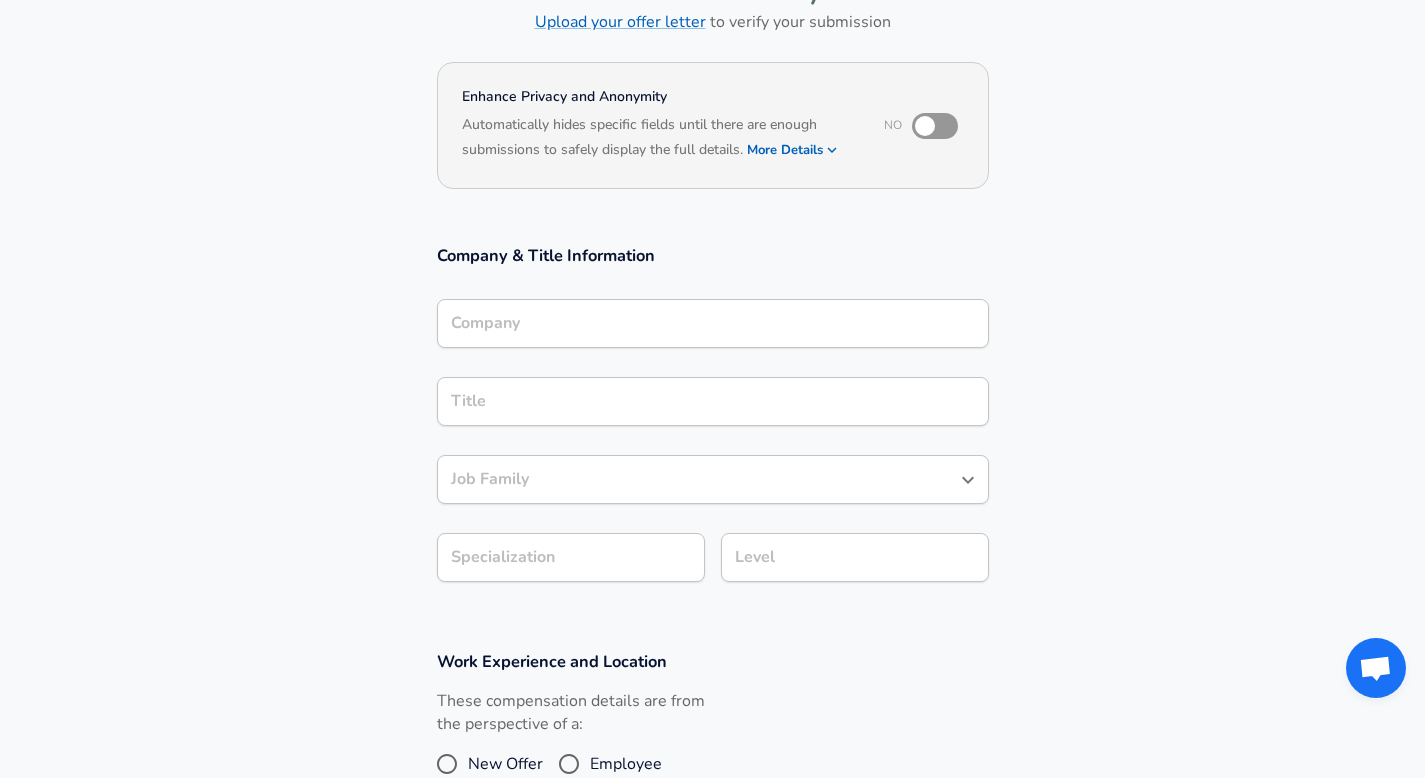 scroll, scrollTop: 155, scrollLeft: 0, axis: vertical 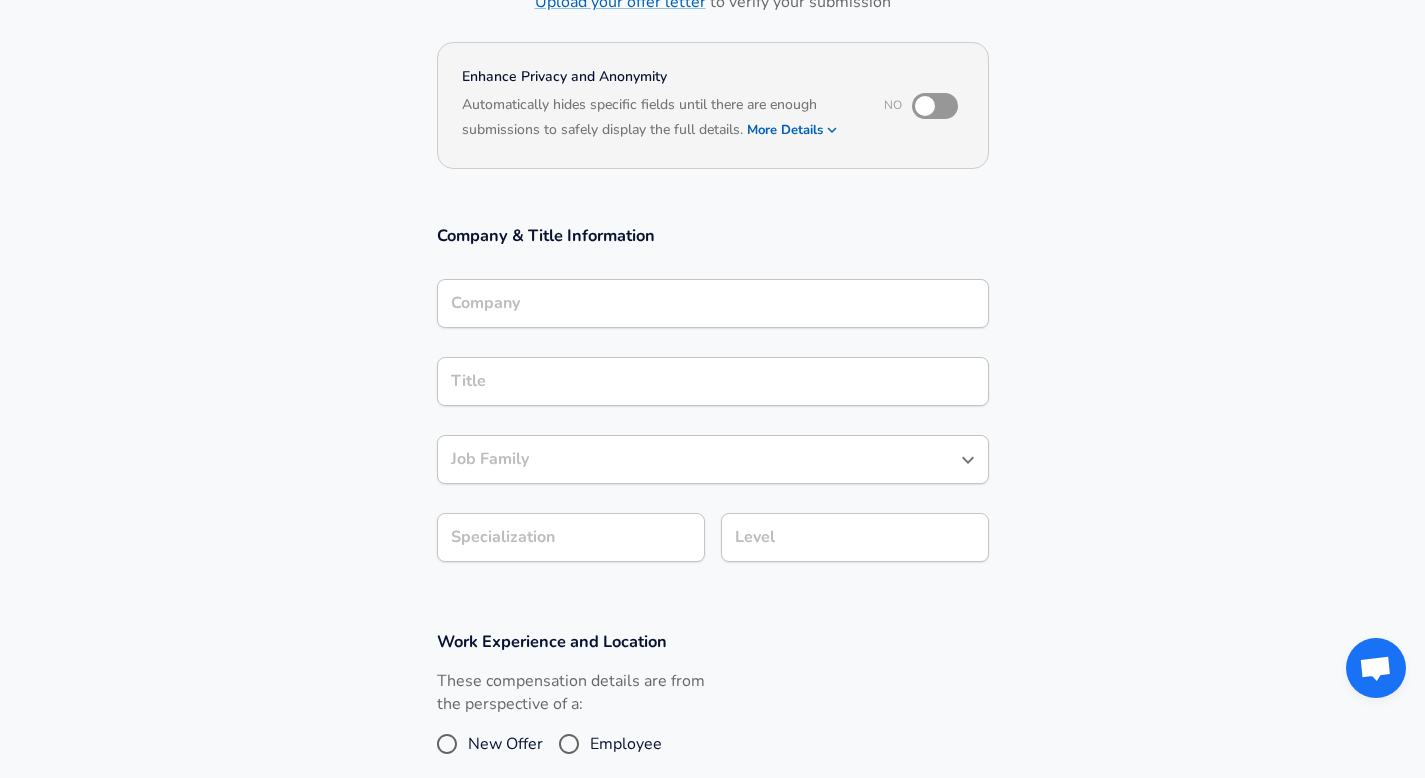 click on "Company" at bounding box center [713, 303] 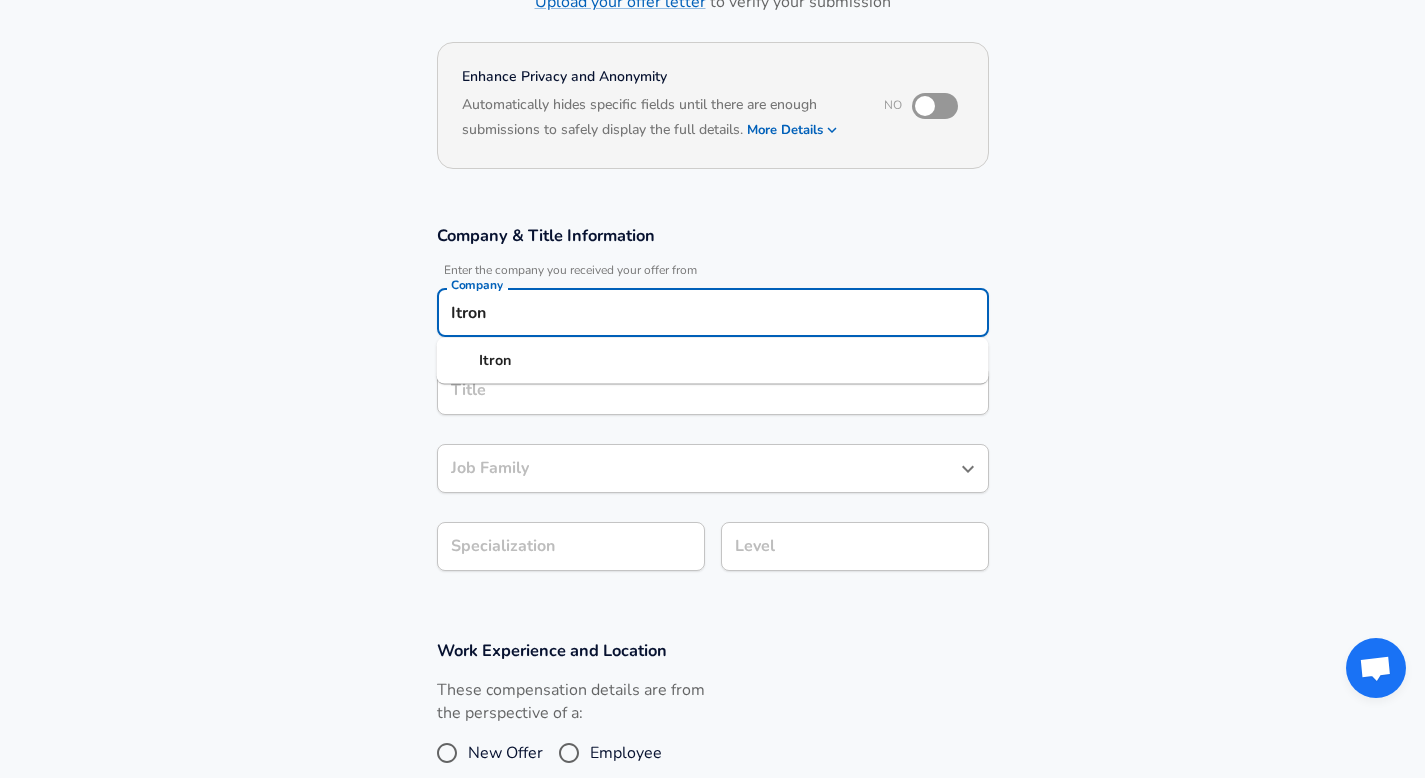 click on "Itron" at bounding box center [713, 361] 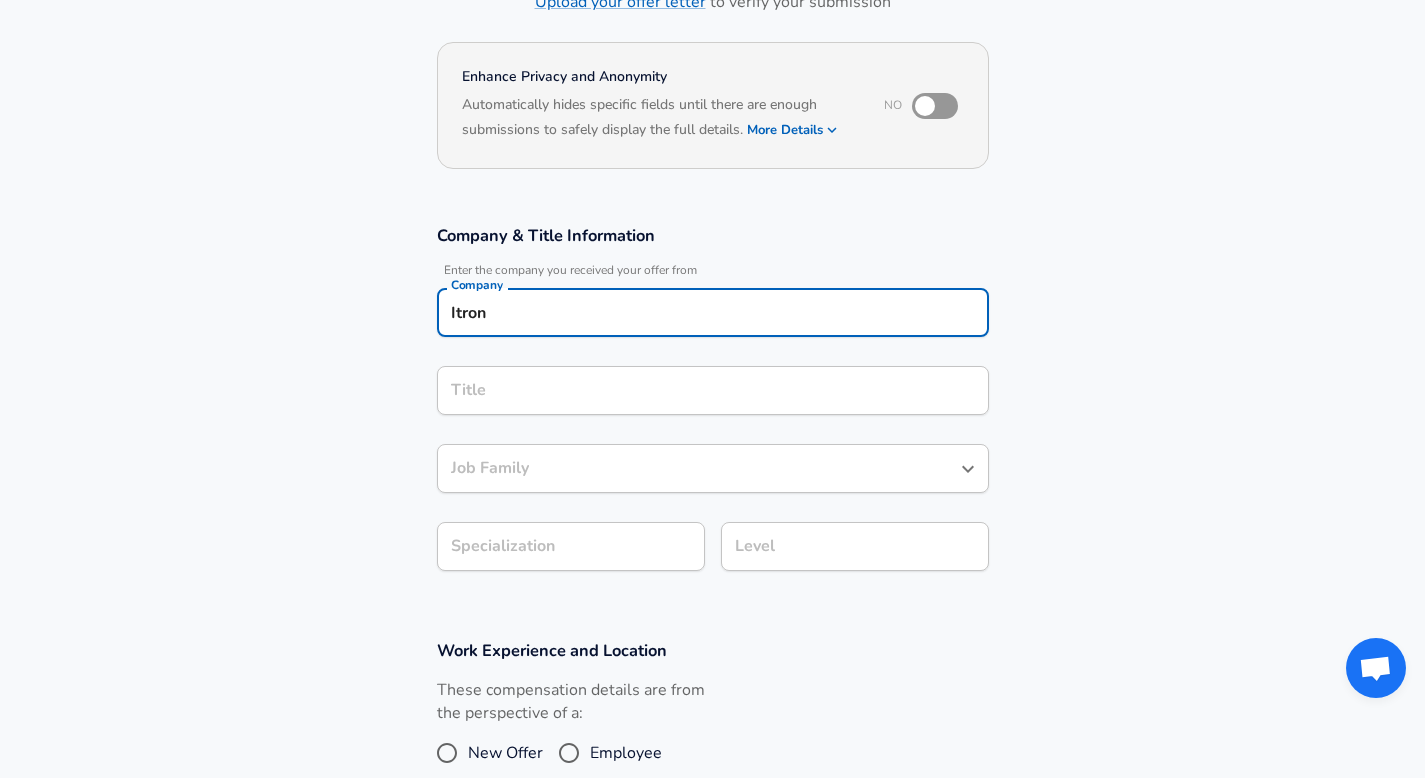 type on "Itron" 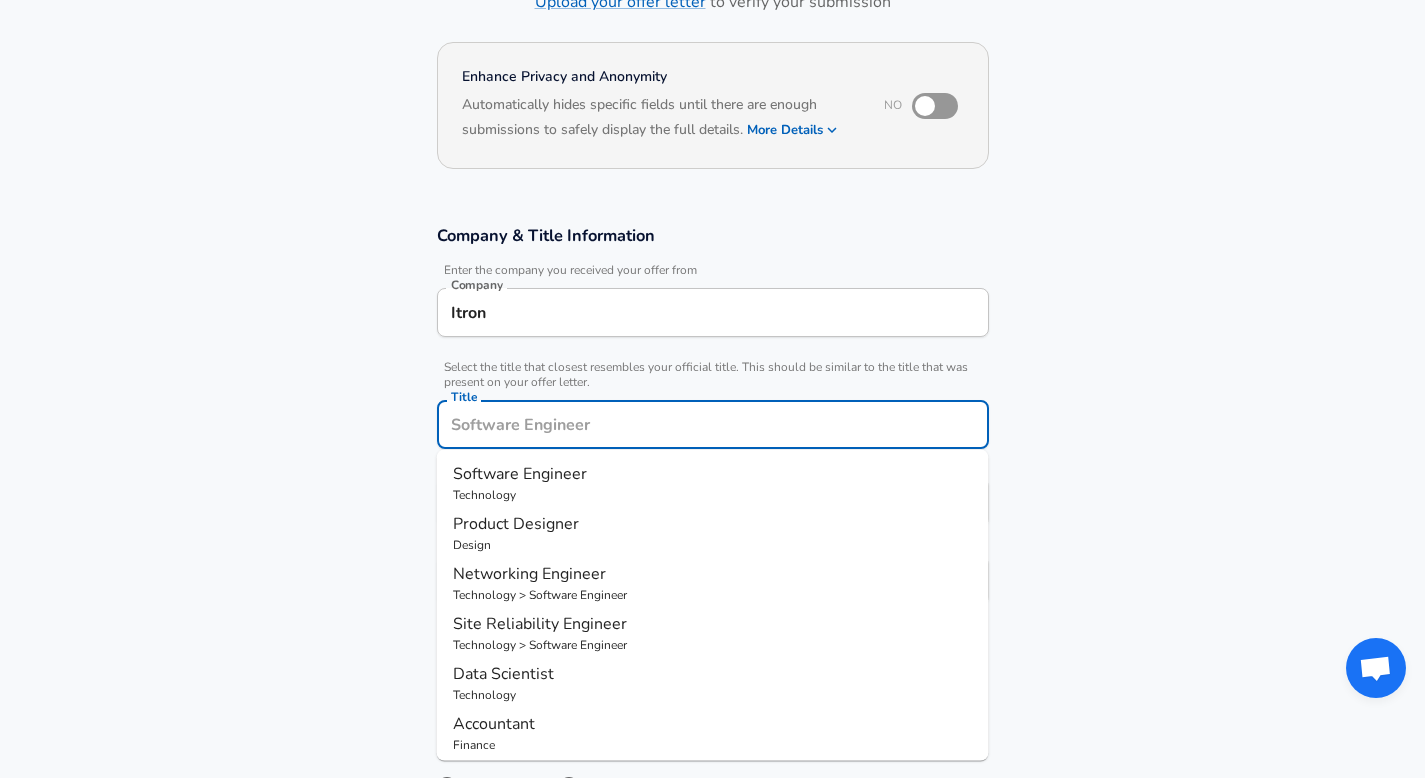 scroll, scrollTop: 195, scrollLeft: 0, axis: vertical 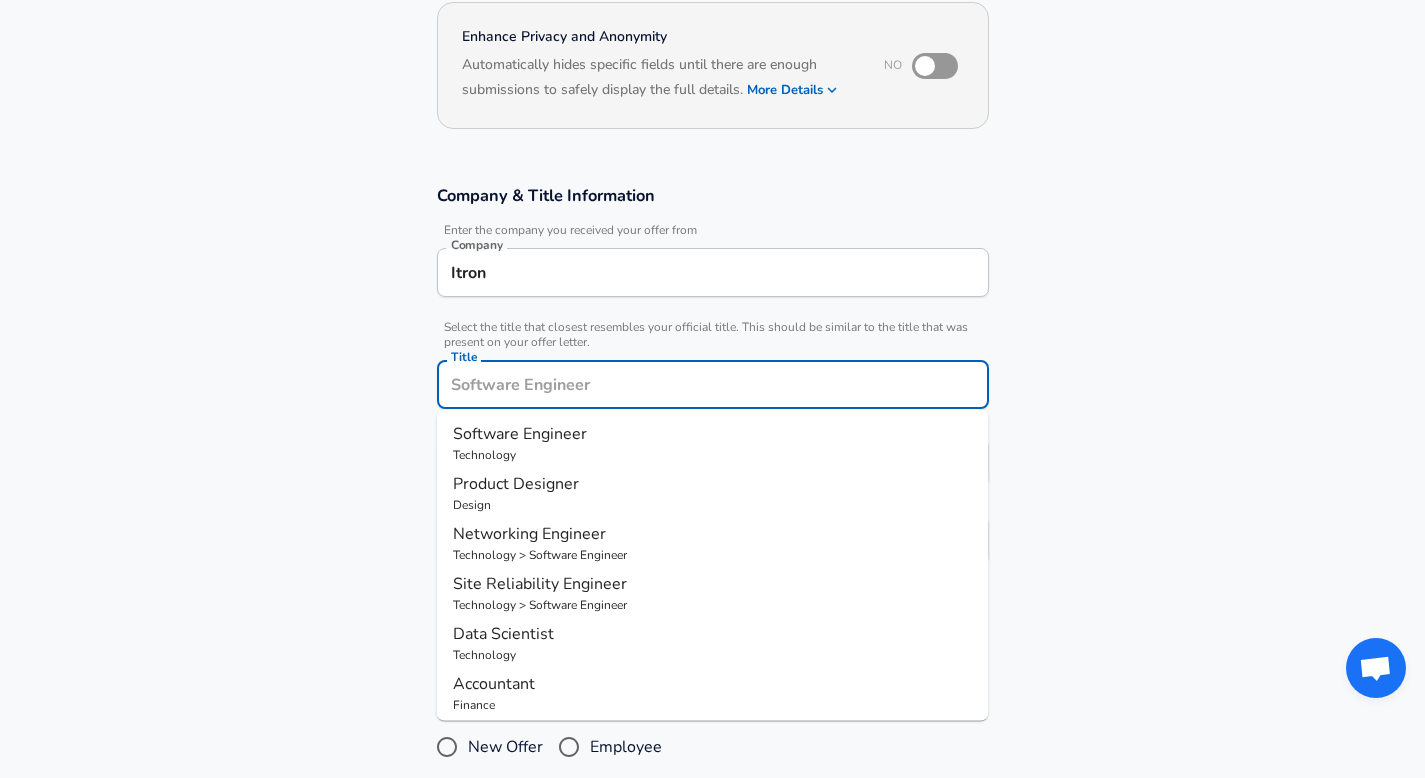 click on "Software Engineer" at bounding box center (520, 434) 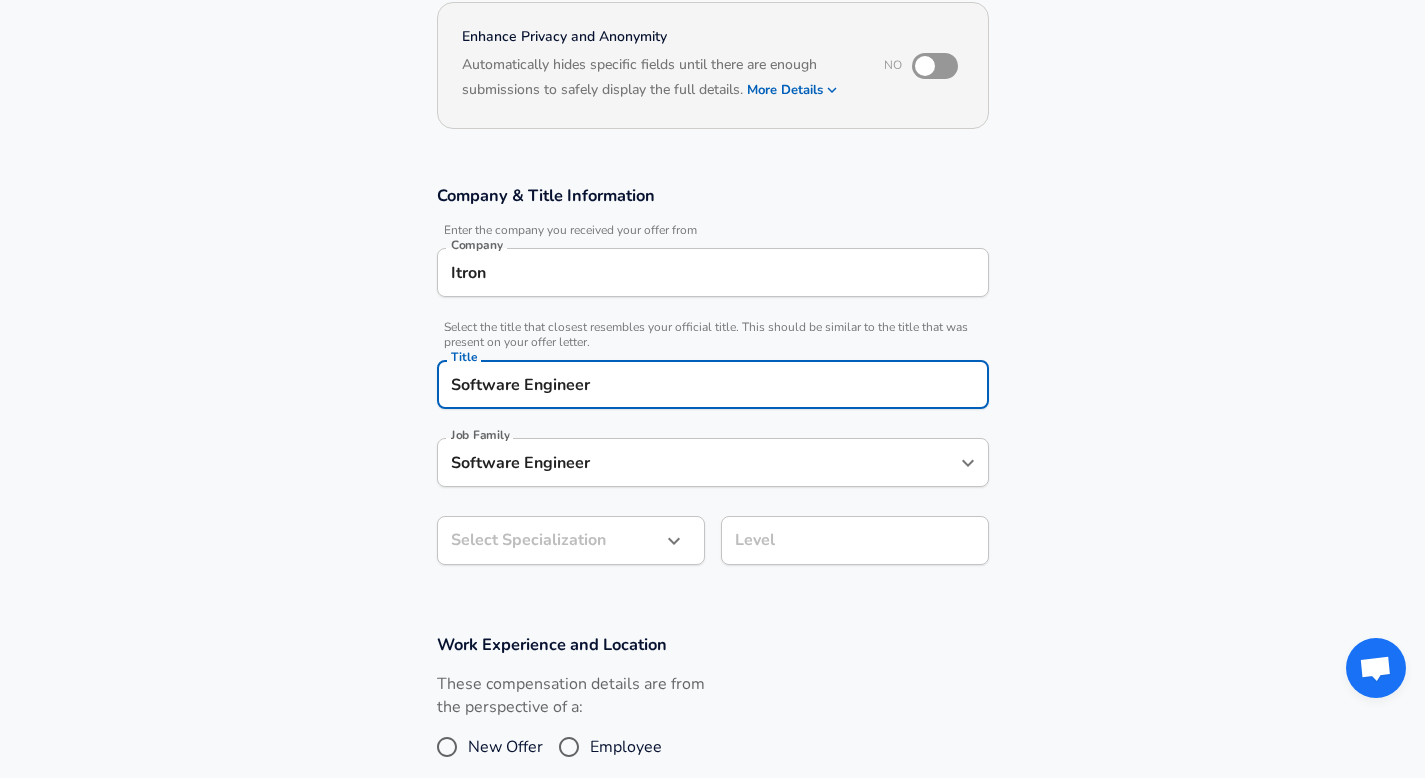 click on "Software Engineer Job Family" at bounding box center [713, 462] 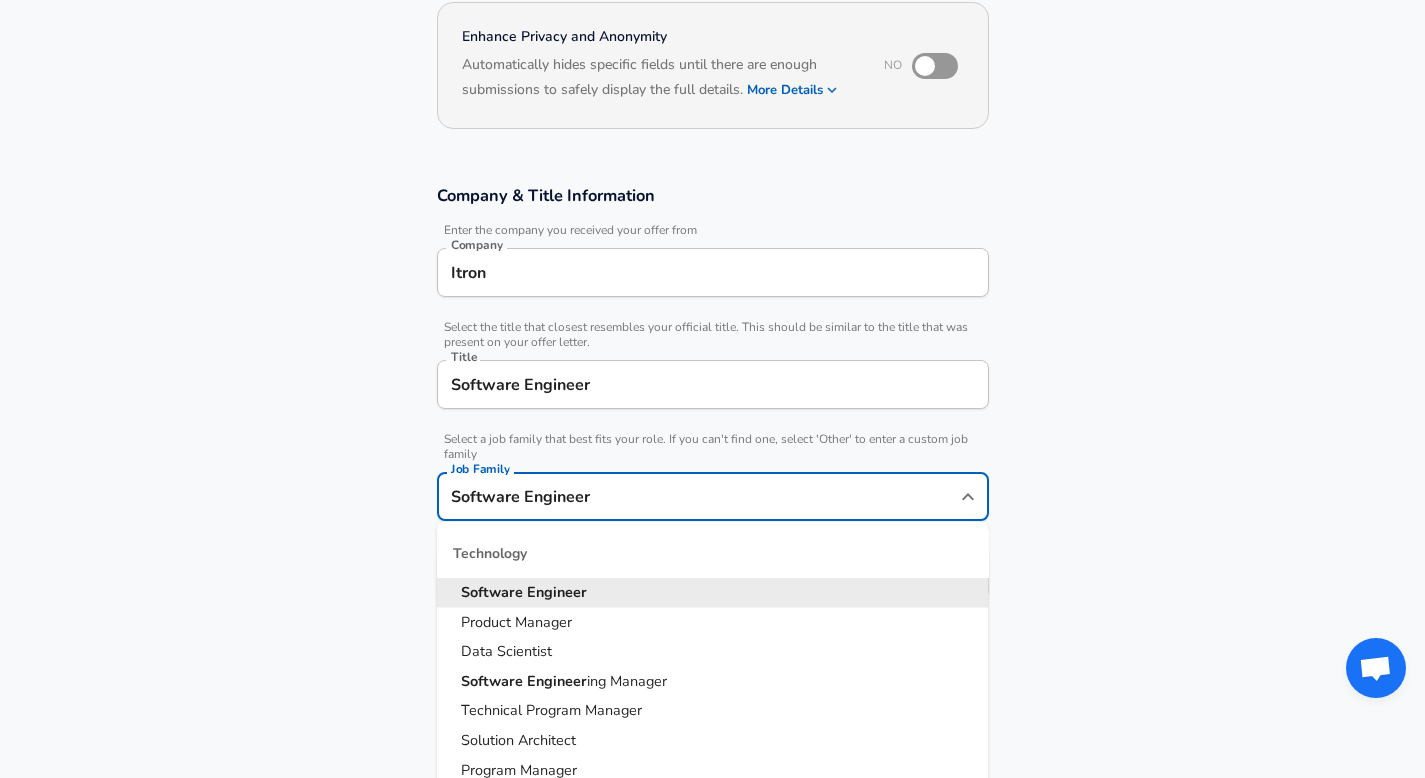 scroll, scrollTop: 235, scrollLeft: 0, axis: vertical 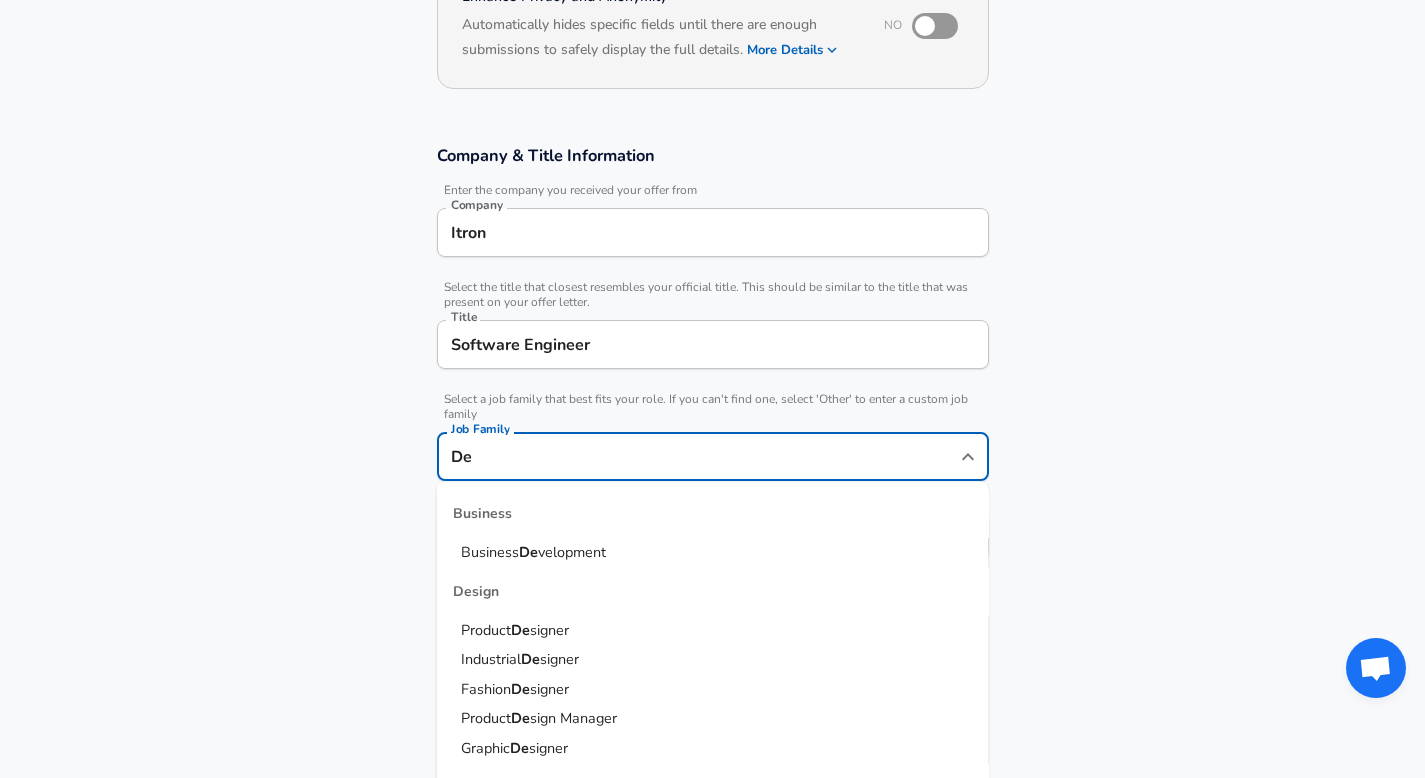 type on "D" 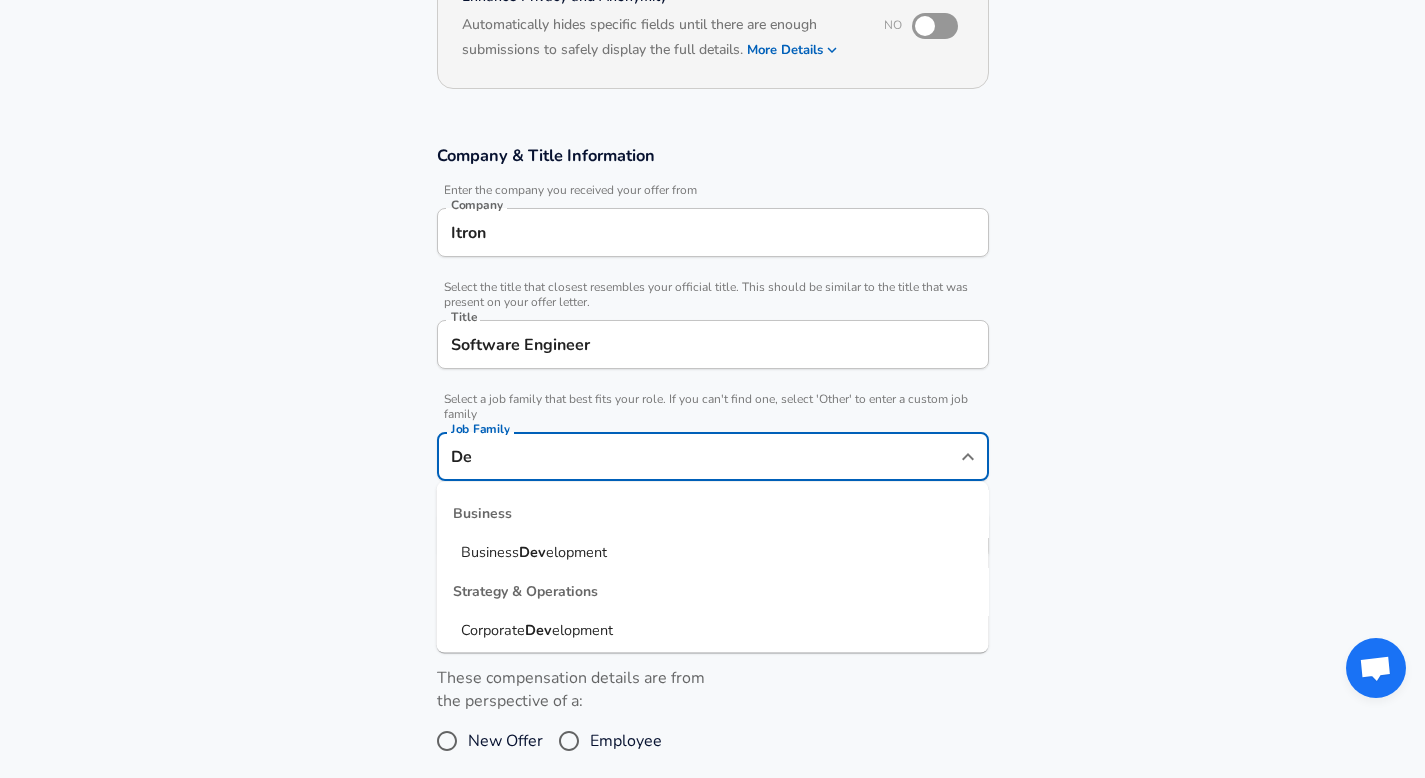 type on "D" 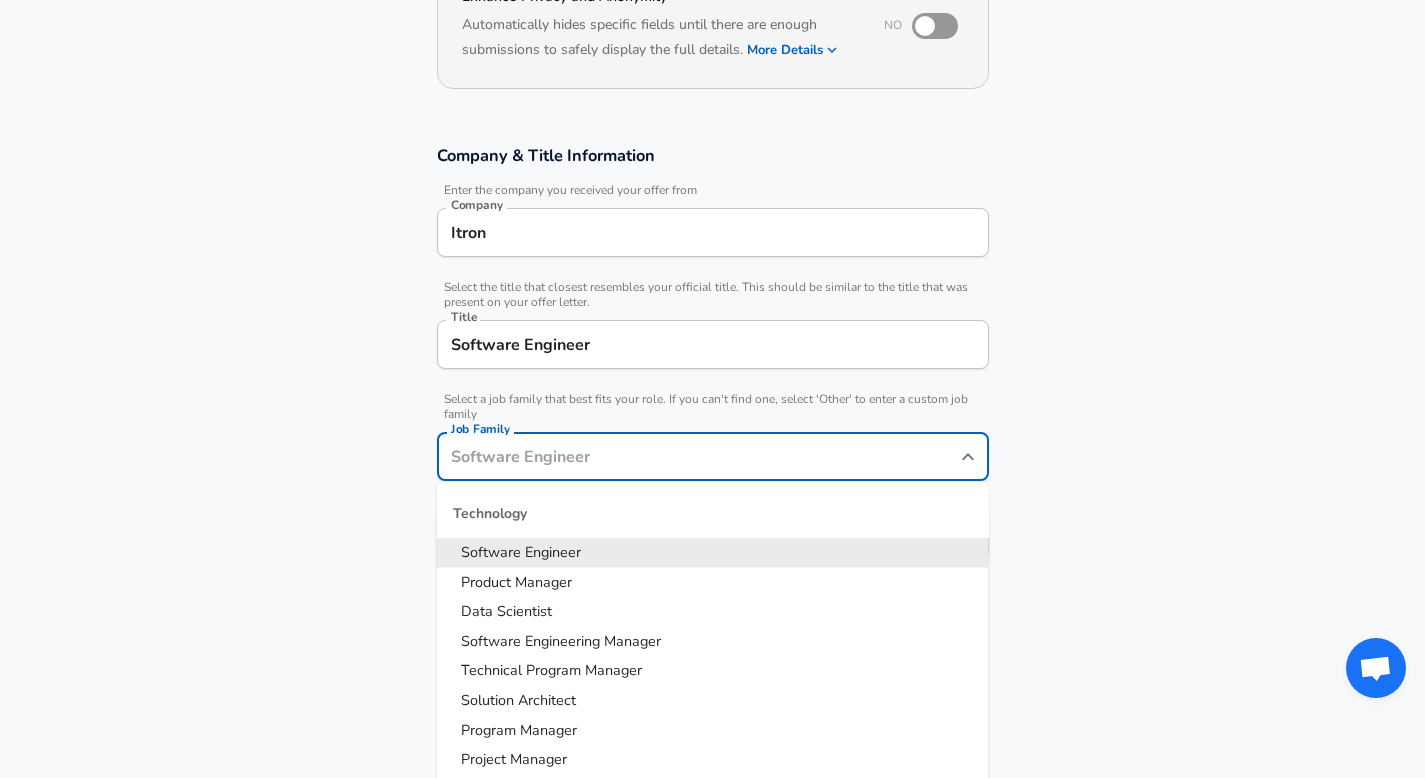 click on "Software Engineer" at bounding box center [521, 552] 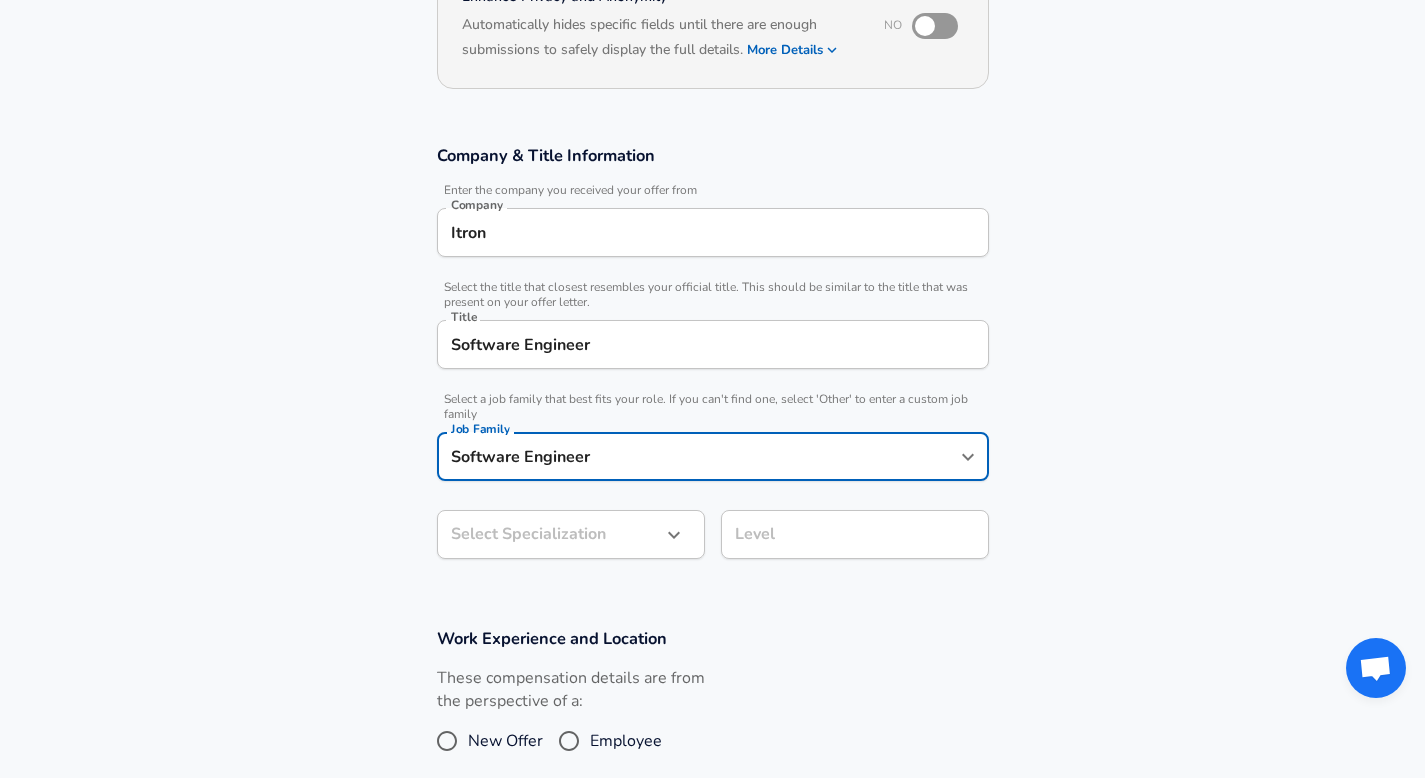 scroll, scrollTop: 631, scrollLeft: 0, axis: vertical 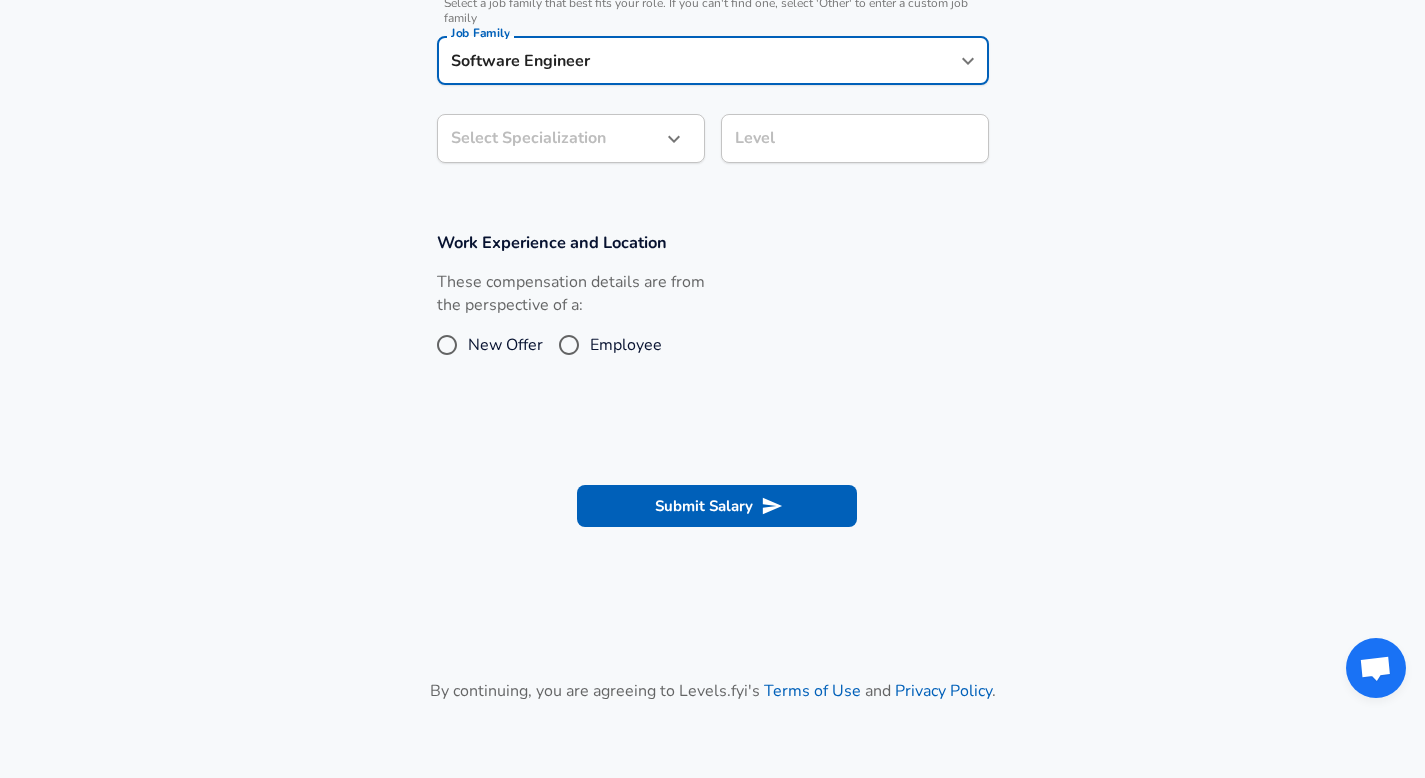 click 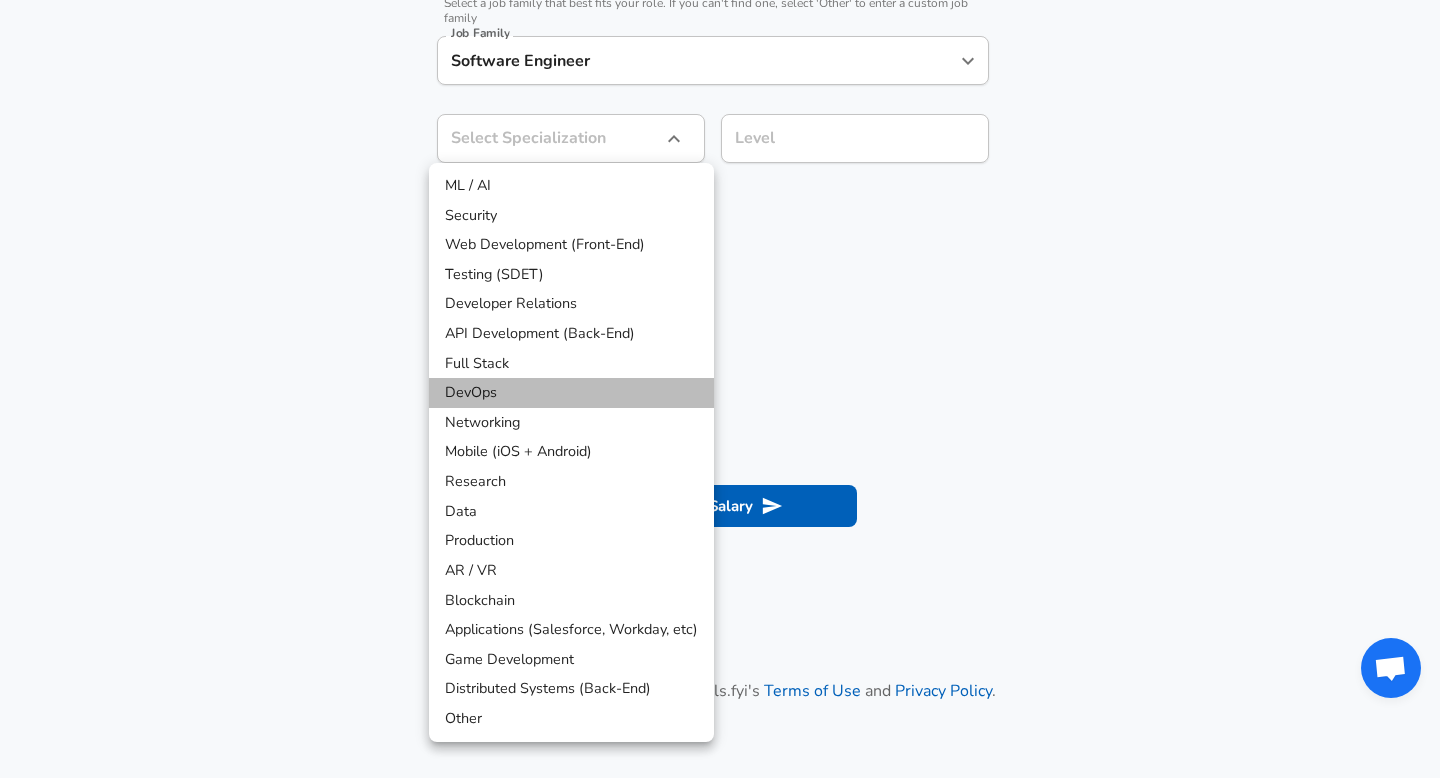 click on "DevOps" at bounding box center (571, 393) 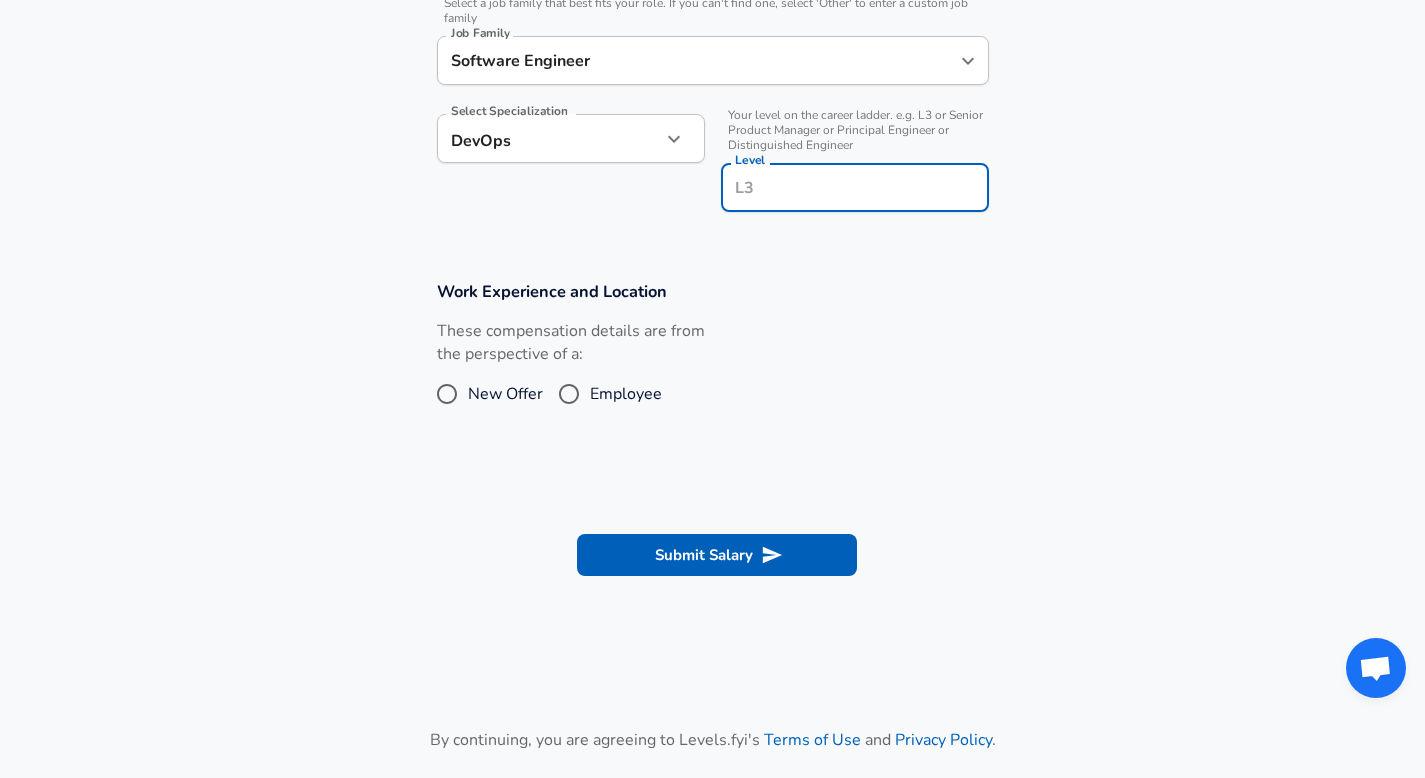 click on "Level" at bounding box center [855, 187] 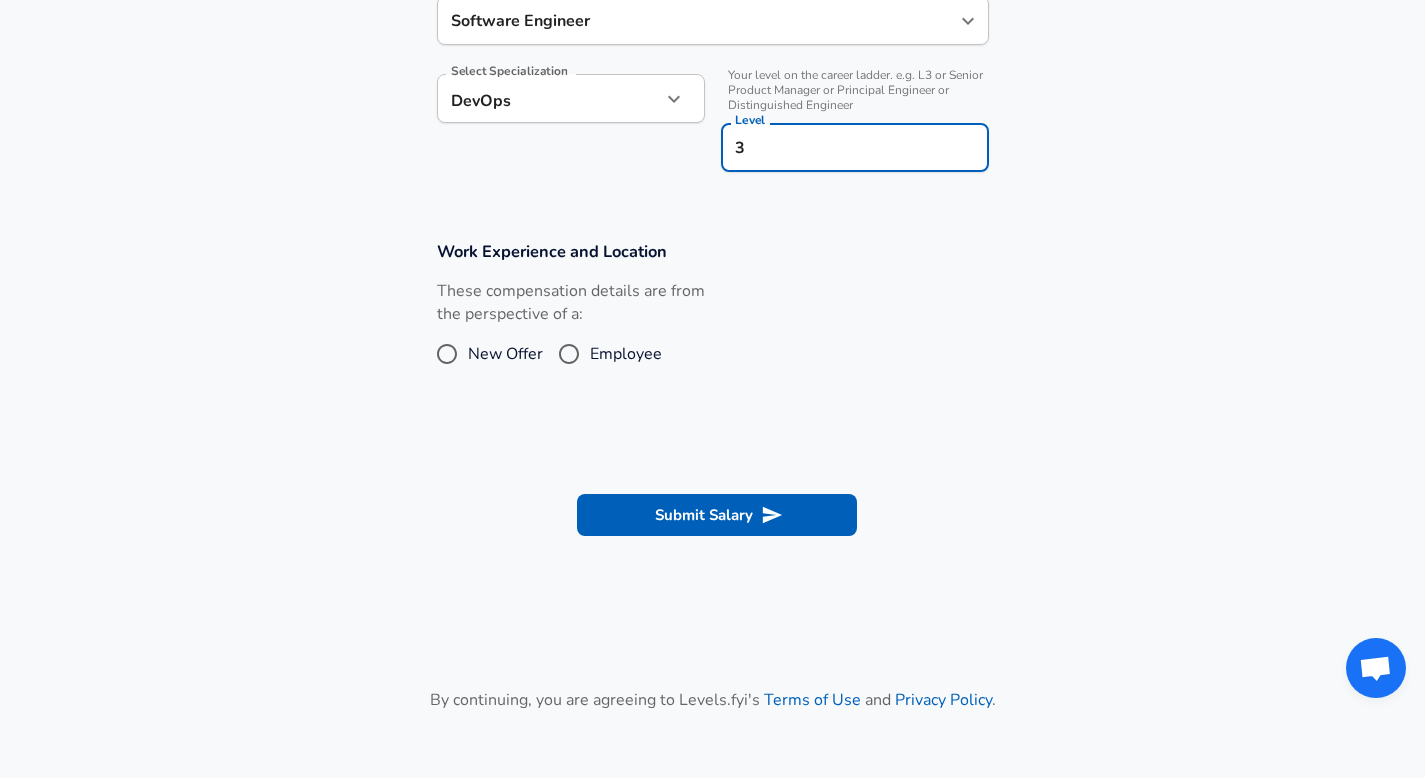 type on "3" 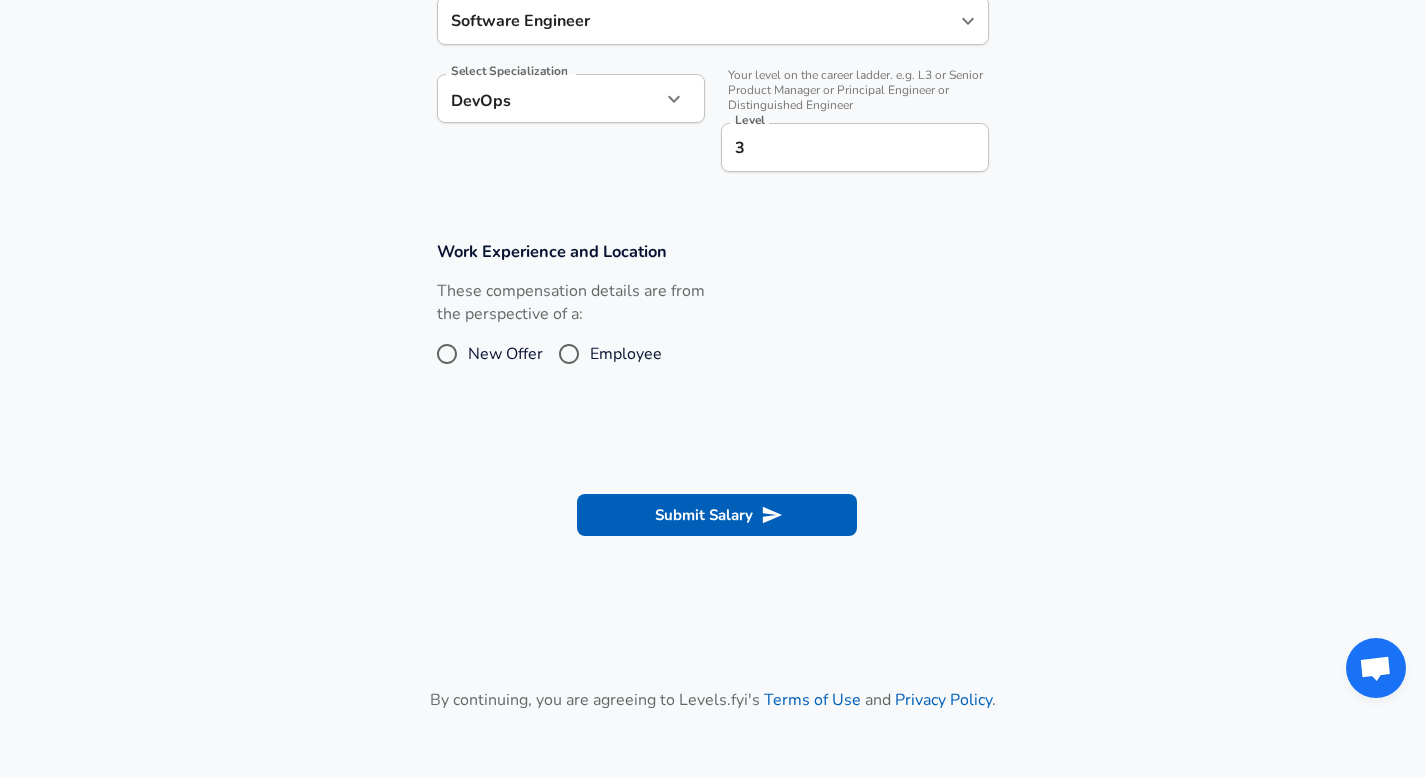 click on "3" at bounding box center (855, 147) 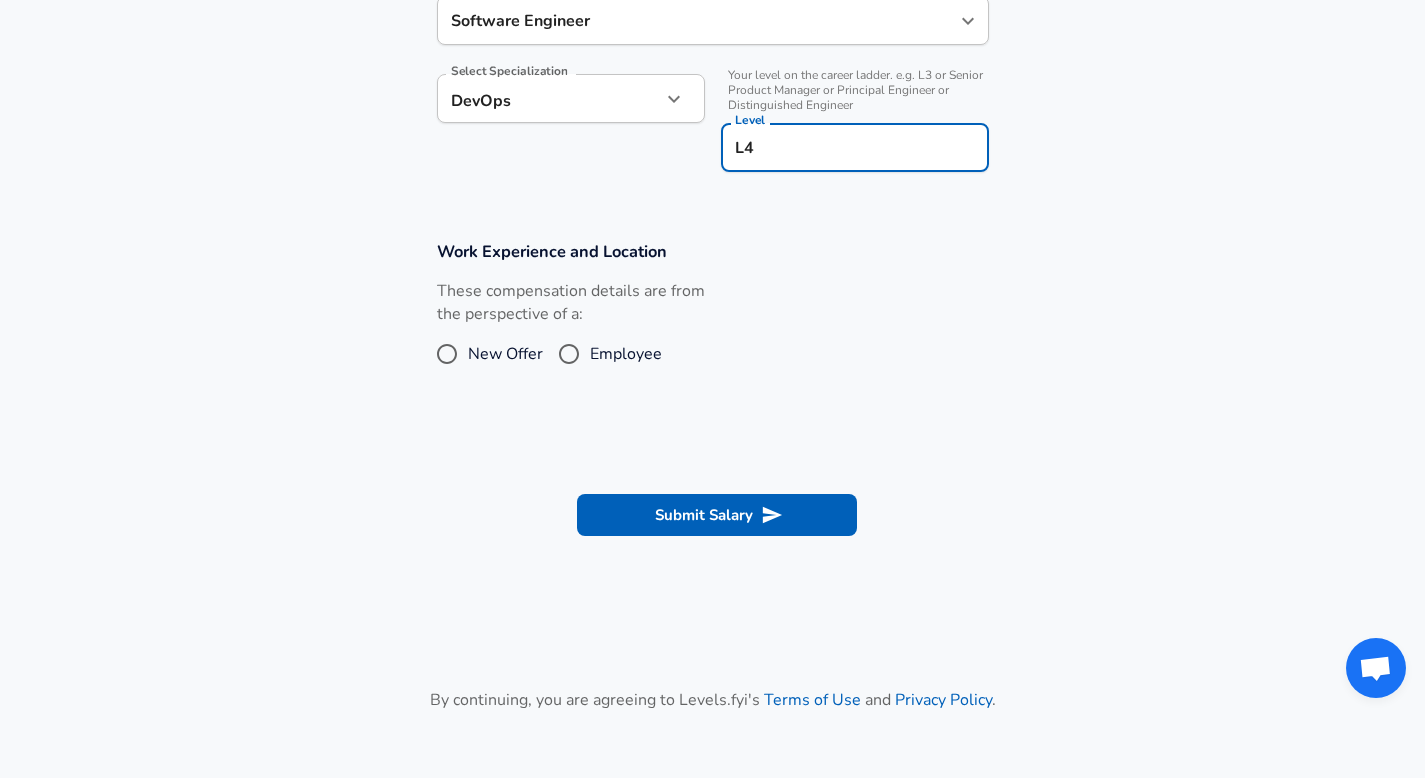 type on "L" 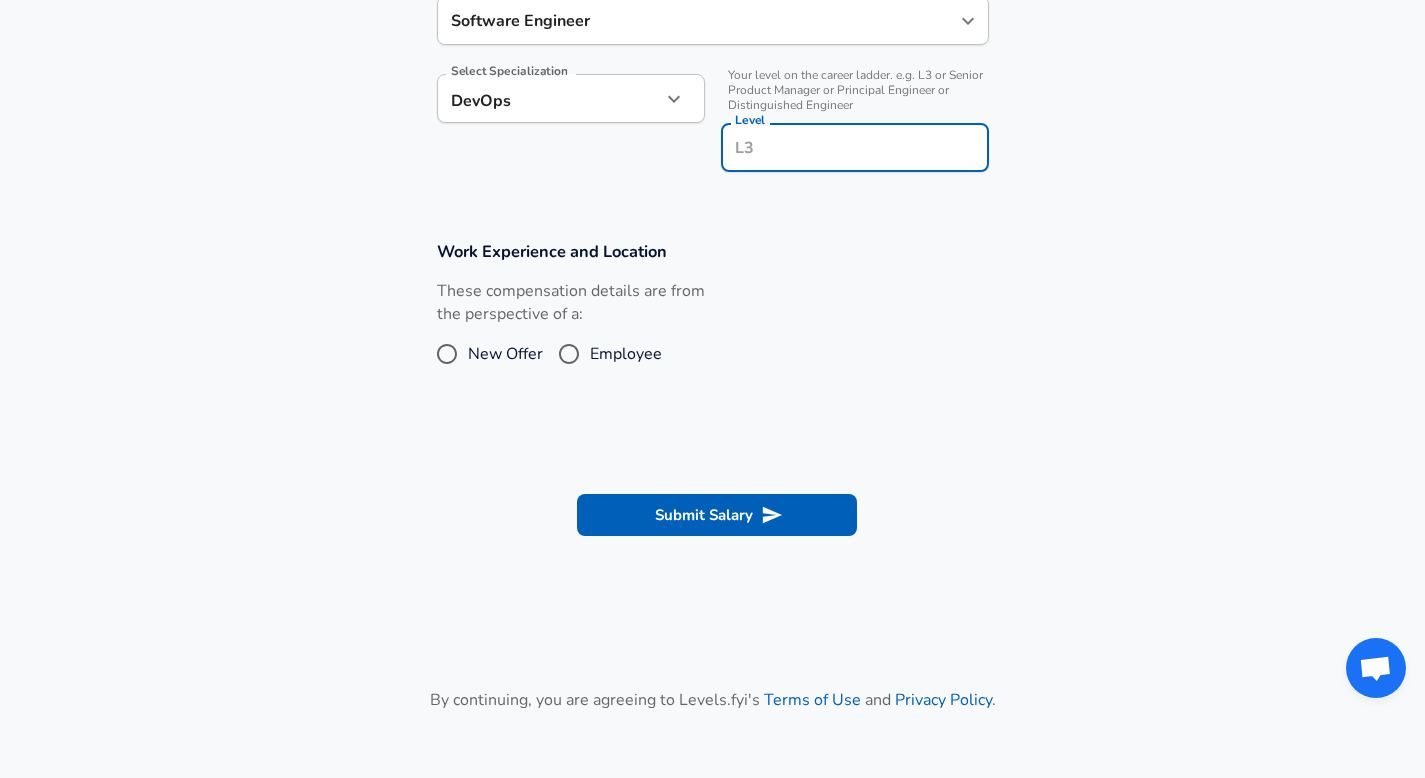 type on "#" 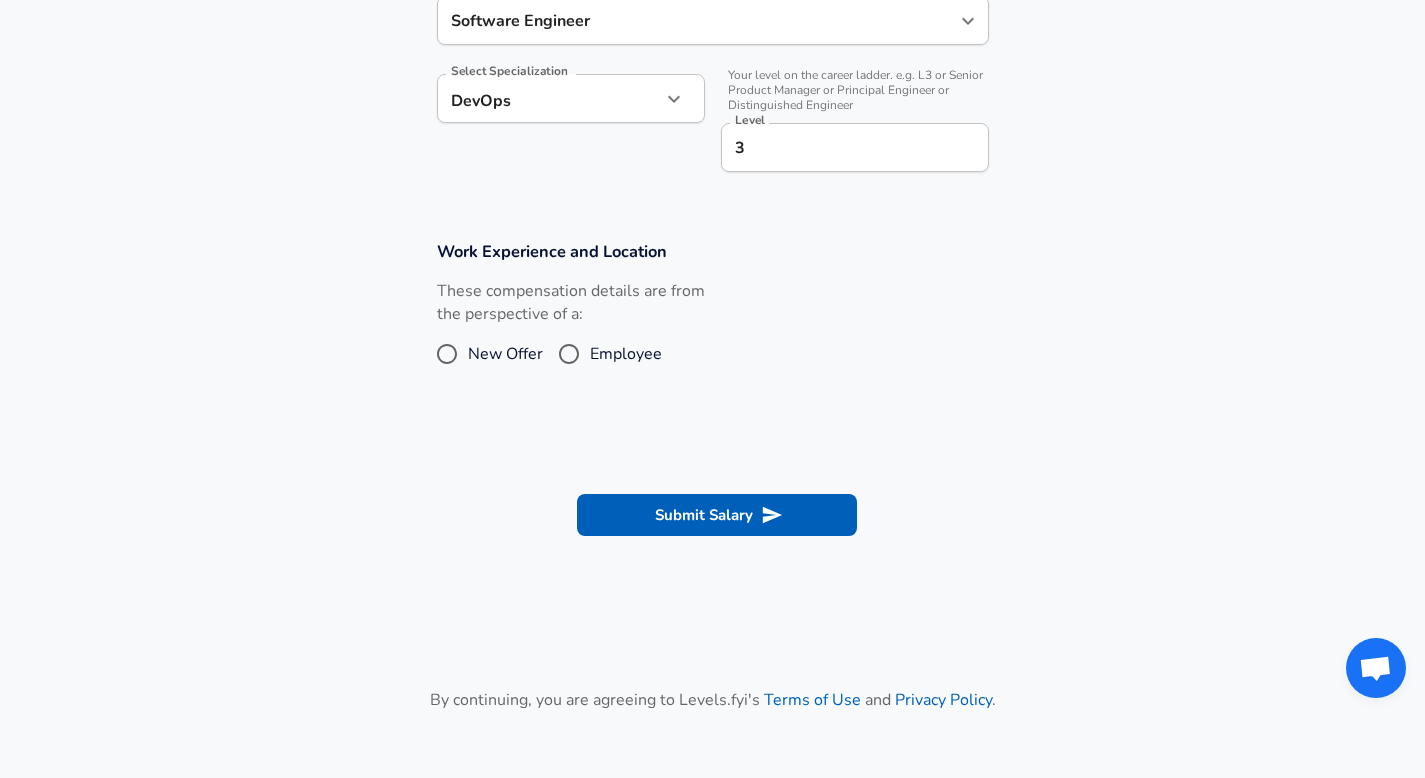 click on "Company & Title Information Enter the company you received your offer from Company Itron Company Select the title that closest resembles your official title. This should be similar to the title that was present on your offer letter. Title Software Engineer Title Select a job family that best fits your role. If you can't find one, select 'Other' to enter a custom job family Job Family Software Engineer Job Family Select Specialization DevOps DevOps Select Specialization Your level on the career ladder. e.g. L3 or Senior Product Manager or Principal Engineer or Distinguished Engineer Level 3 Level" at bounding box center (712, -49) 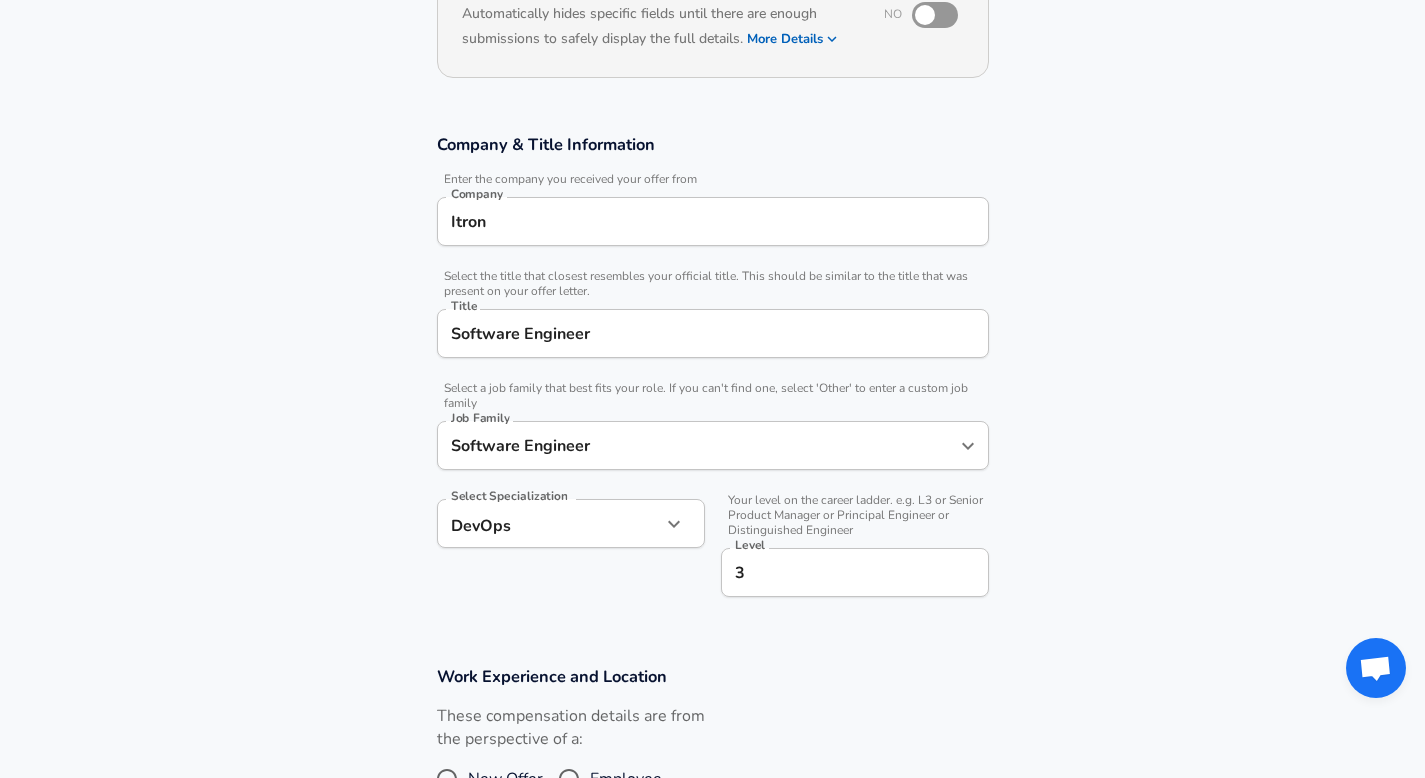 scroll, scrollTop: 663, scrollLeft: 0, axis: vertical 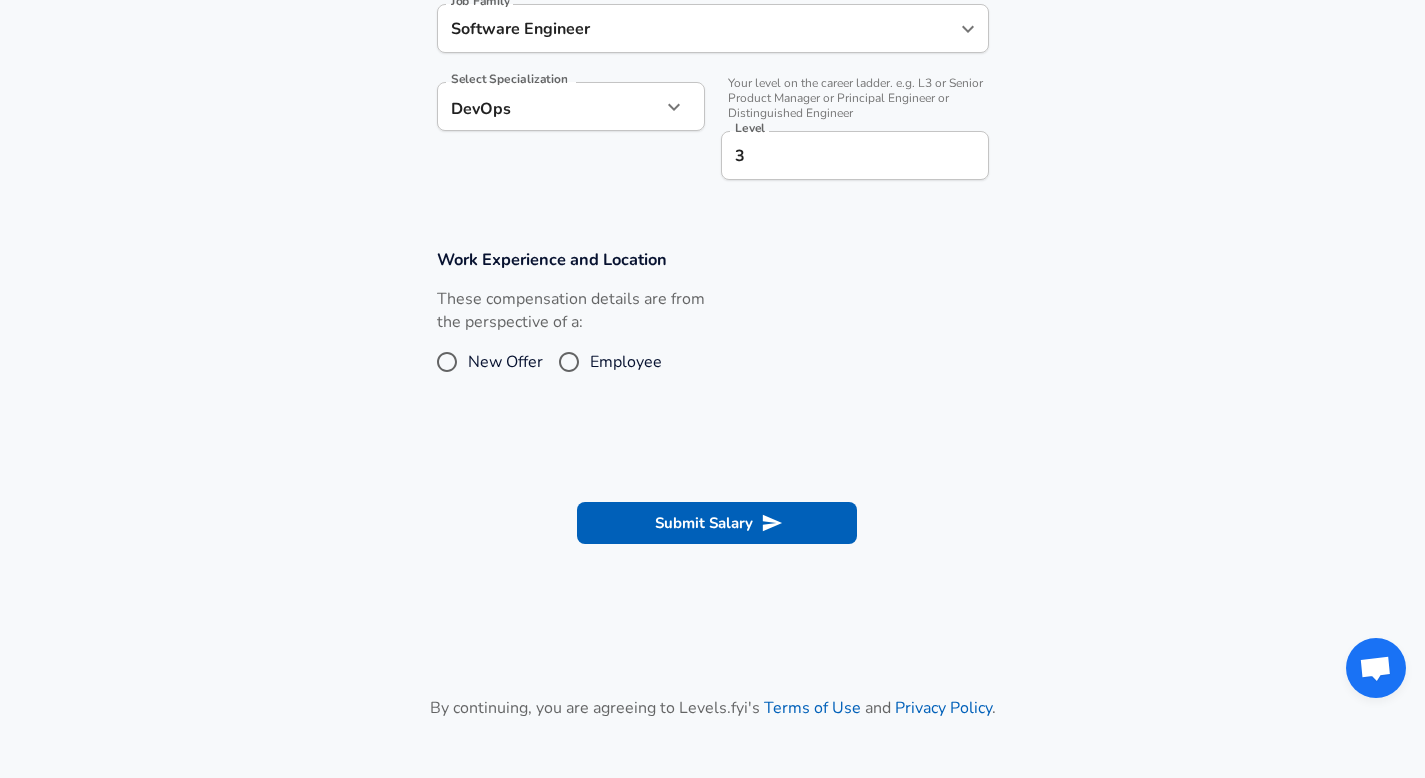 click on "Employee" at bounding box center [569, 362] 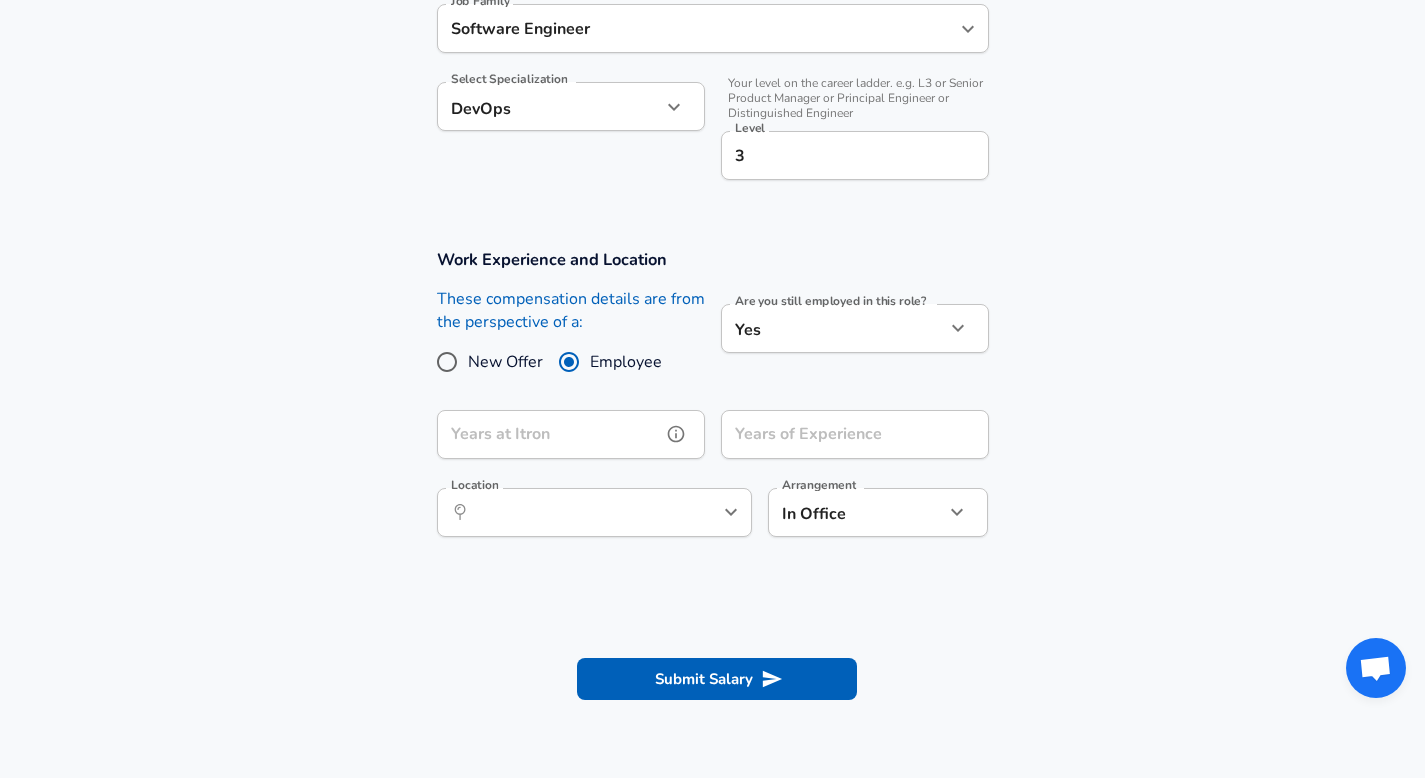 click on "Years at Itron" at bounding box center [549, 434] 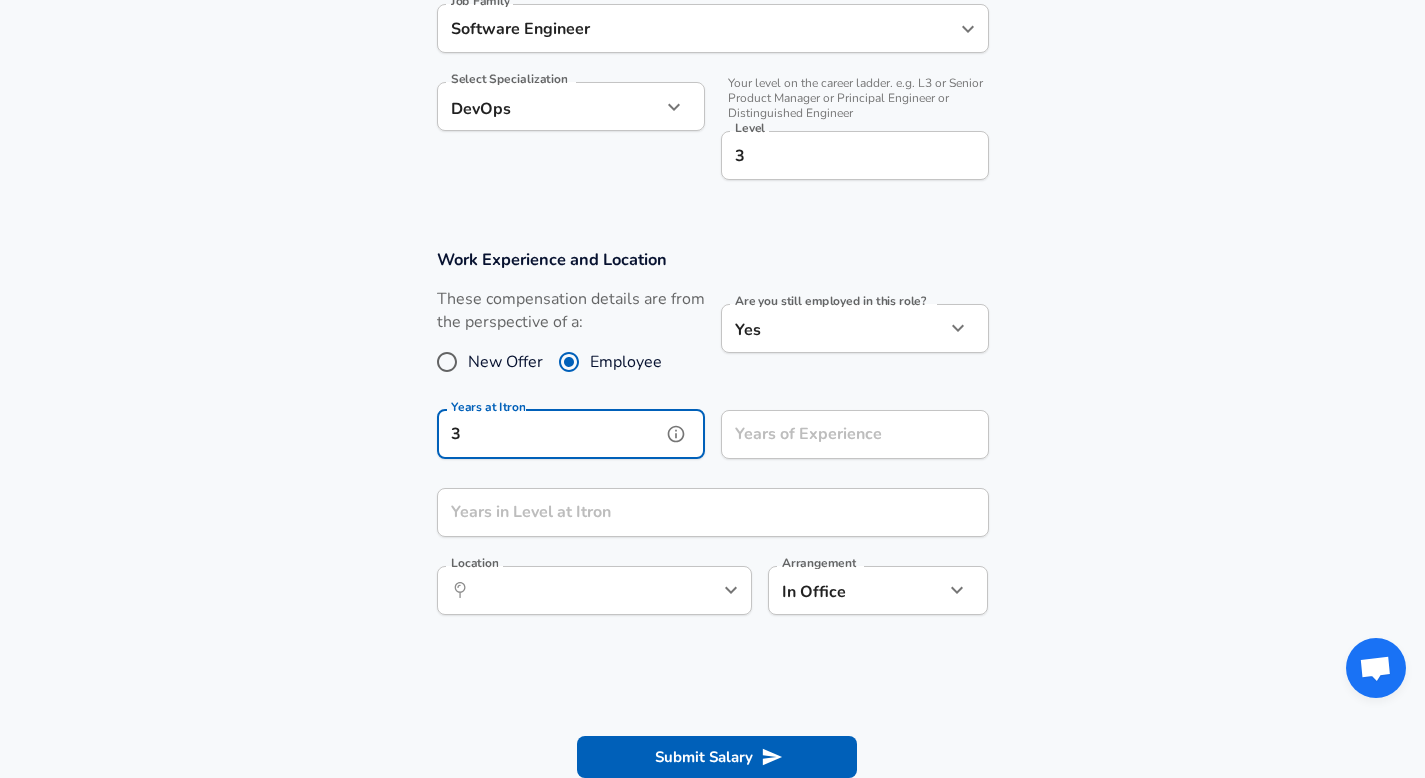 type on "3" 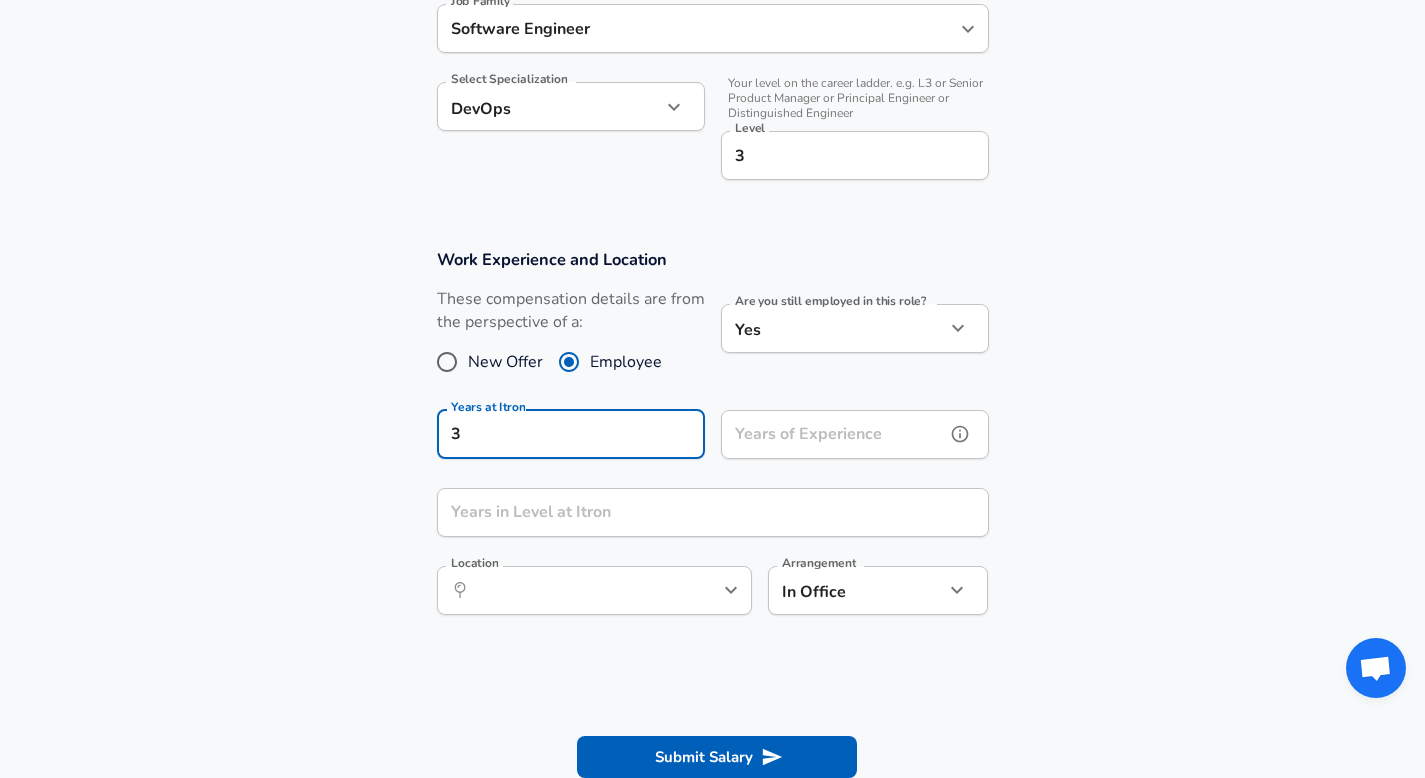 click on "Years of Experience" at bounding box center [833, 434] 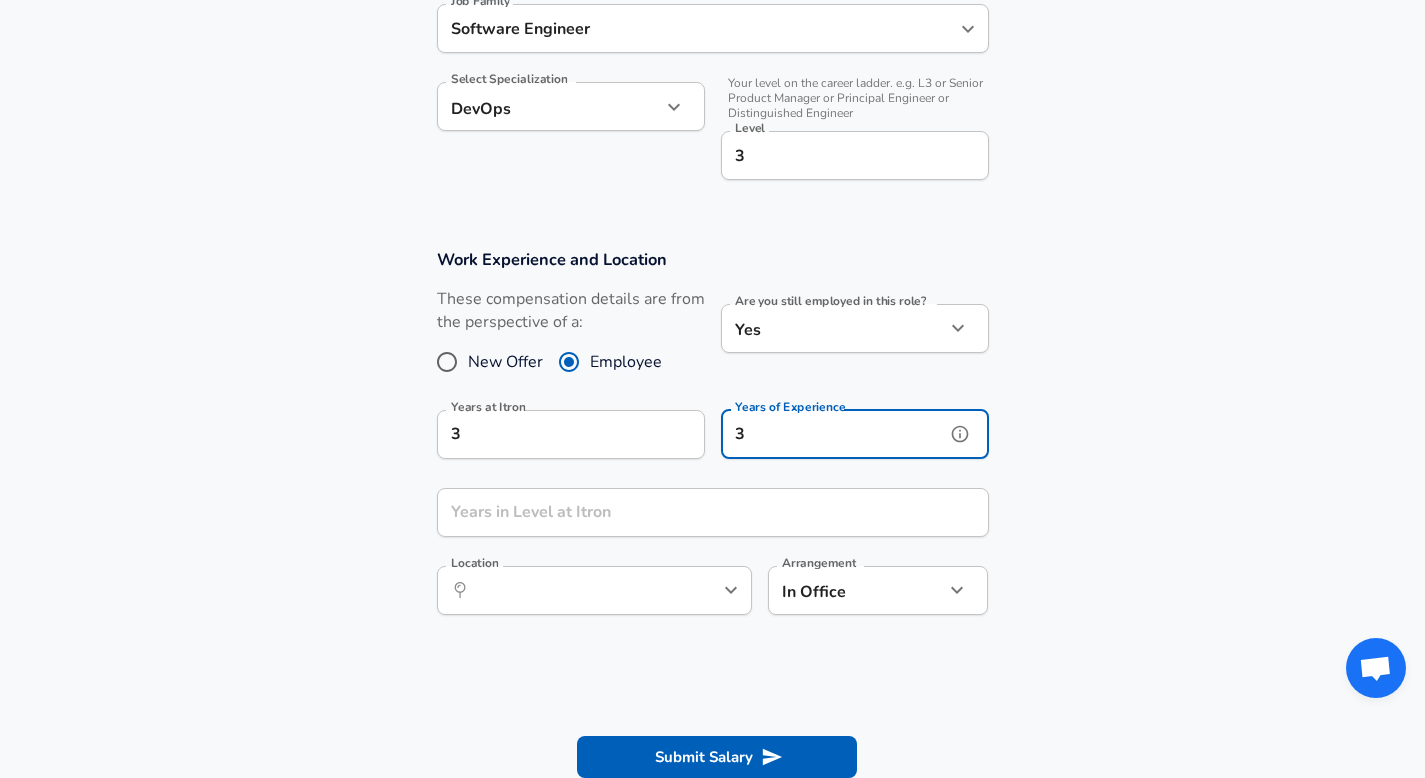type on "3" 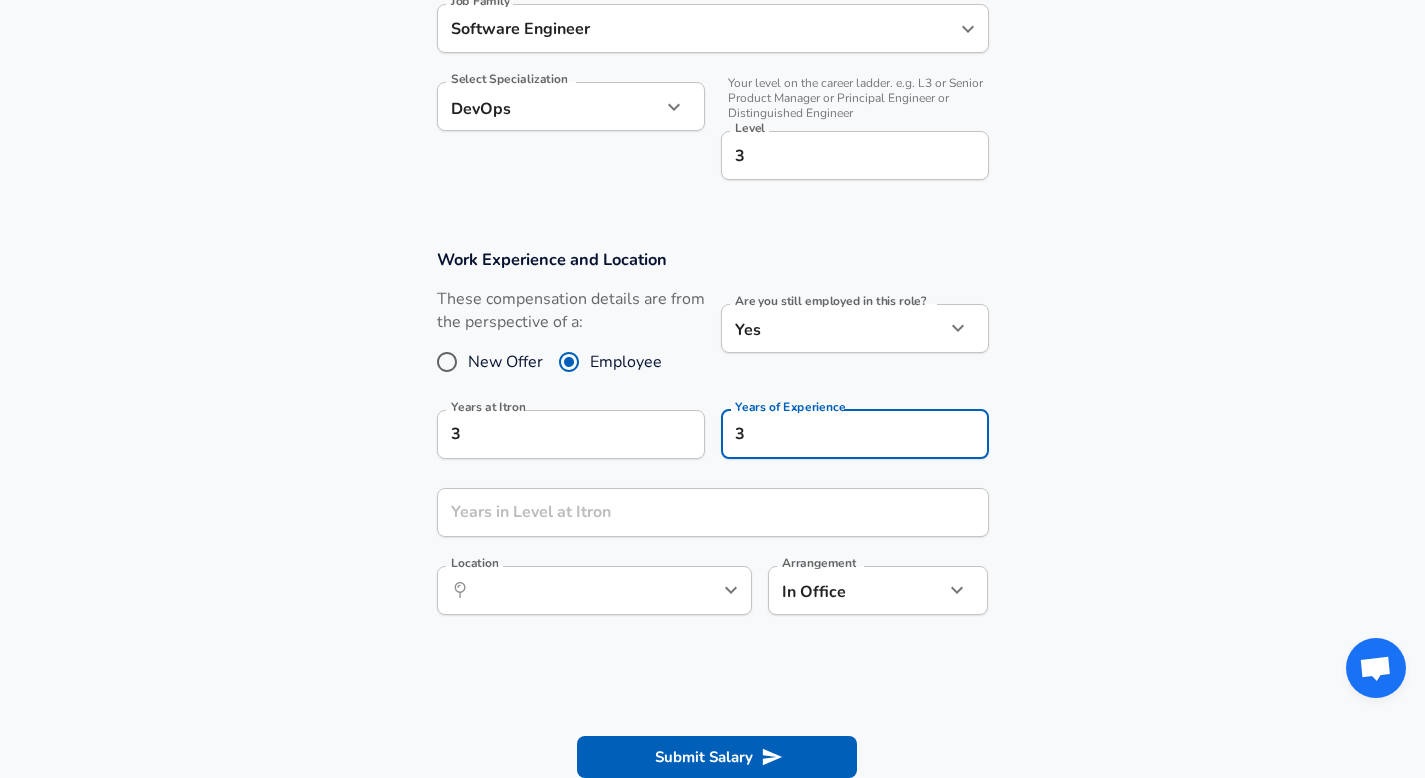 click on "Work Experience and Location These compensation details are from the perspective of a: New Offer Employee Are you still employed in this role? Yes yes Are you still employed in this role? Years at Itron 3 Years at Itron Years of Experience 3 Years of Experience Years in Level at Itron Years in Level at Itron Location ​ Location Arrangement In Office office Arrangement" at bounding box center [712, 442] 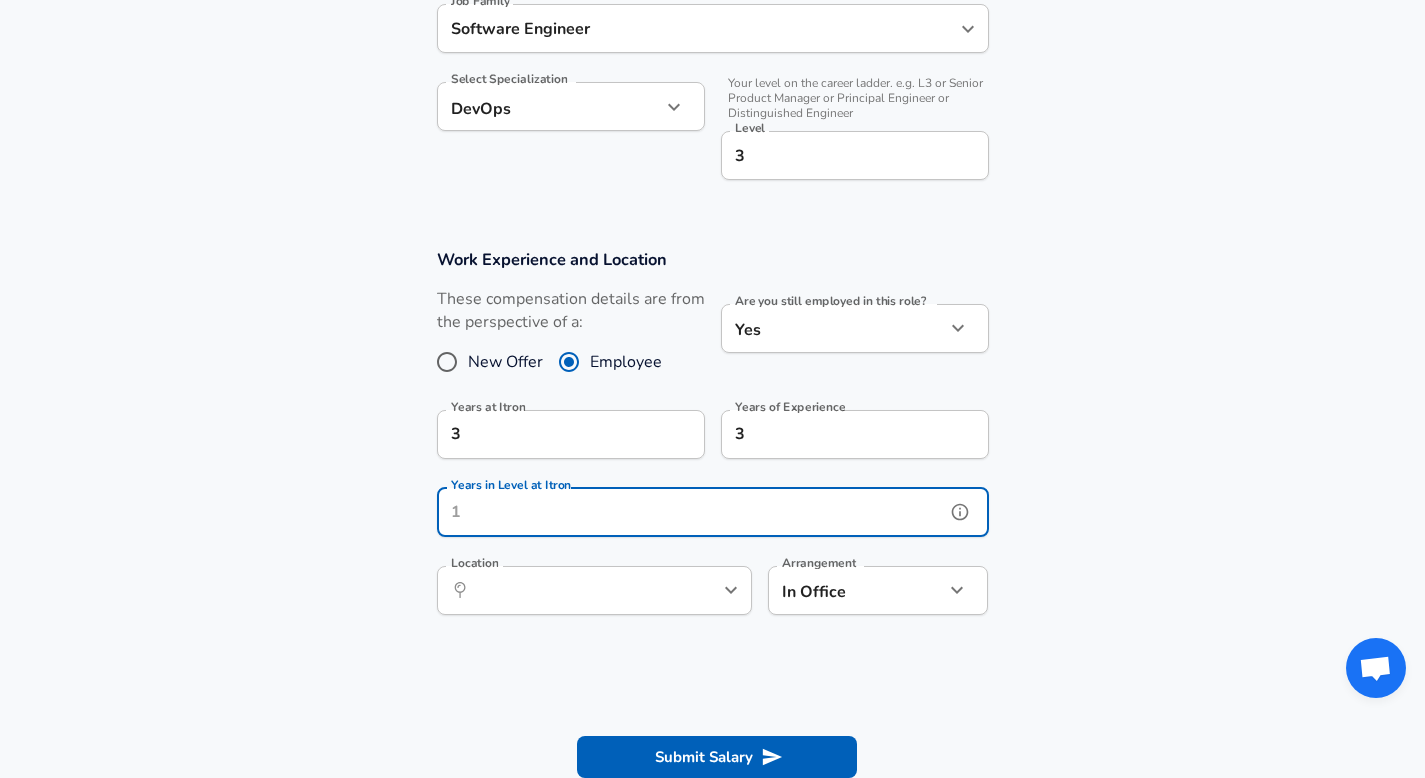 click on "Years in Level at Itron" at bounding box center (691, 512) 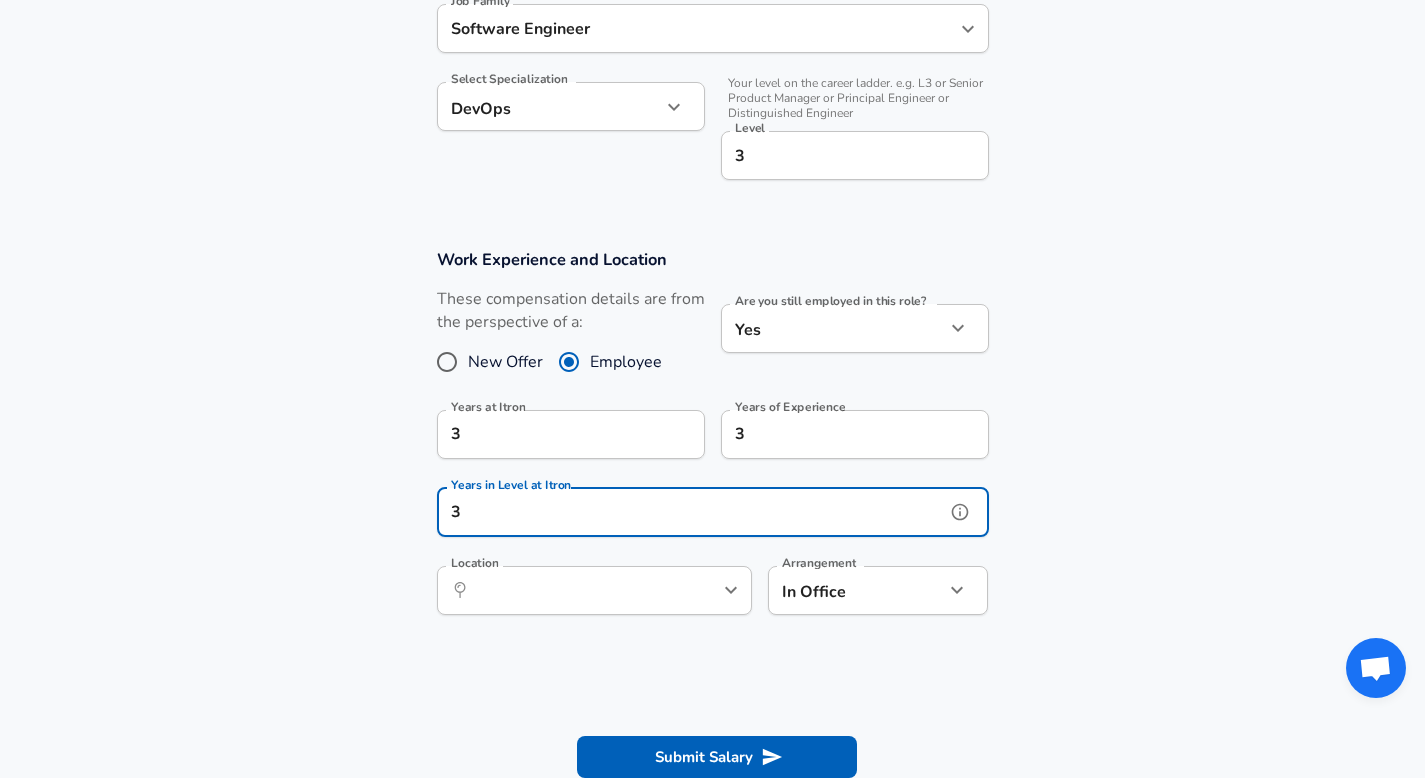 type on "3" 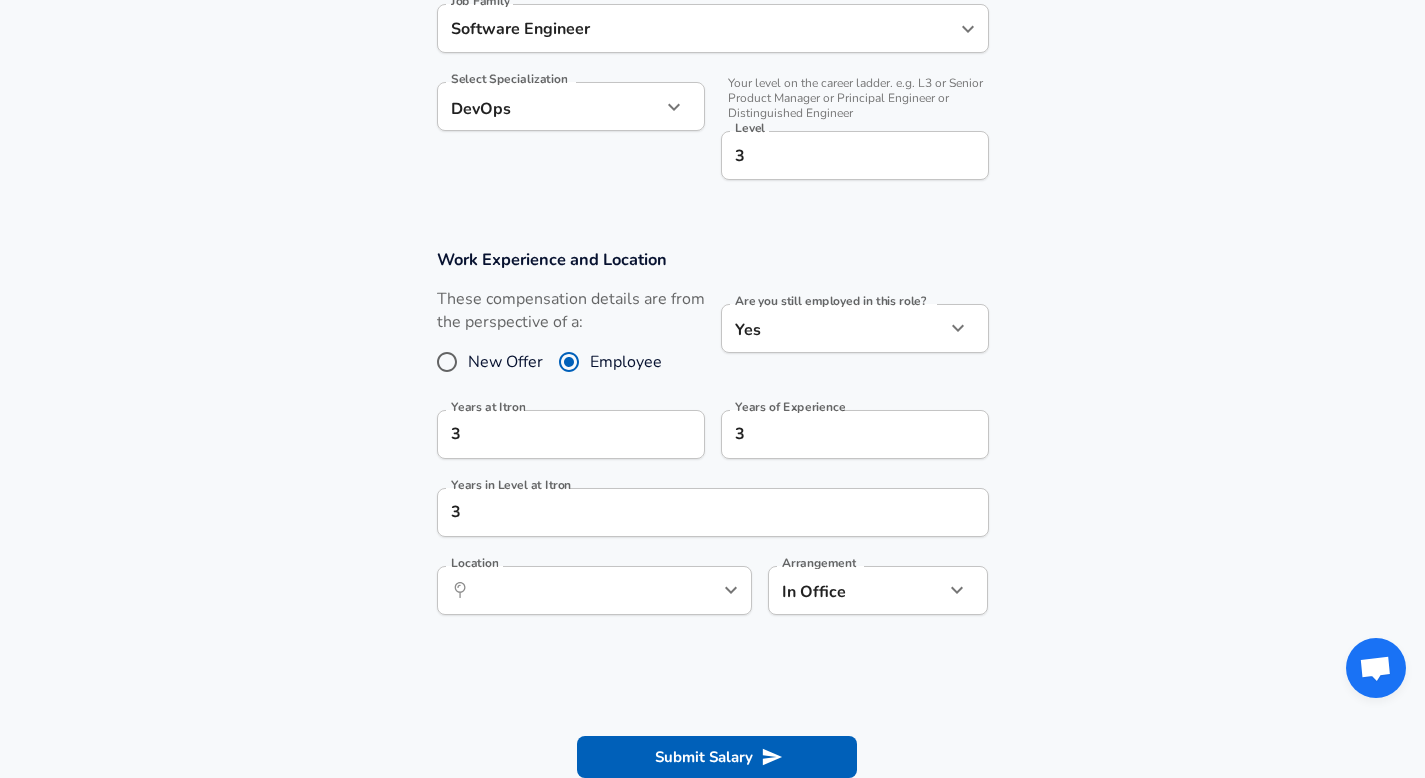 click on "Work Experience and Location These compensation details are from the perspective of a: New Offer Employee Are you still employed in this role? Yes yes Are you still employed in this role? Years at Itron 3 Years at Itron Years of Experience 3 Years of Experience Years in Level at Itron 3 Years in Level at Itron Location ​ Location Arrangement In Office office Arrangement" at bounding box center [712, 442] 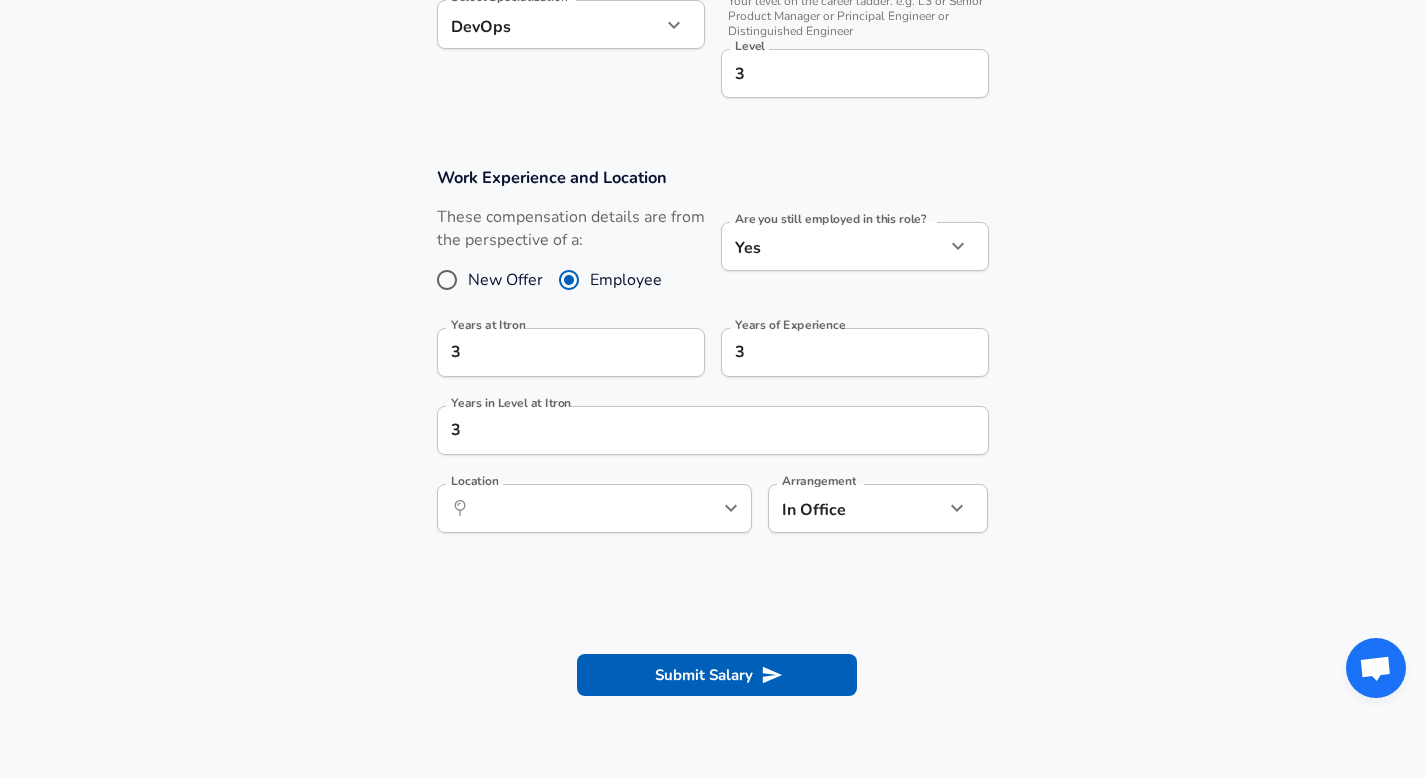 scroll, scrollTop: 783, scrollLeft: 0, axis: vertical 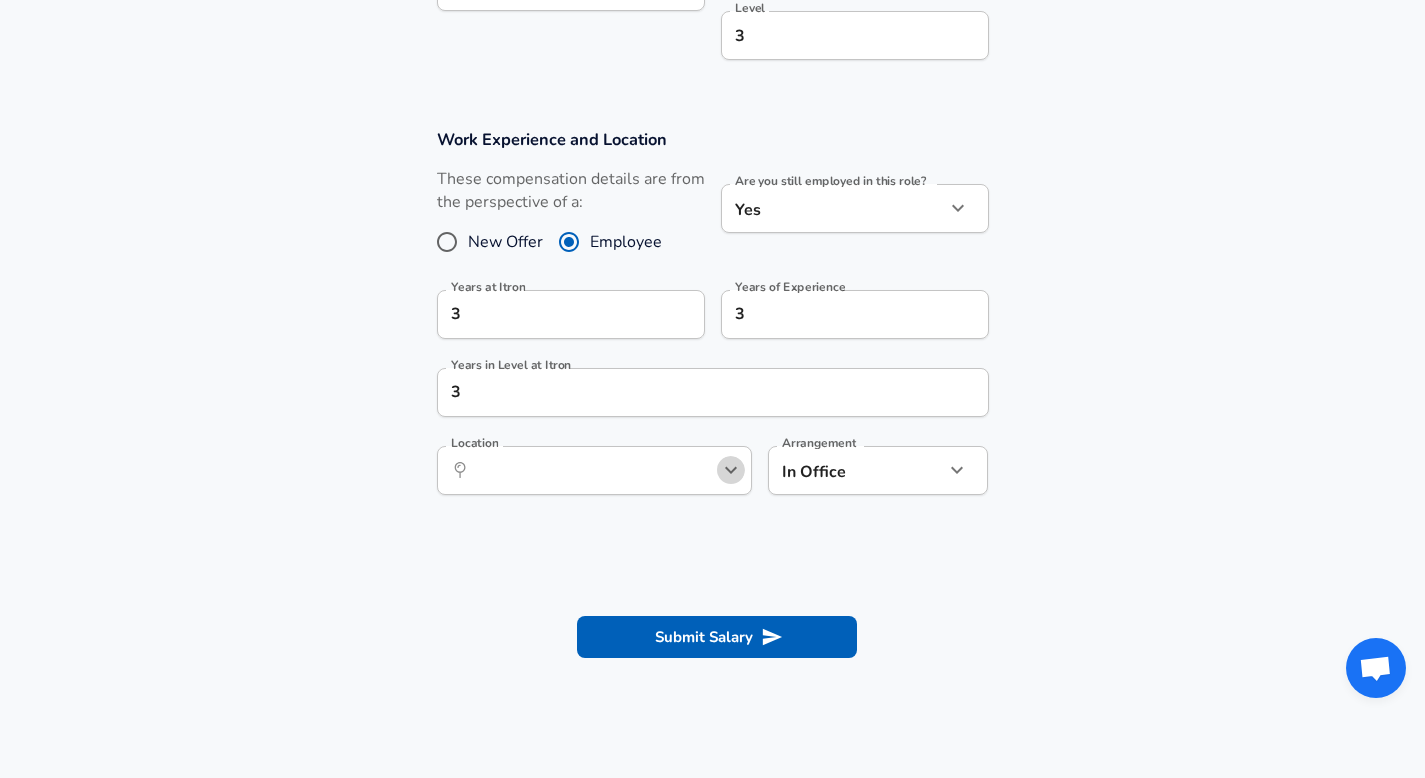 click 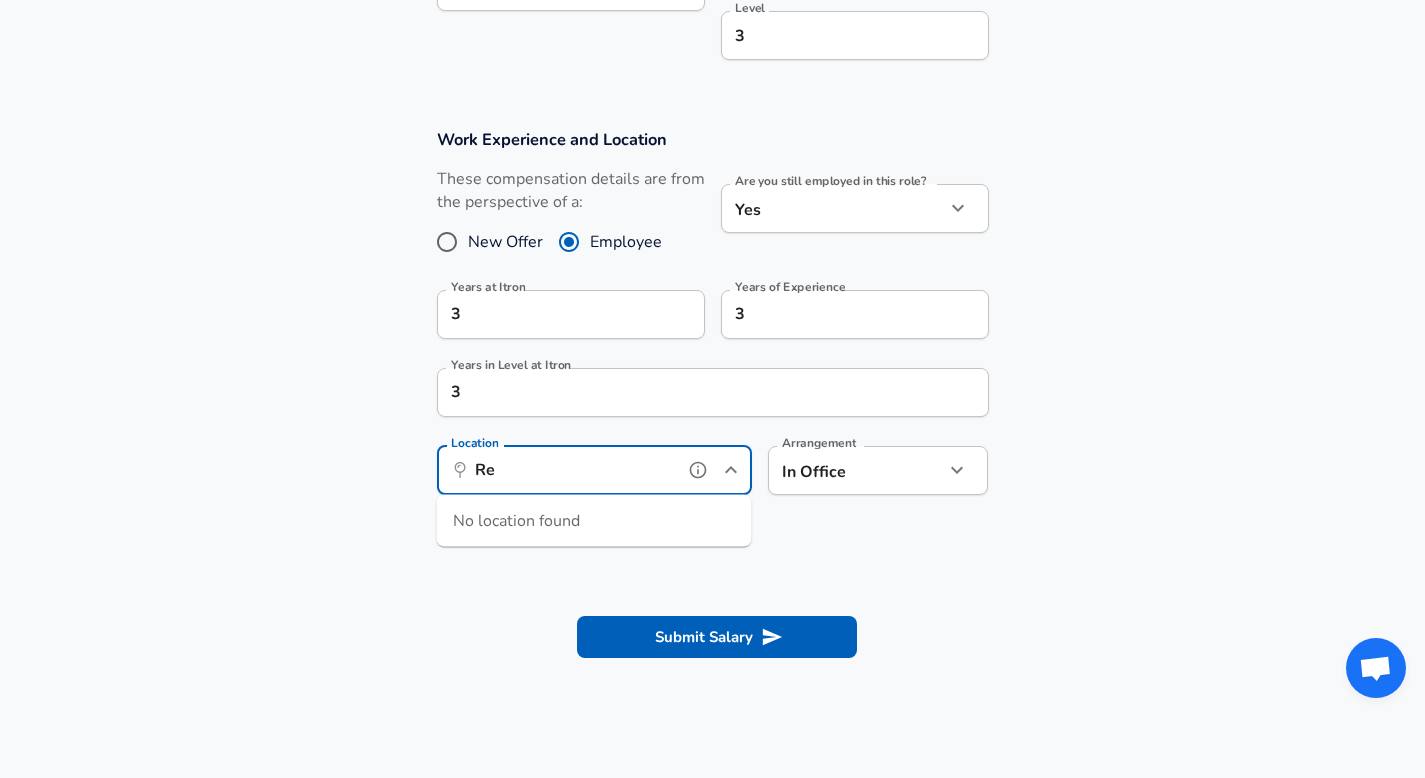 type on "R" 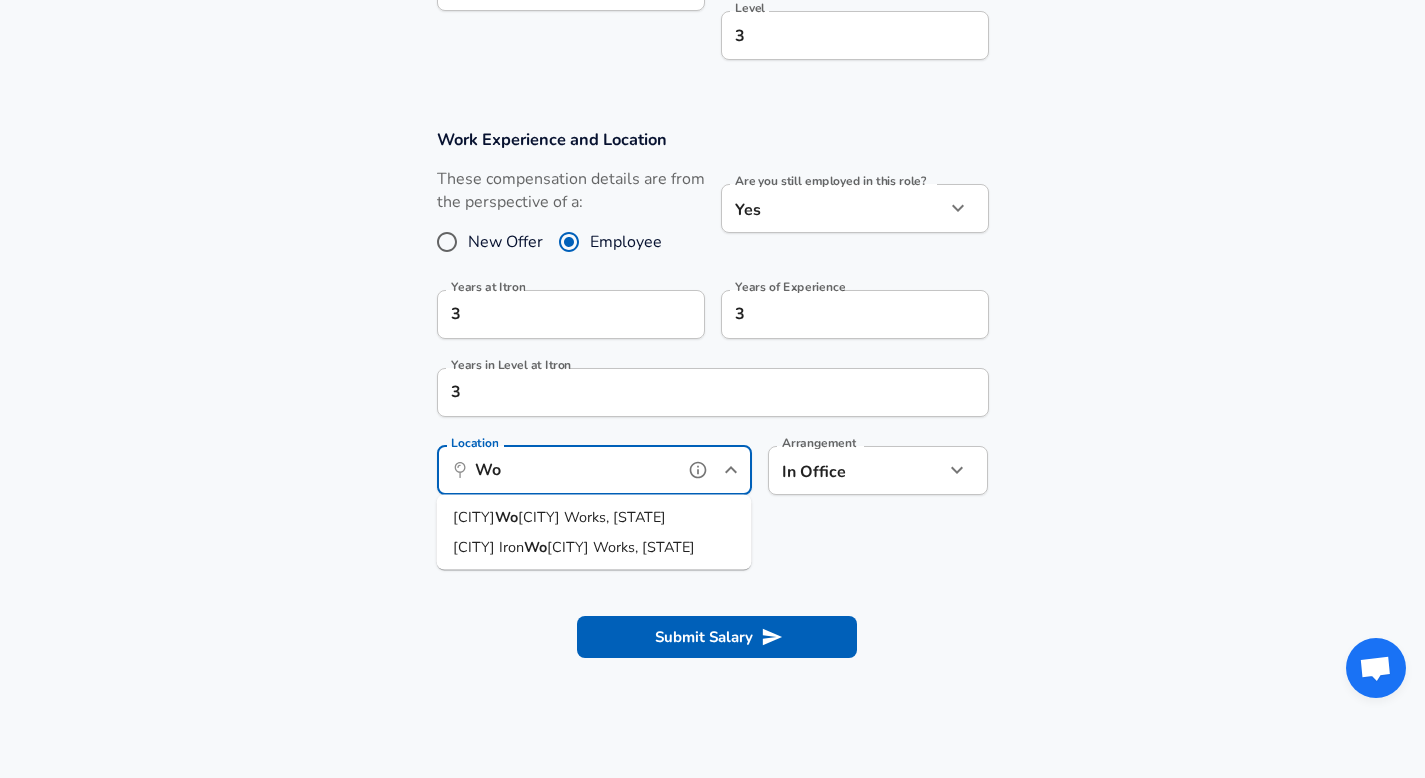 type on "W" 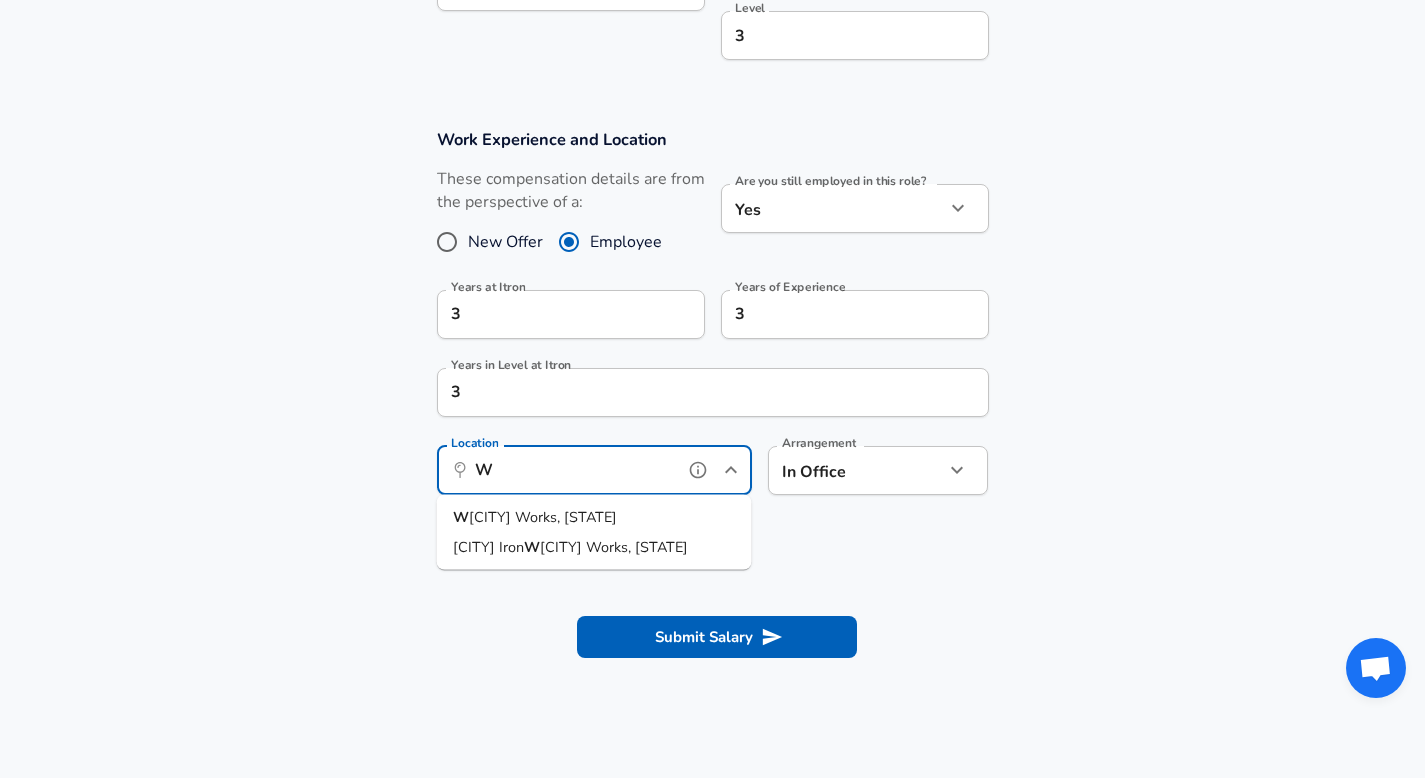 type 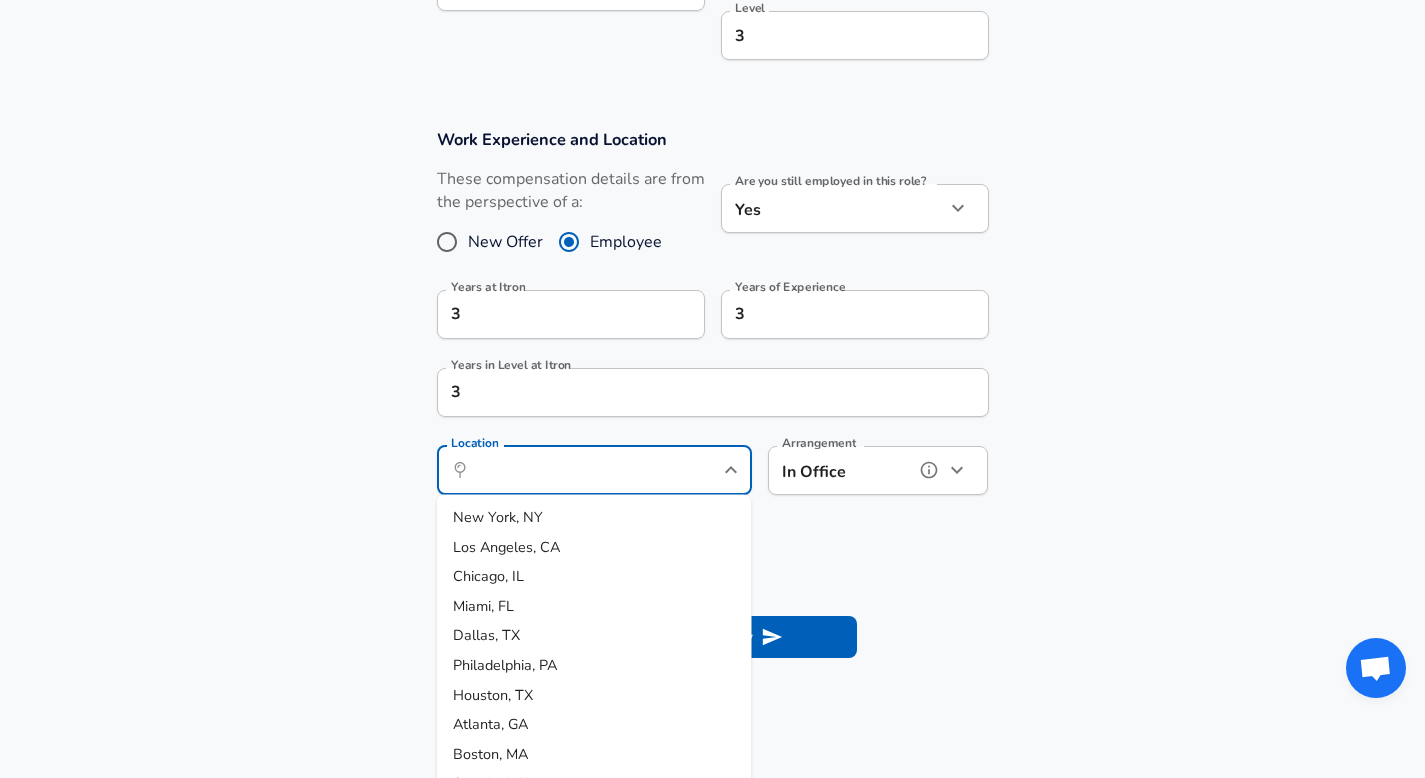click 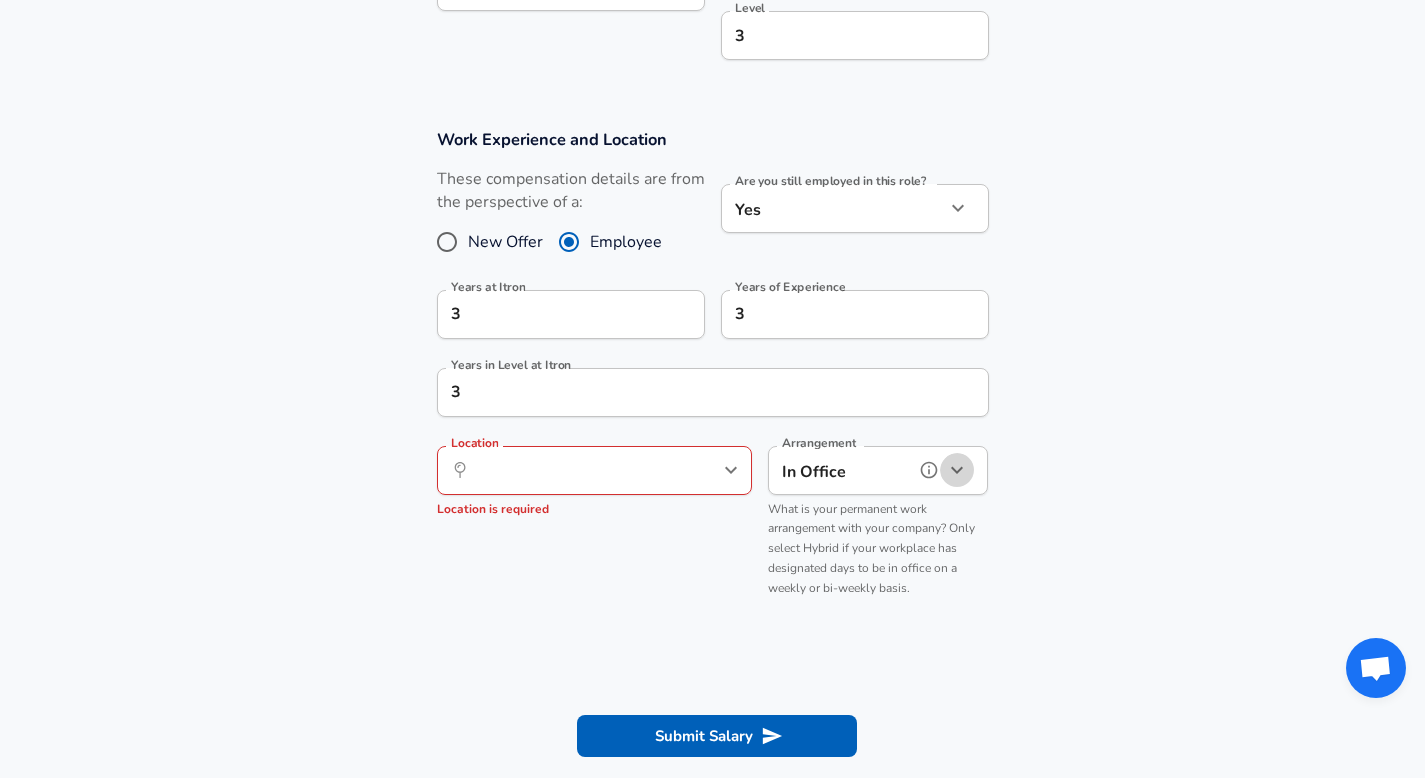 click 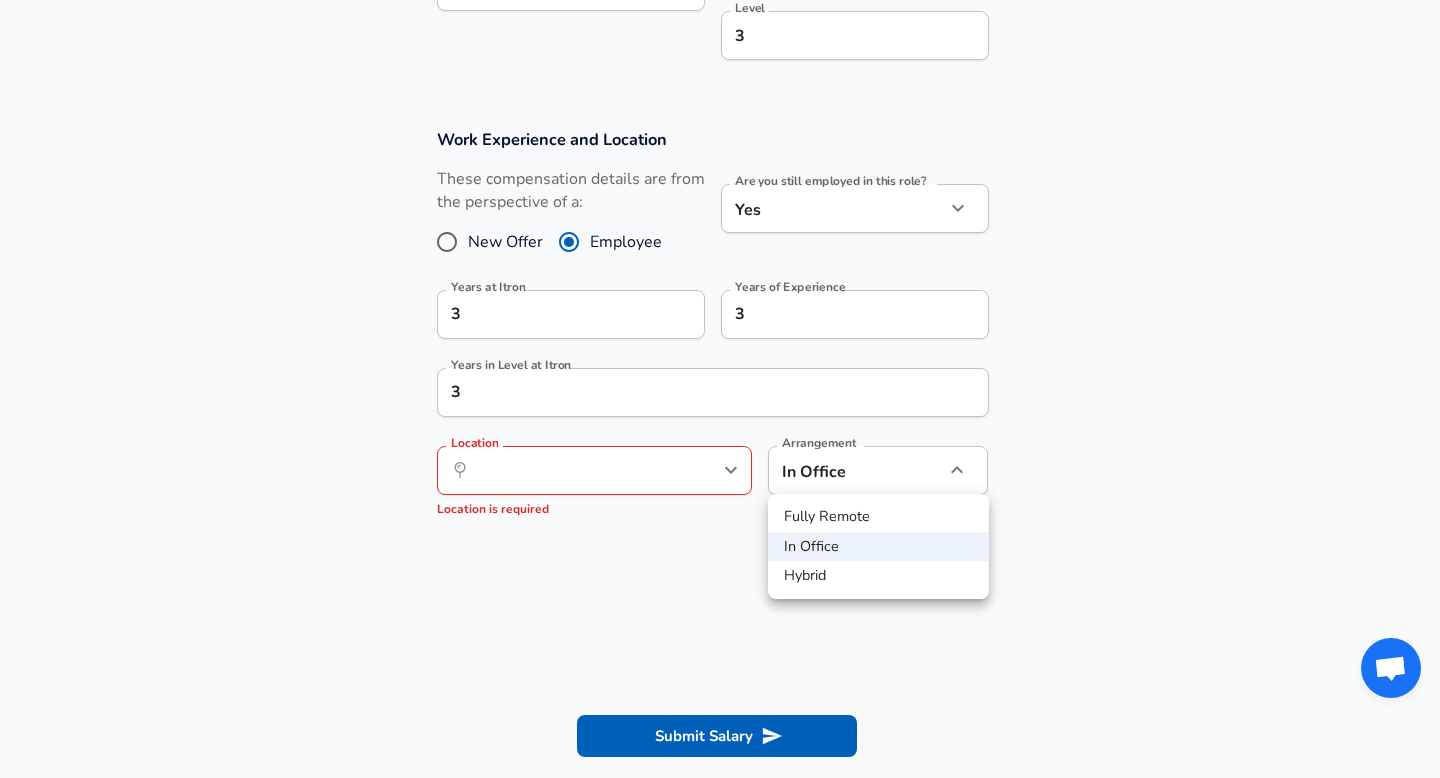 click on "Fully Remote" at bounding box center (878, 517) 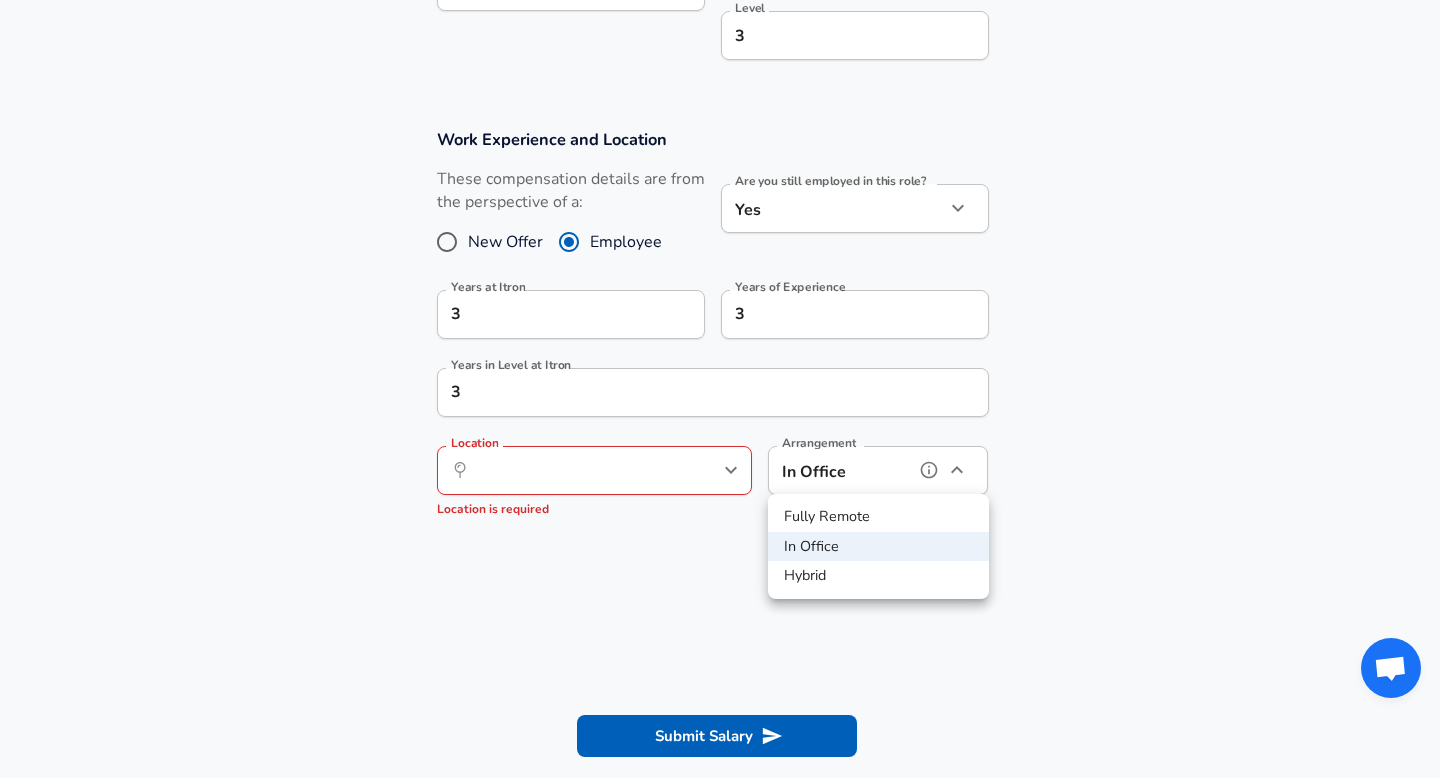 type on "remote" 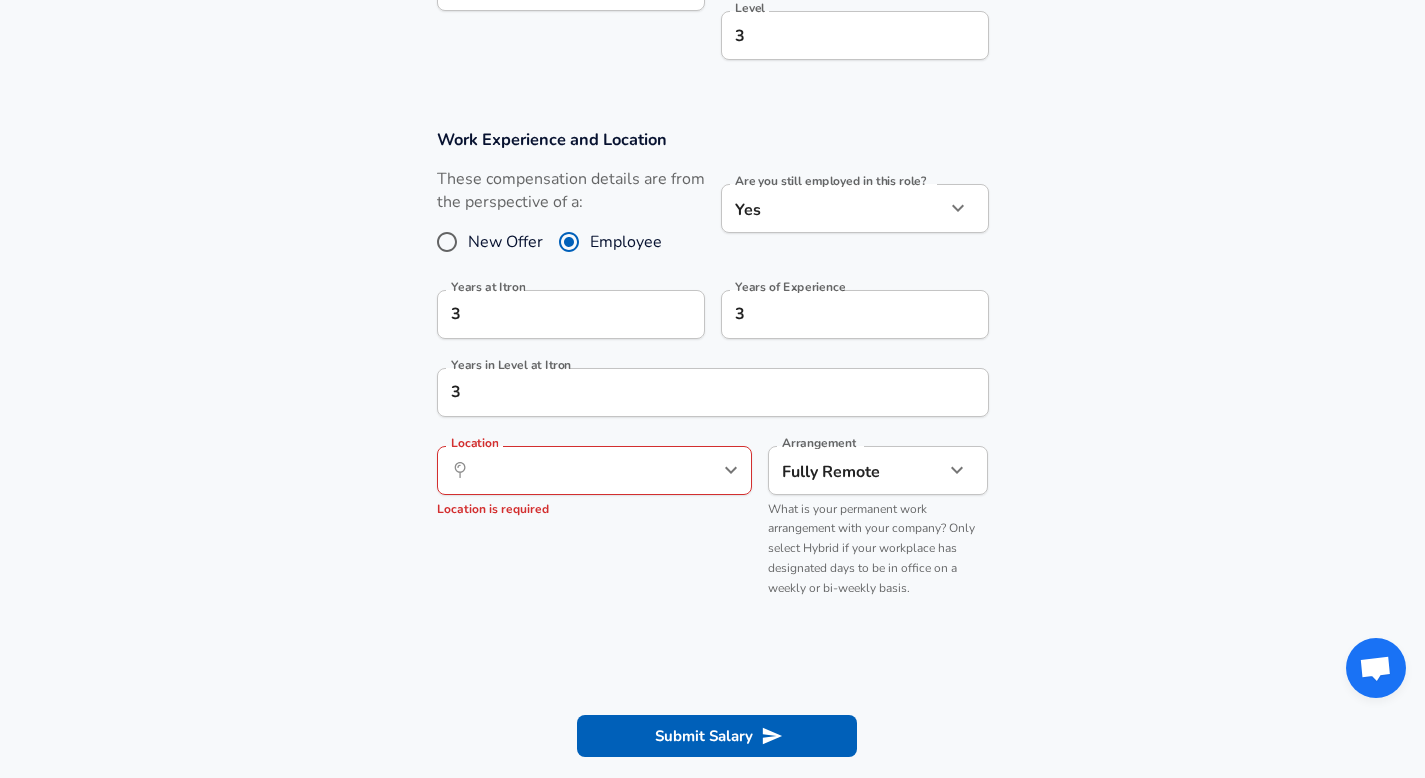 click on "Work Experience and Location These compensation details are from the perspective of a: New Offer Employee Are you still employed in this role? Yes yes Are you still employed in this role? Years at Itron 3 Years at Itron Years of Experience 3 Years of Experience Years in Level at Itron 3 Years in Level at Itron Location ​ Location Location is required Arrangement Fully Remote remote Arrangement   What is your permanent work arrangement with your company? Only select Hybrid if your workplace has designated days to be in office on a weekly or bi-weekly basis." at bounding box center (712, 372) 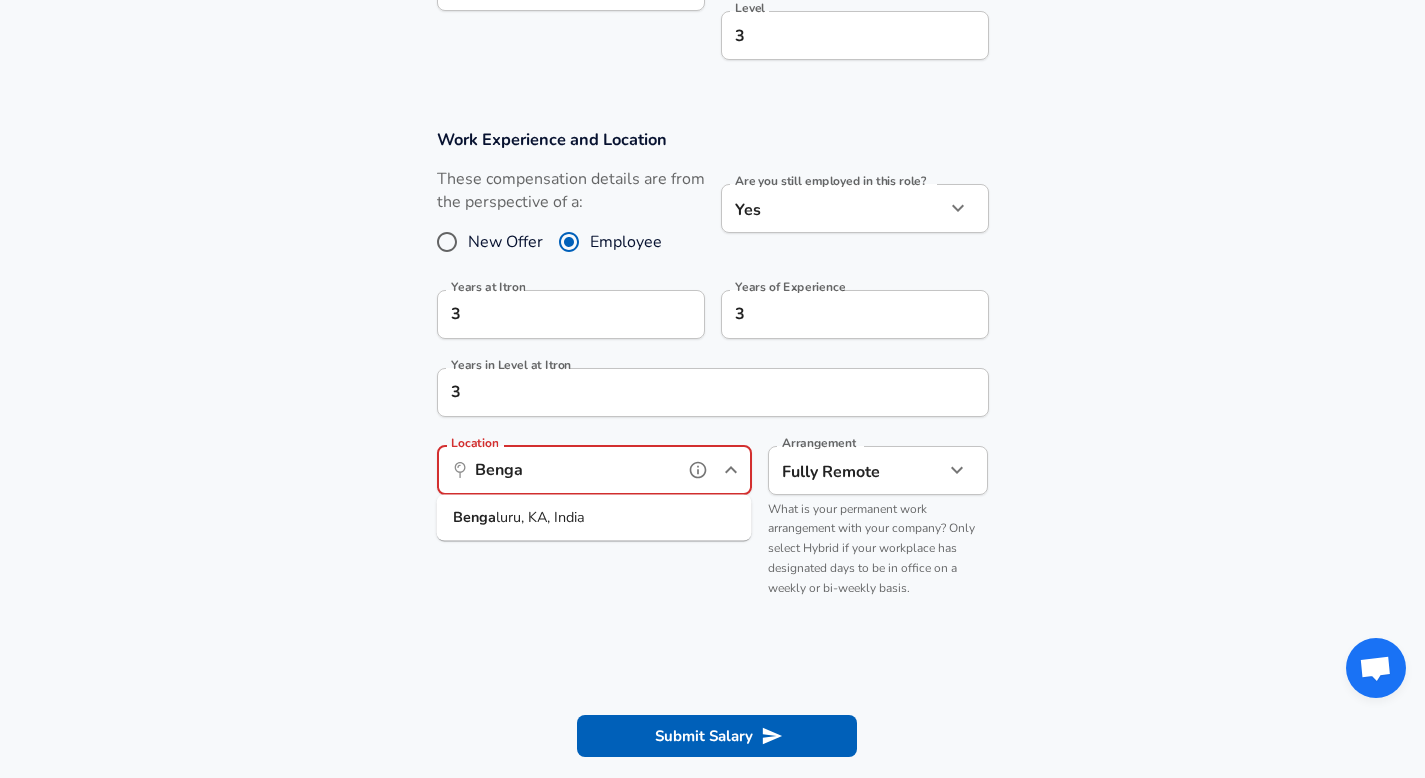 click on "[CITY], [STATE], [COUNTRY]" at bounding box center [519, 518] 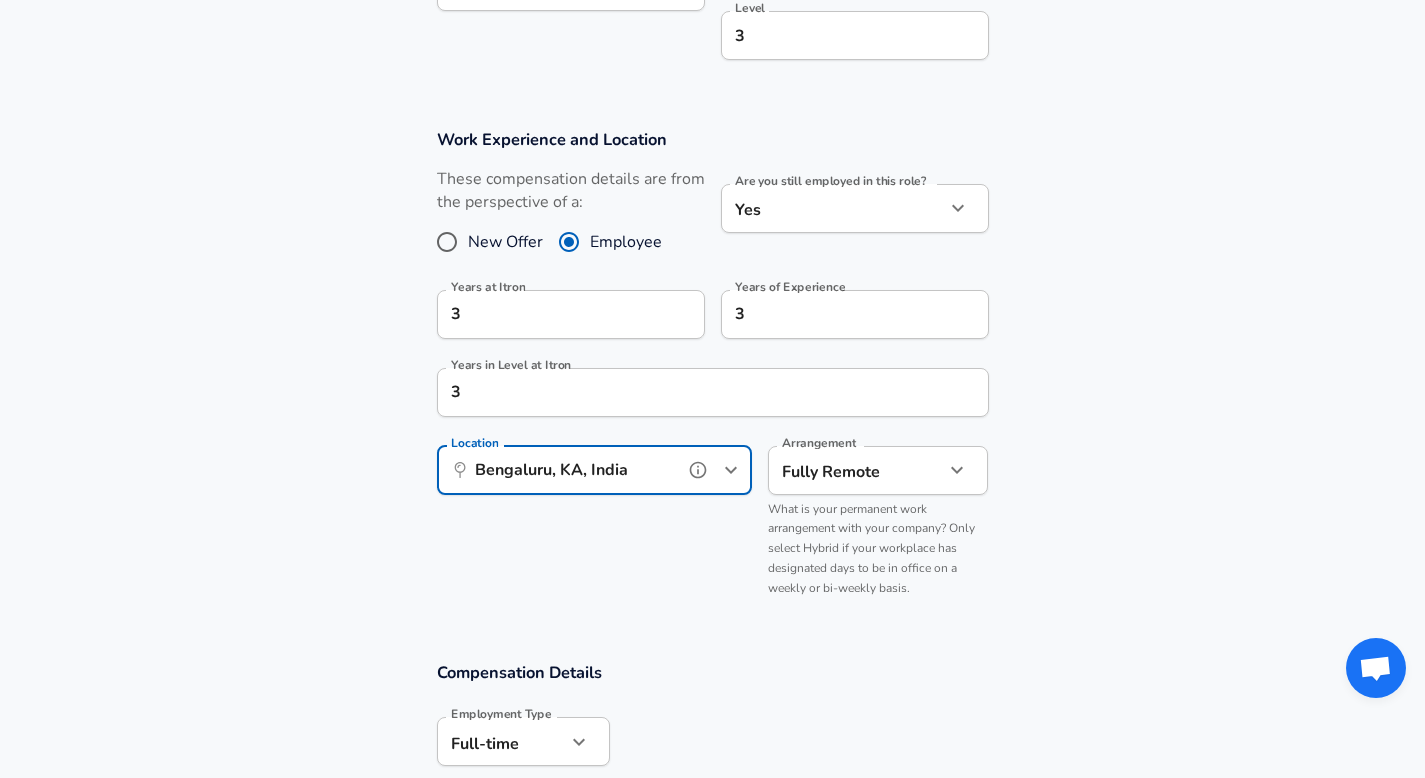 type on "Bengaluru, KA, India" 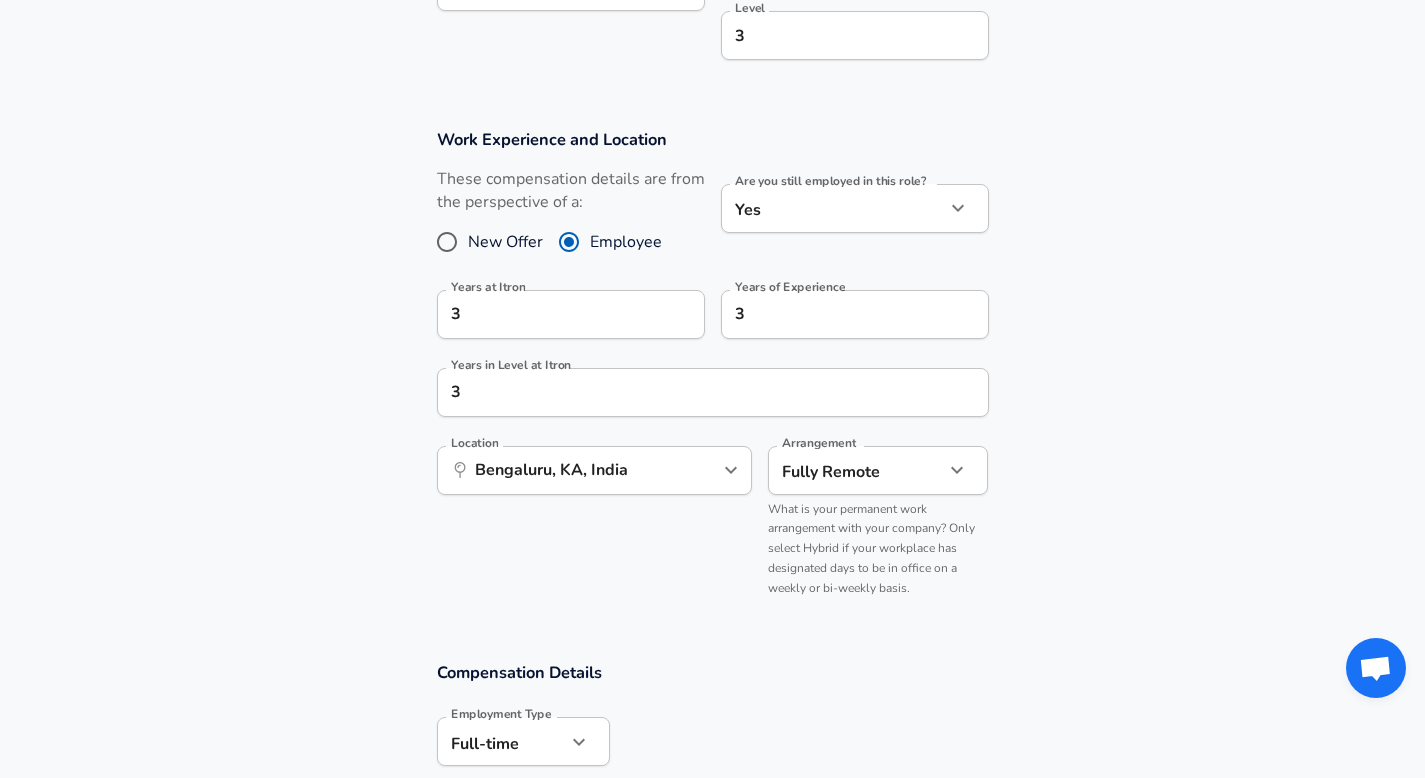 click on "Work Experience and Location These compensation details are from the perspective of a: New Offer Employee Are you still employed in this role? Yes yes Are you still employed in this role? Years at Itron 3 Years at Itron Years of Experience 3 Years of Experience Years in Level at Itron 3 Years in Level at Itron Location ​ [CITY], [STATE], [COUNTRY] Location Arrangement Fully Remote remote Arrangement   What is your permanent work arrangement with your company? Only select Hybrid if your workplace has designated days to be in office on a weekly or bi-weekly basis." at bounding box center (712, 372) 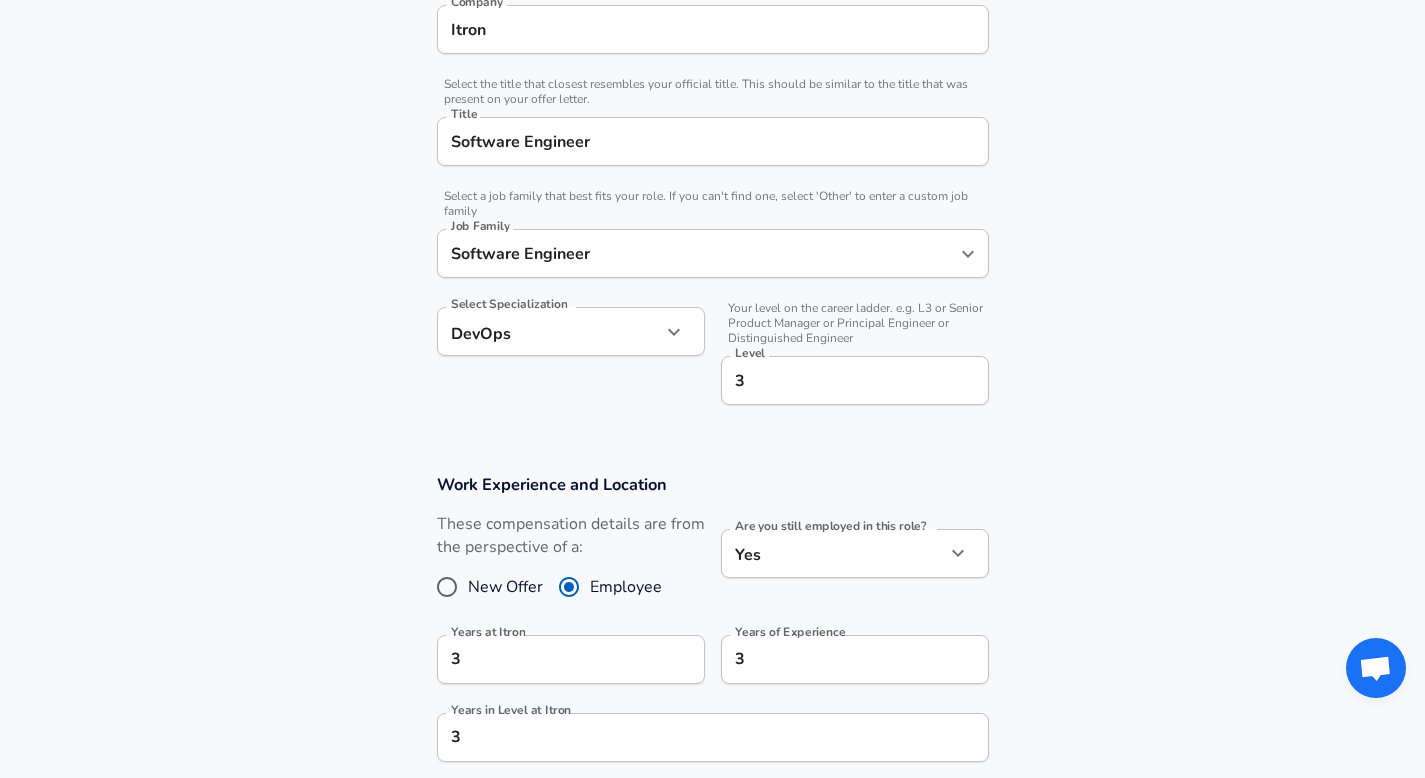 scroll, scrollTop: 395, scrollLeft: 0, axis: vertical 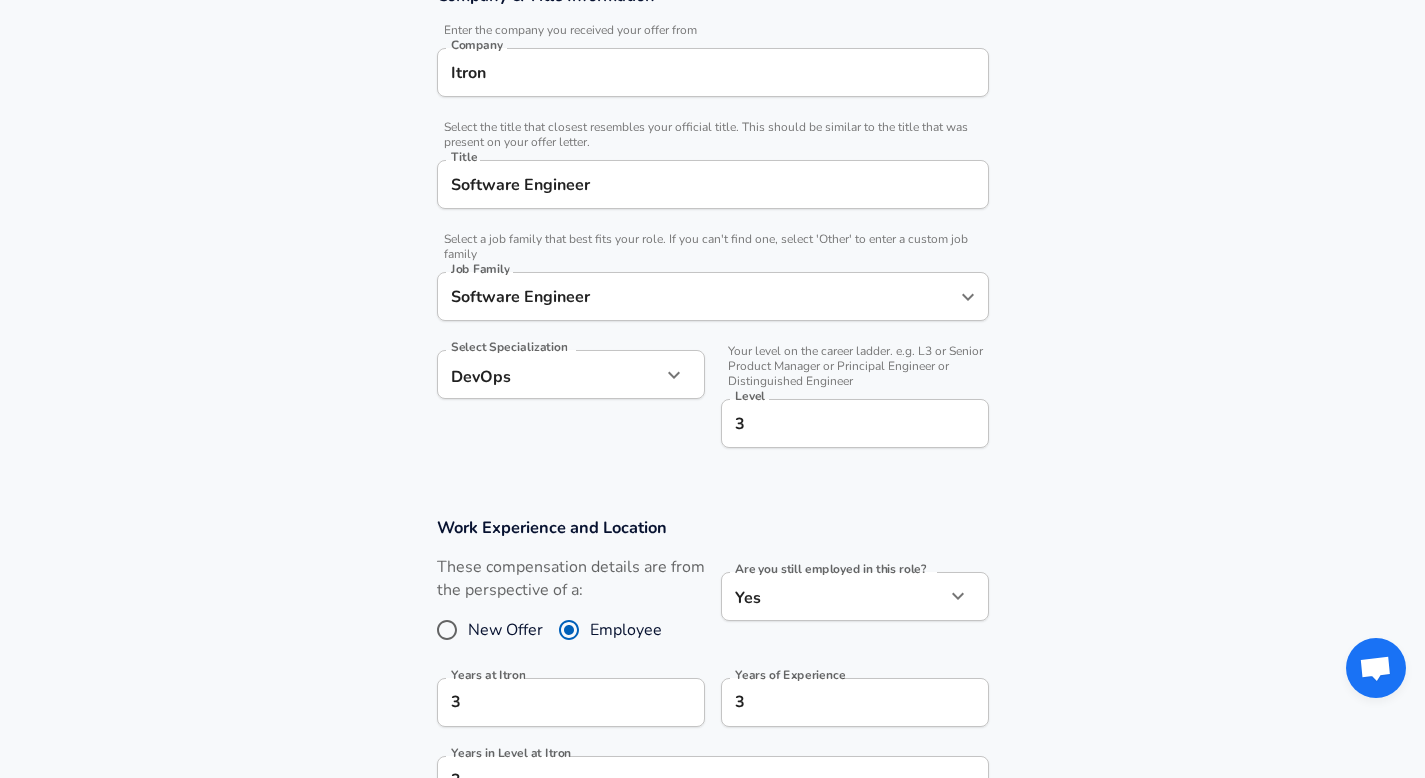 click on "3" at bounding box center [855, 423] 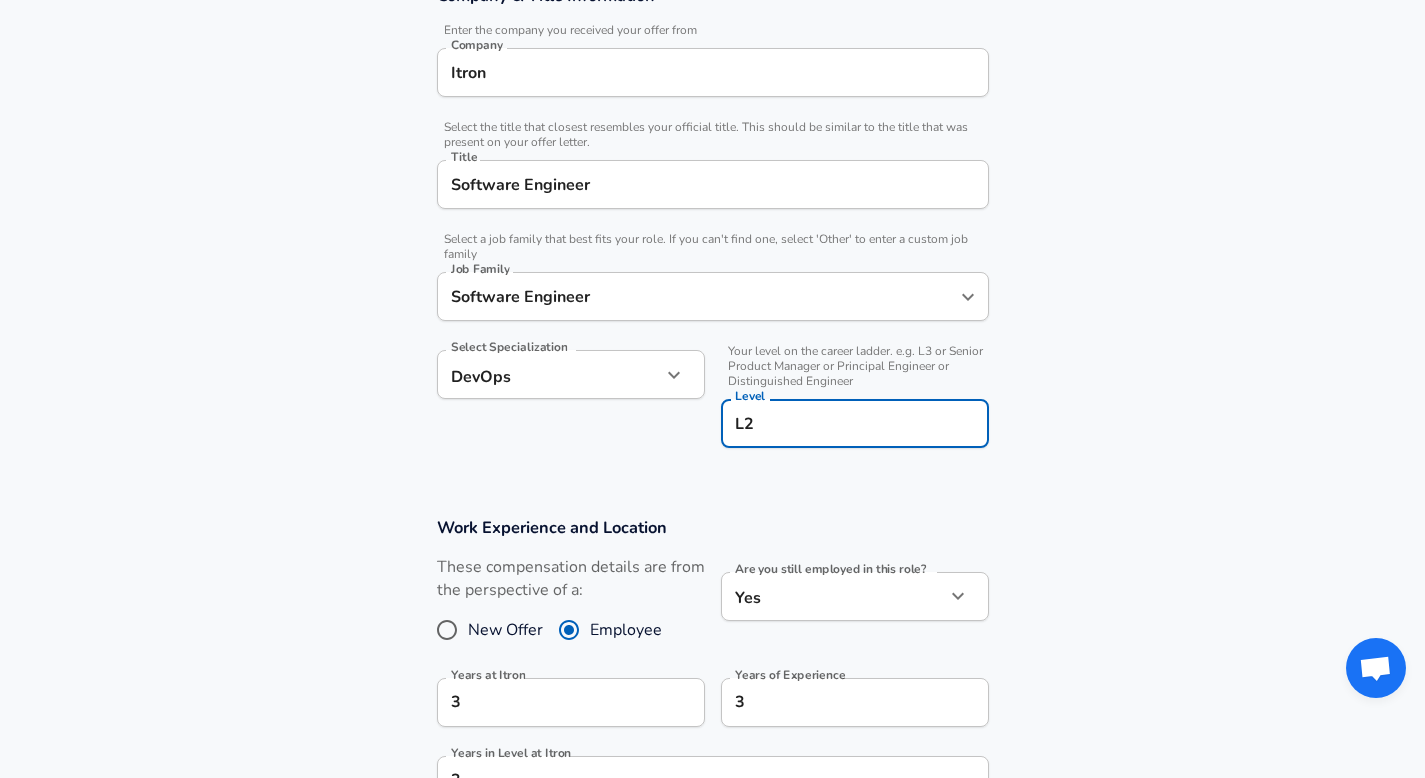 type on "L2" 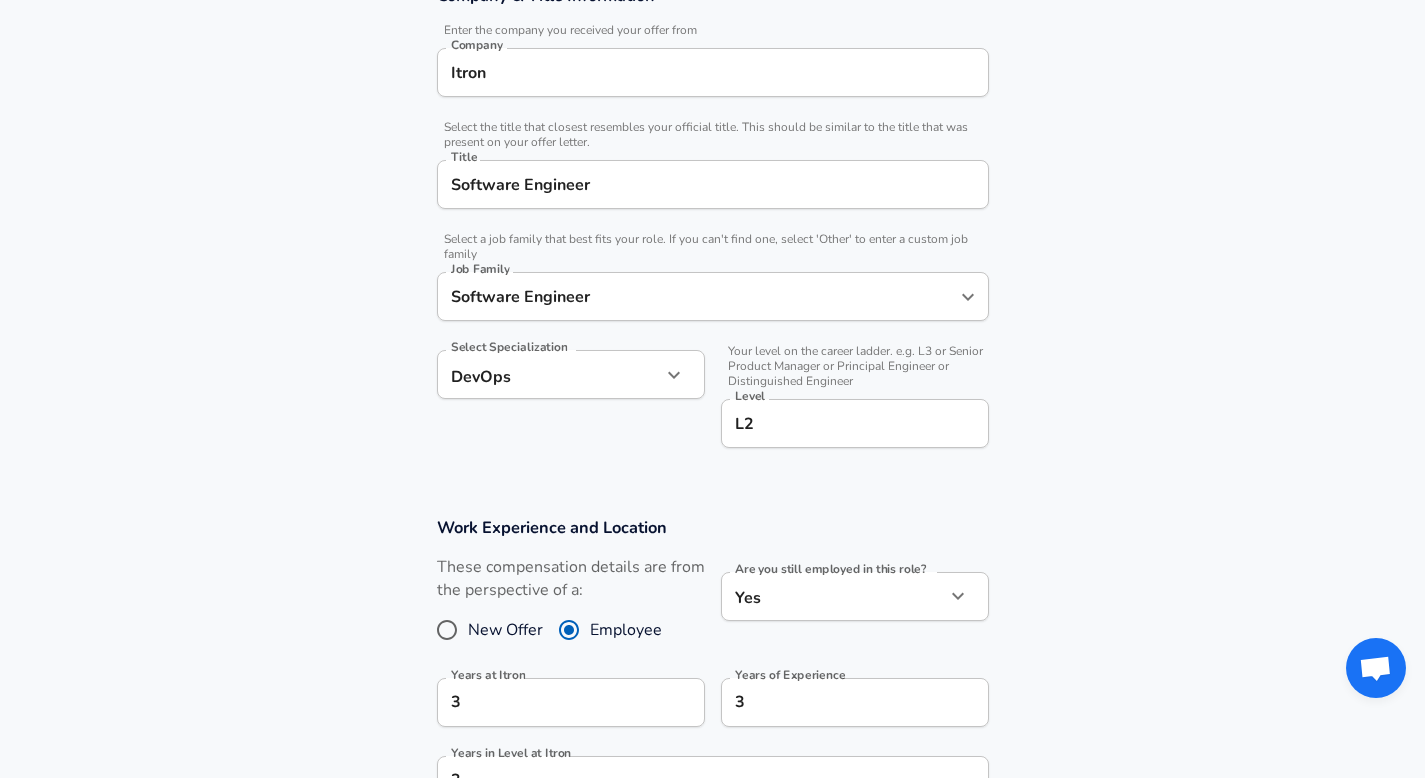 click on "Company & Title Information Enter the company you received your offer from Company Itron Company Select the title that closest resembles your official title. This should be similar to the title that was present on your offer letter. Title Software Engineer Title Select a job family that best fits your role. If you can't find one, select 'Other' to enter a custom job family Job Family Software Engineer Job Family Select Specialization DevOps DevOps Select Specialization Your level on the career ladder. e.g. L3 or Senior Product Manager or Principal Engineer or Distinguished Engineer Level L2 Level" at bounding box center (712, 227) 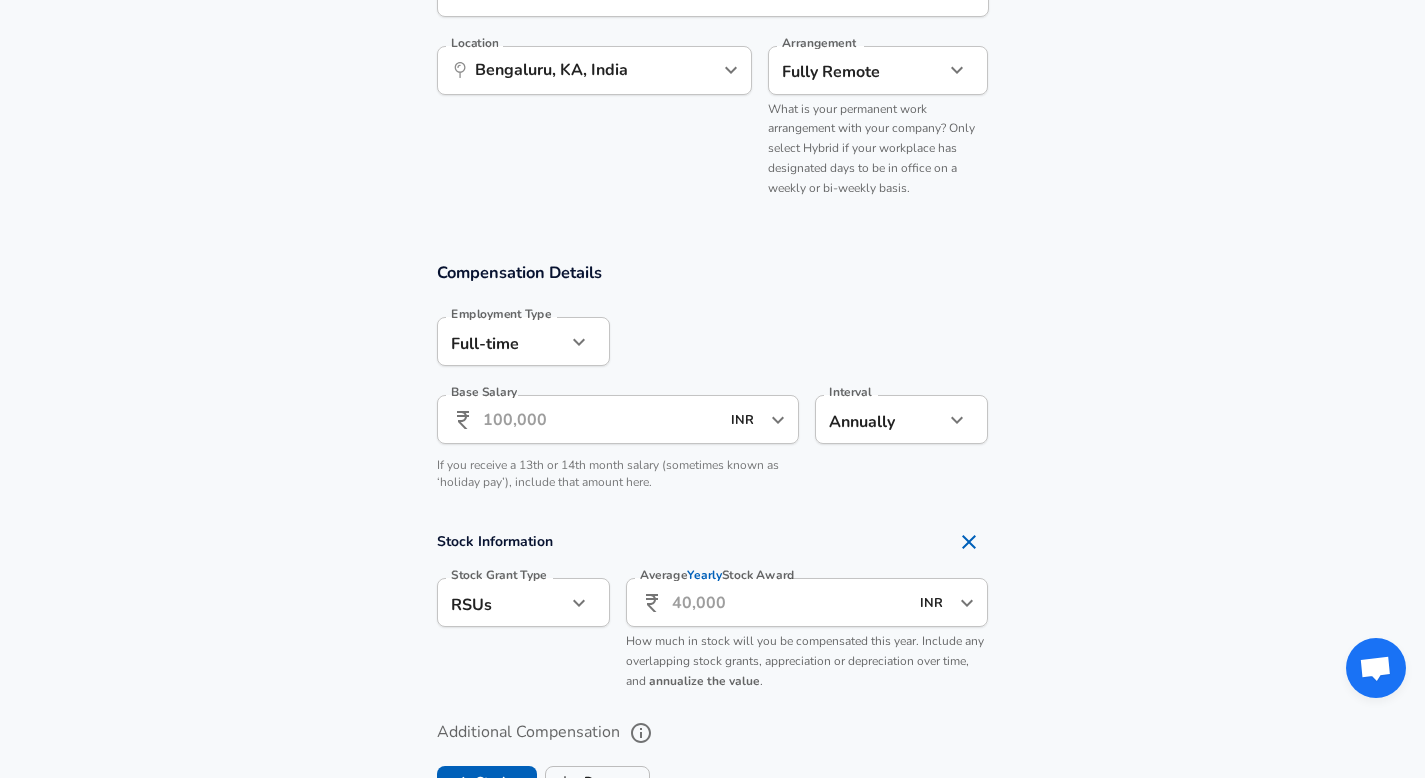 scroll, scrollTop: 1277, scrollLeft: 0, axis: vertical 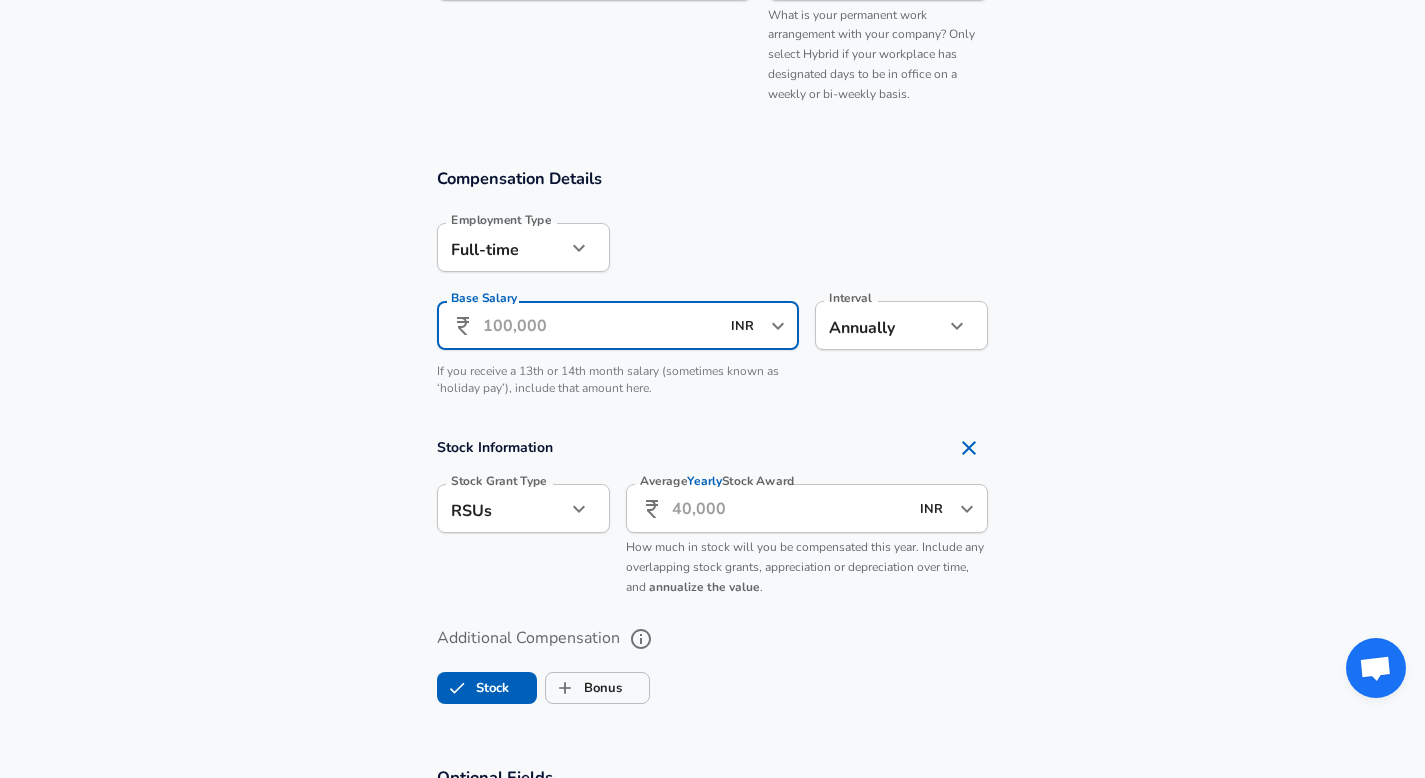 click on "Base Salary" at bounding box center [601, 325] 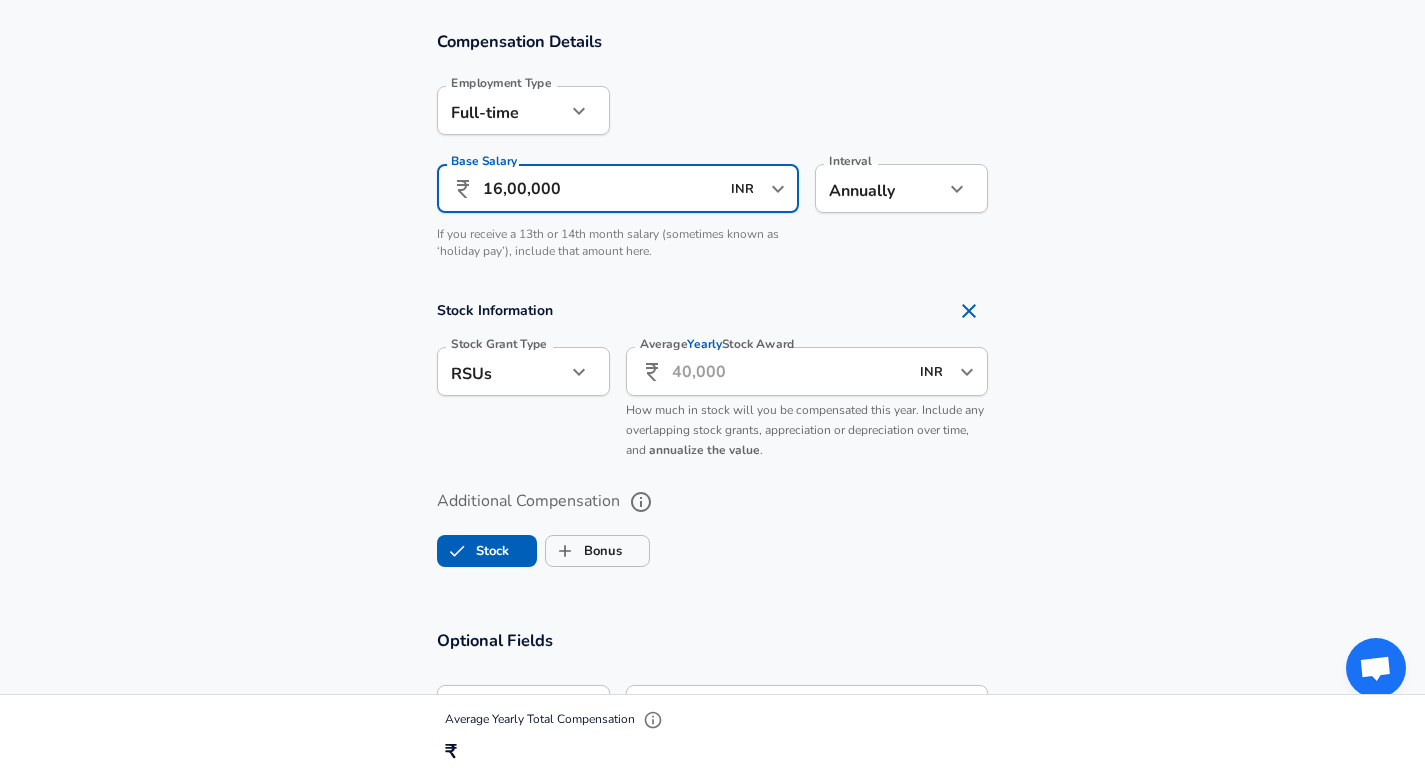 scroll, scrollTop: 1517, scrollLeft: 0, axis: vertical 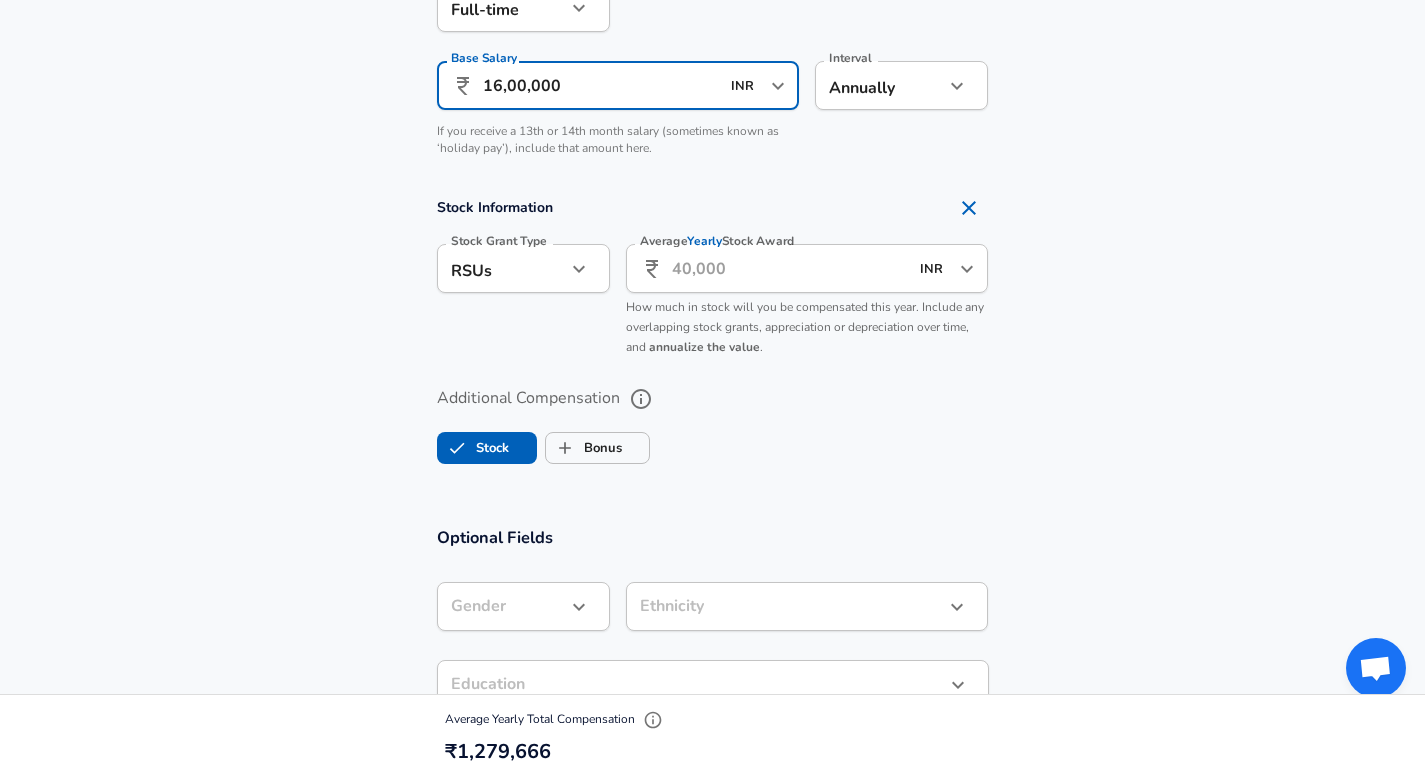 type on "16,00,000" 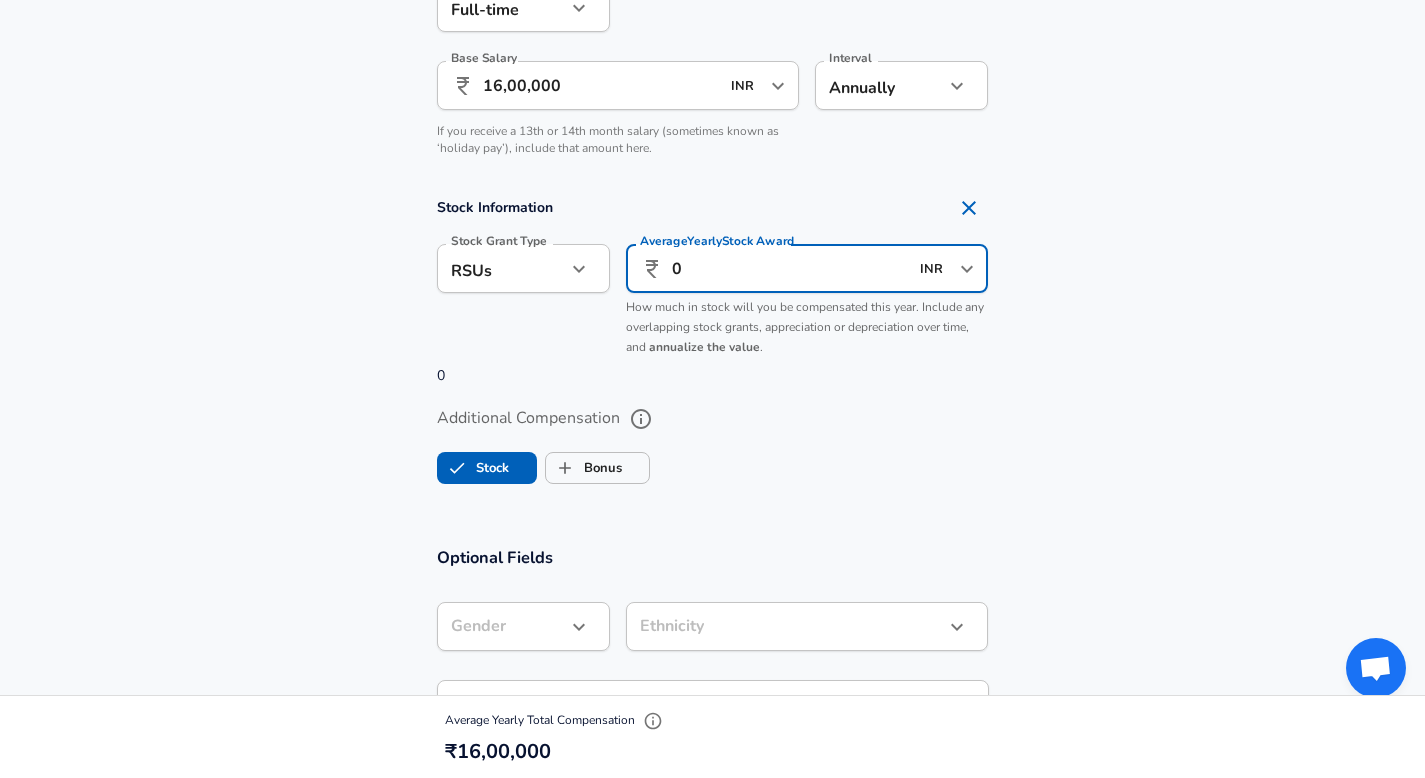 type on "0" 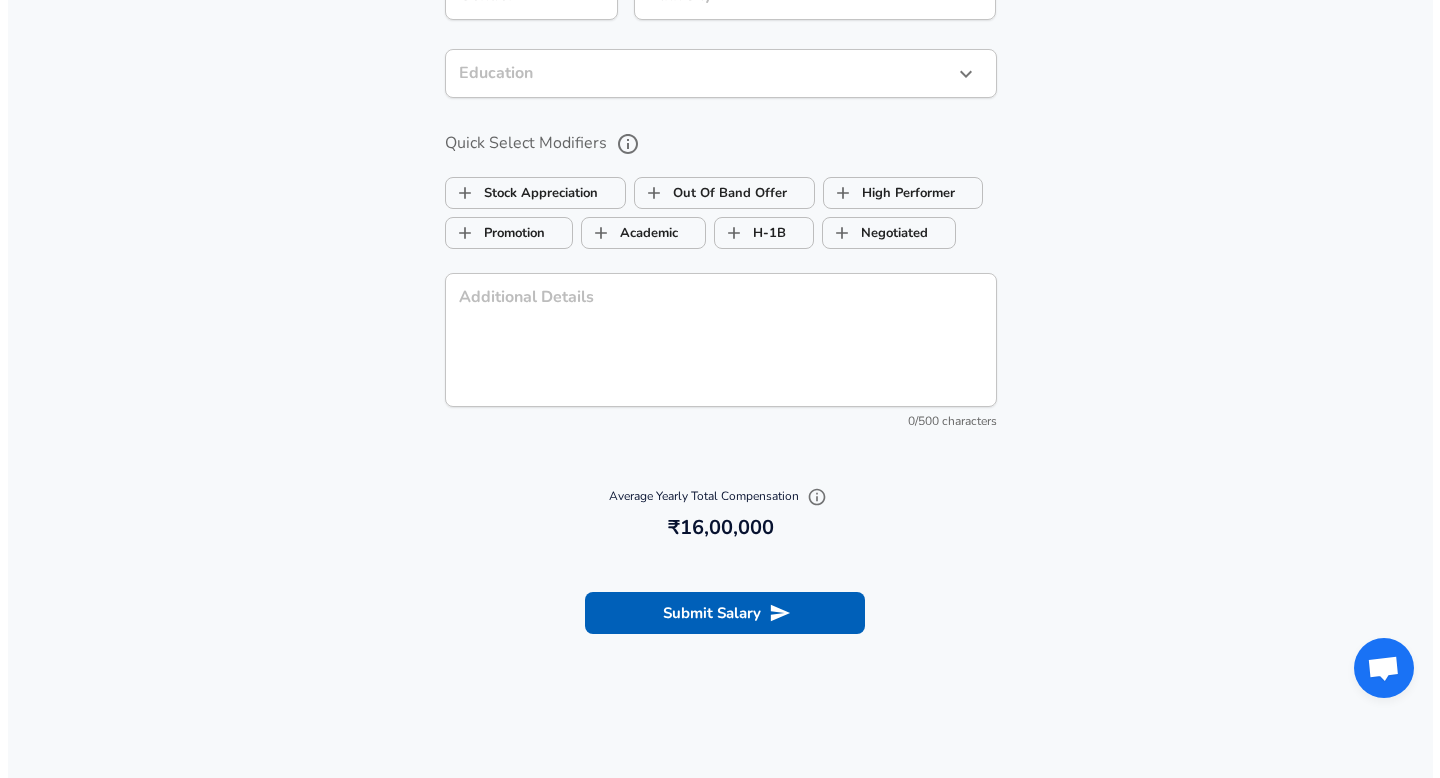 scroll, scrollTop: 2294, scrollLeft: 0, axis: vertical 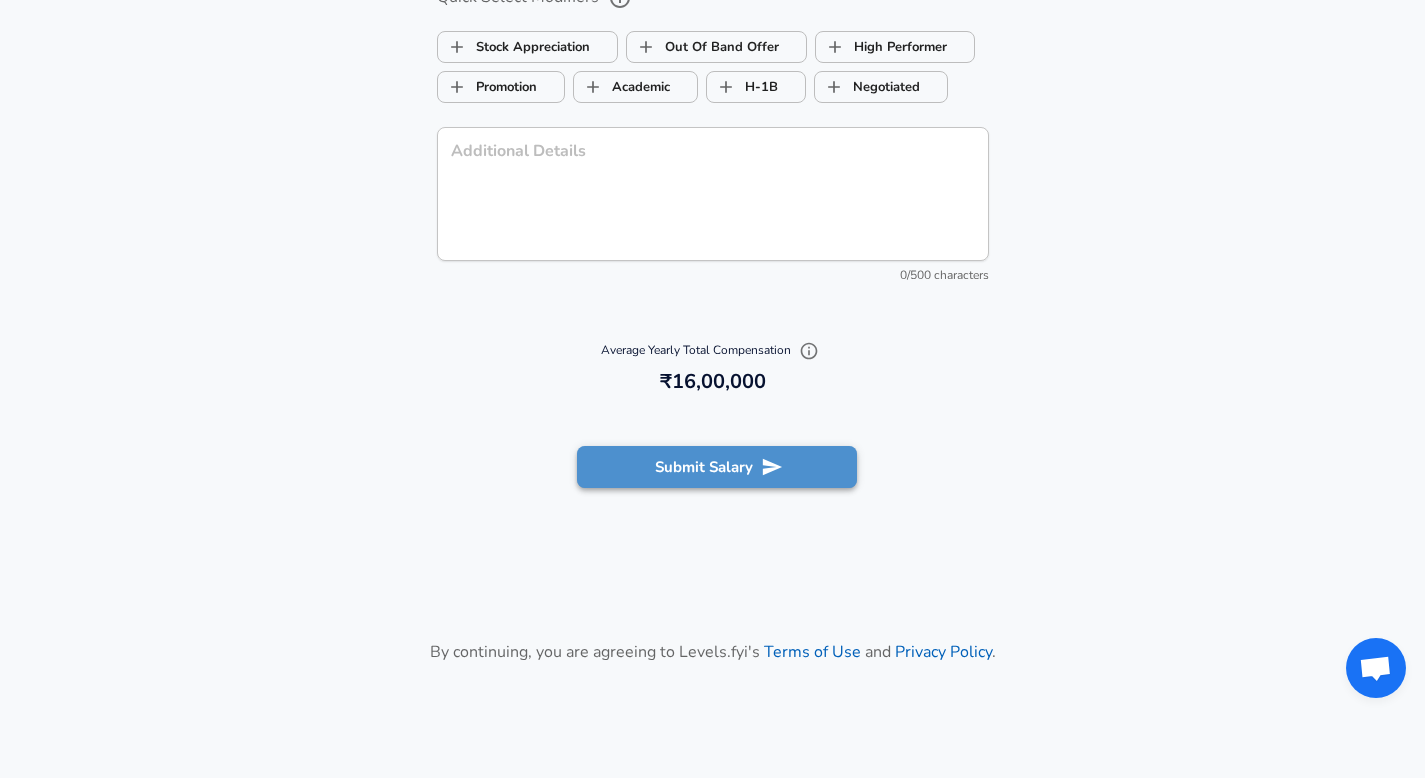 click on "Submit Salary" at bounding box center [717, 467] 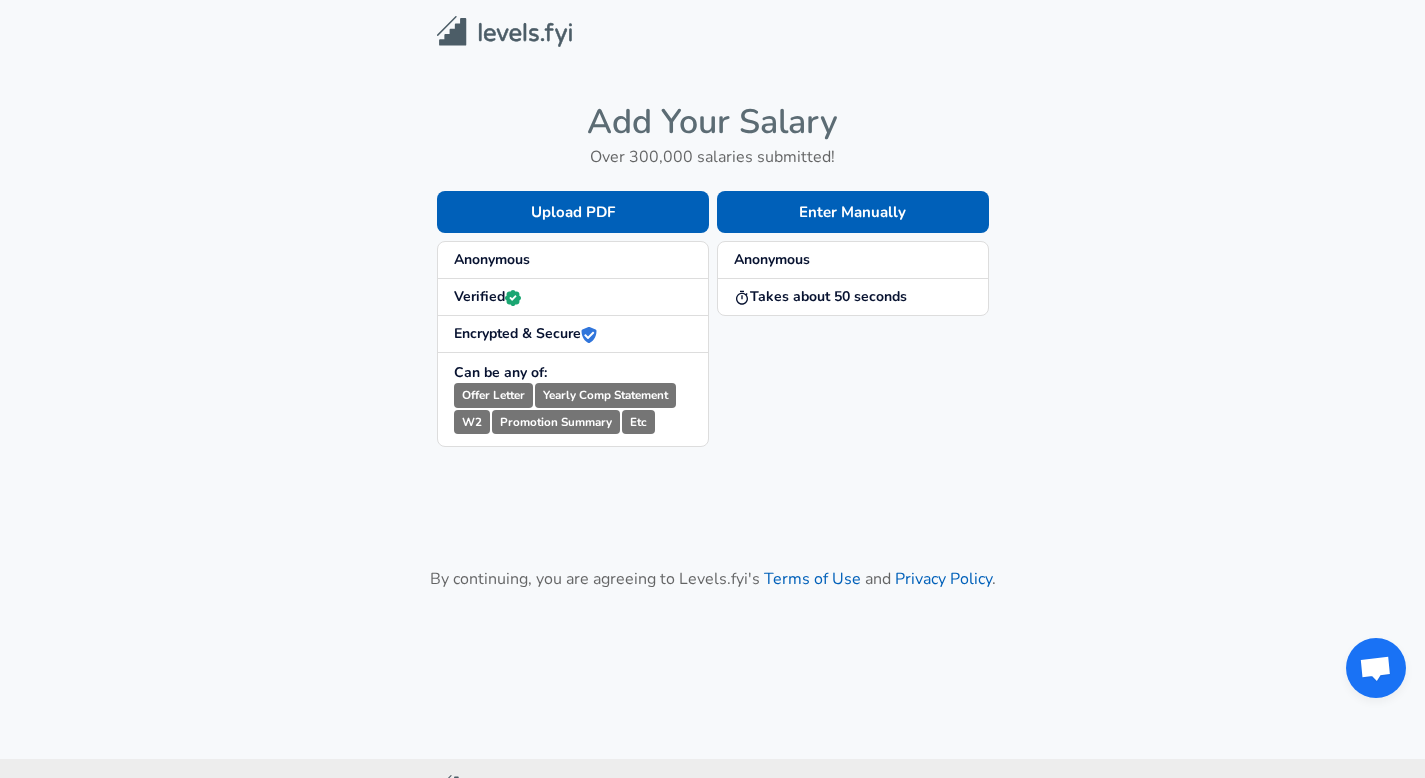 scroll, scrollTop: 0, scrollLeft: 0, axis: both 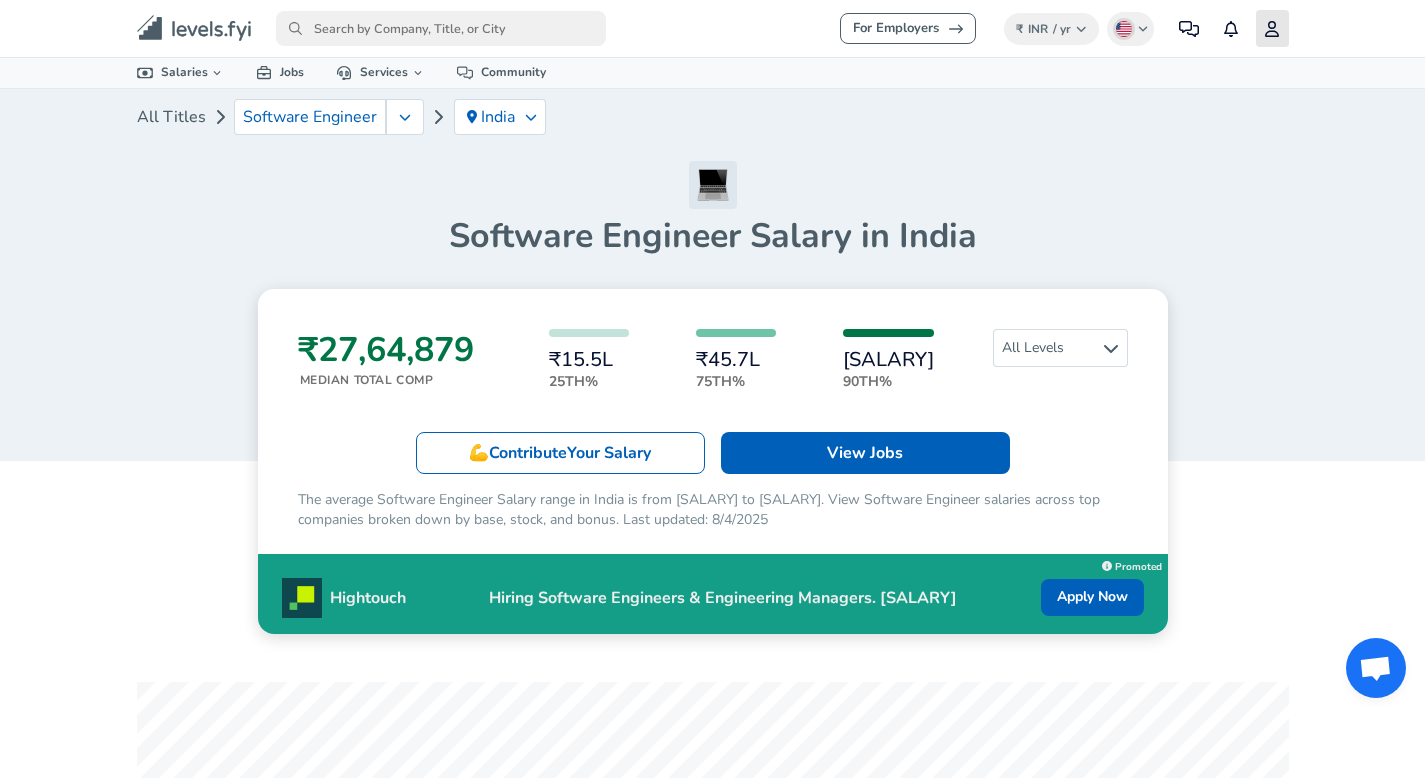 click on "Profile" at bounding box center (1272, 28) 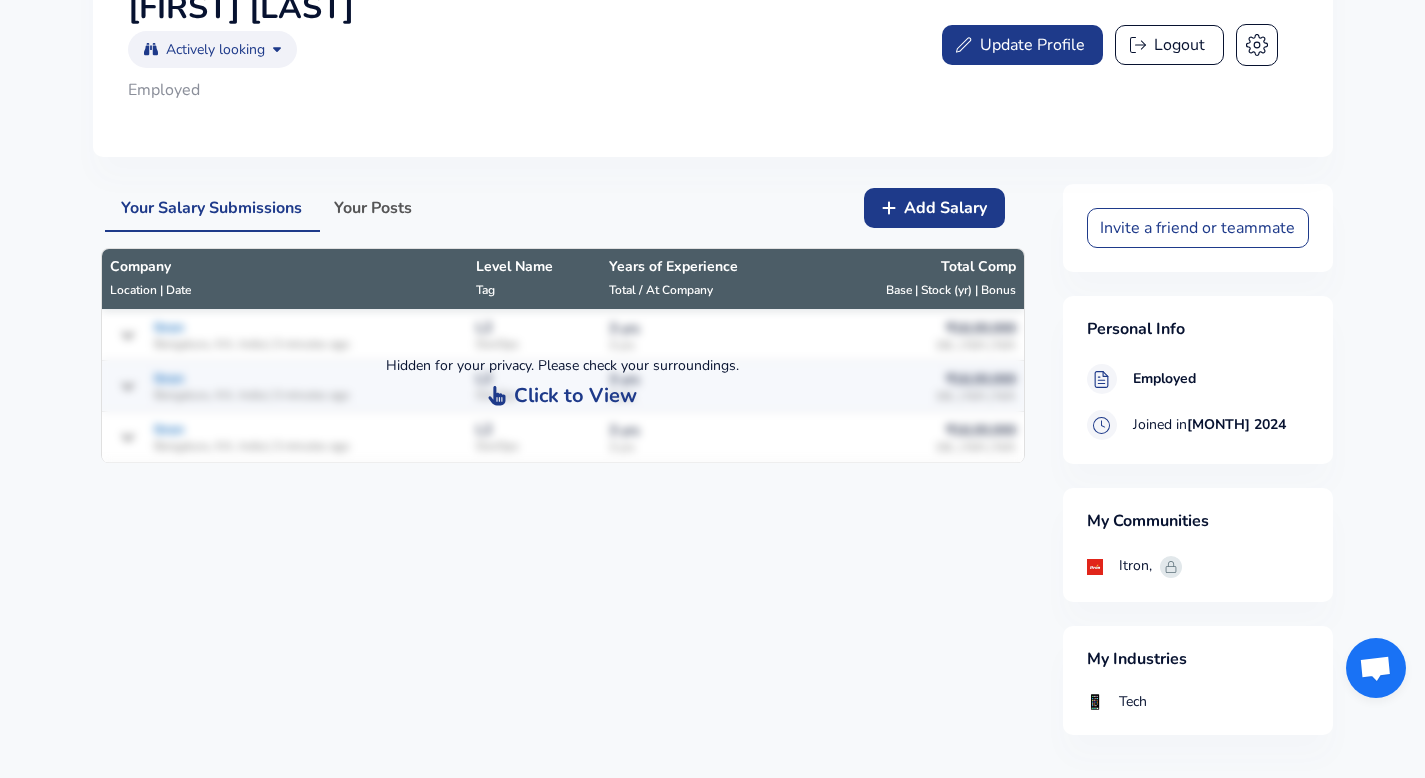 scroll, scrollTop: 226, scrollLeft: 0, axis: vertical 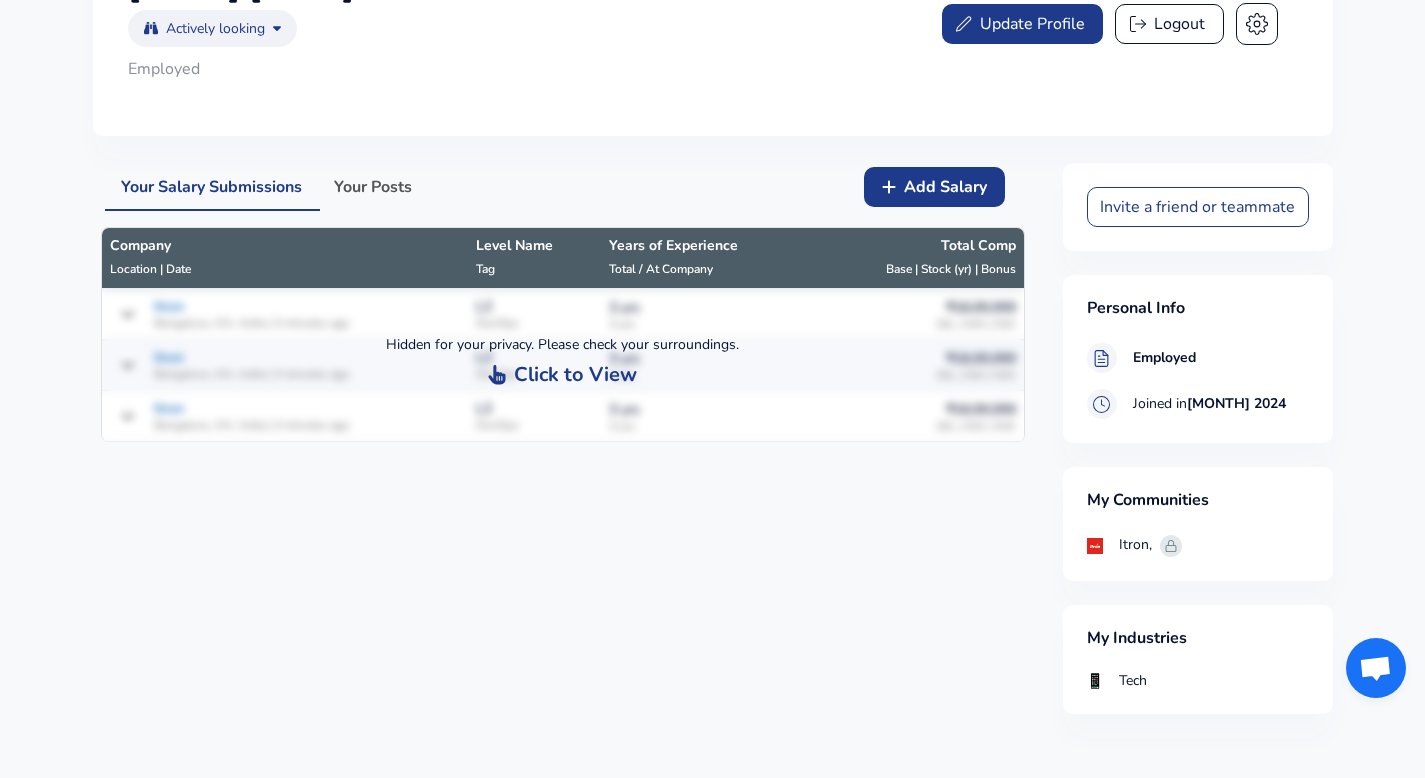 click on "Click to View" at bounding box center [575, 375] 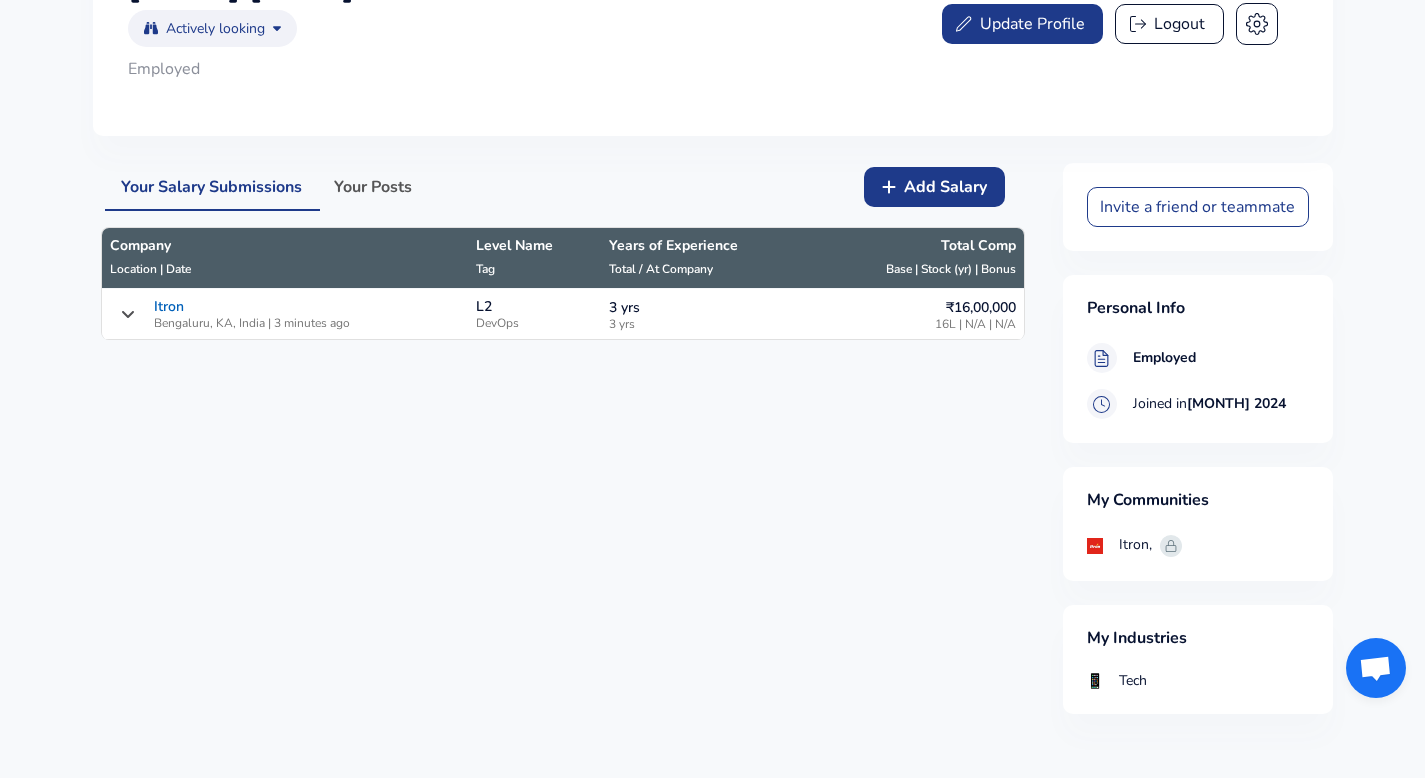 click on "₹16,00,000 16L   |   N/A   |   N/A" at bounding box center [916, 314] 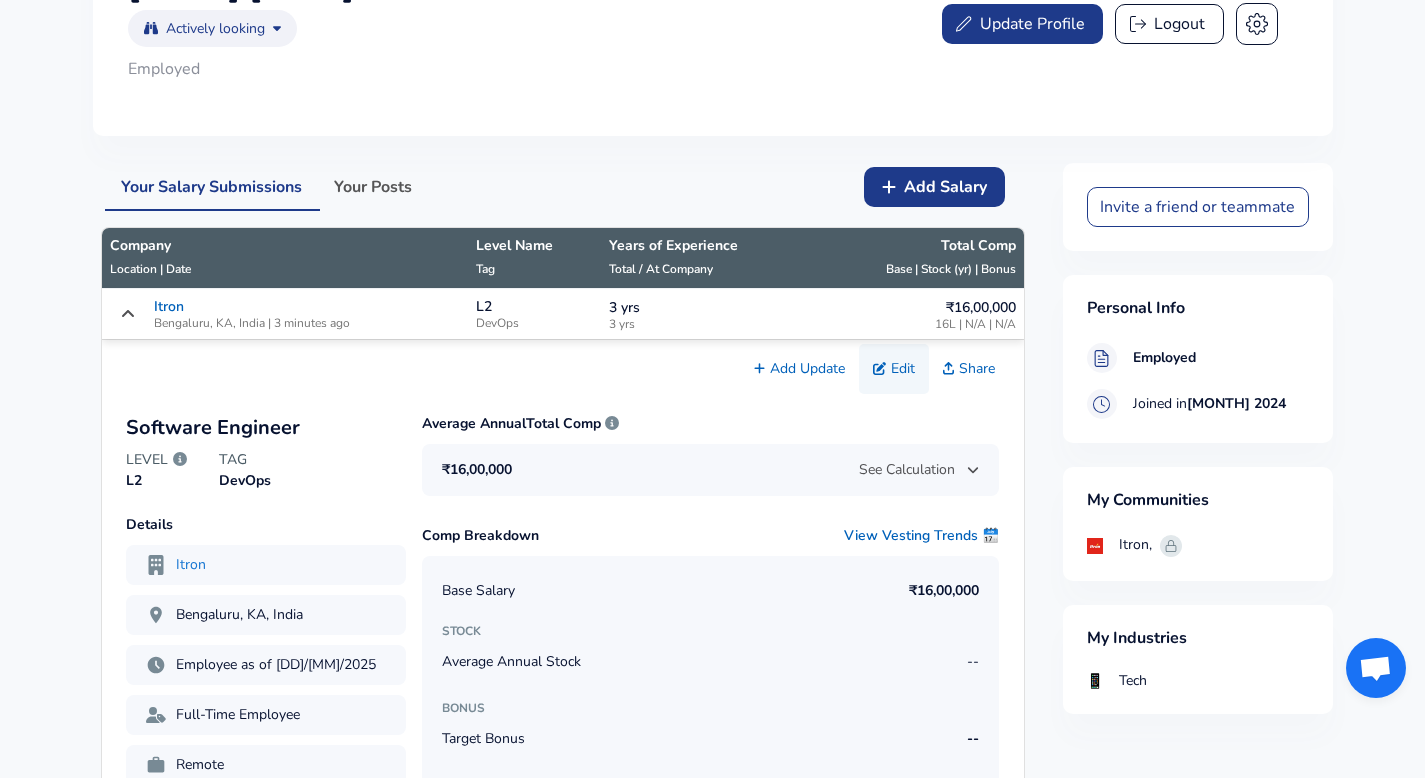 click on "Edit" at bounding box center (894, 369) 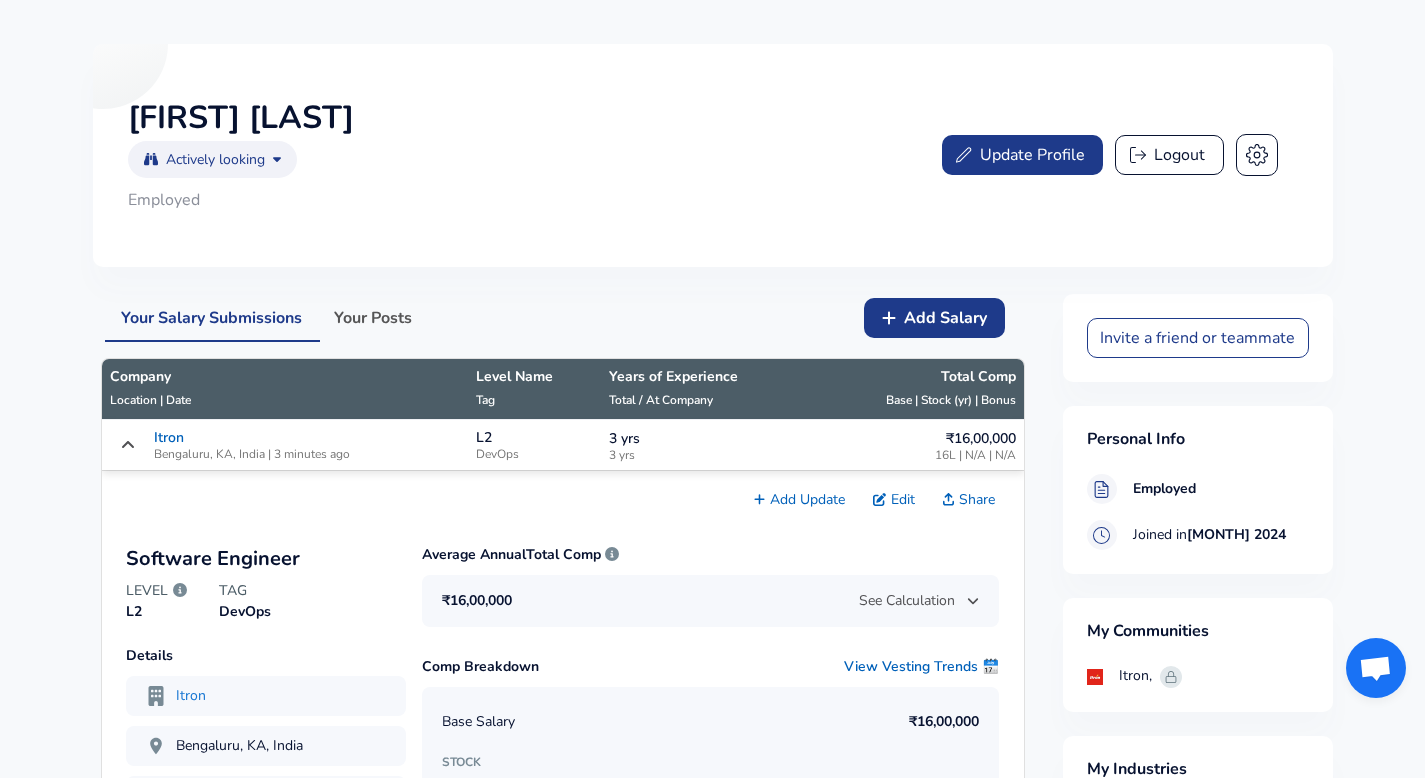 scroll, scrollTop: 38, scrollLeft: 0, axis: vertical 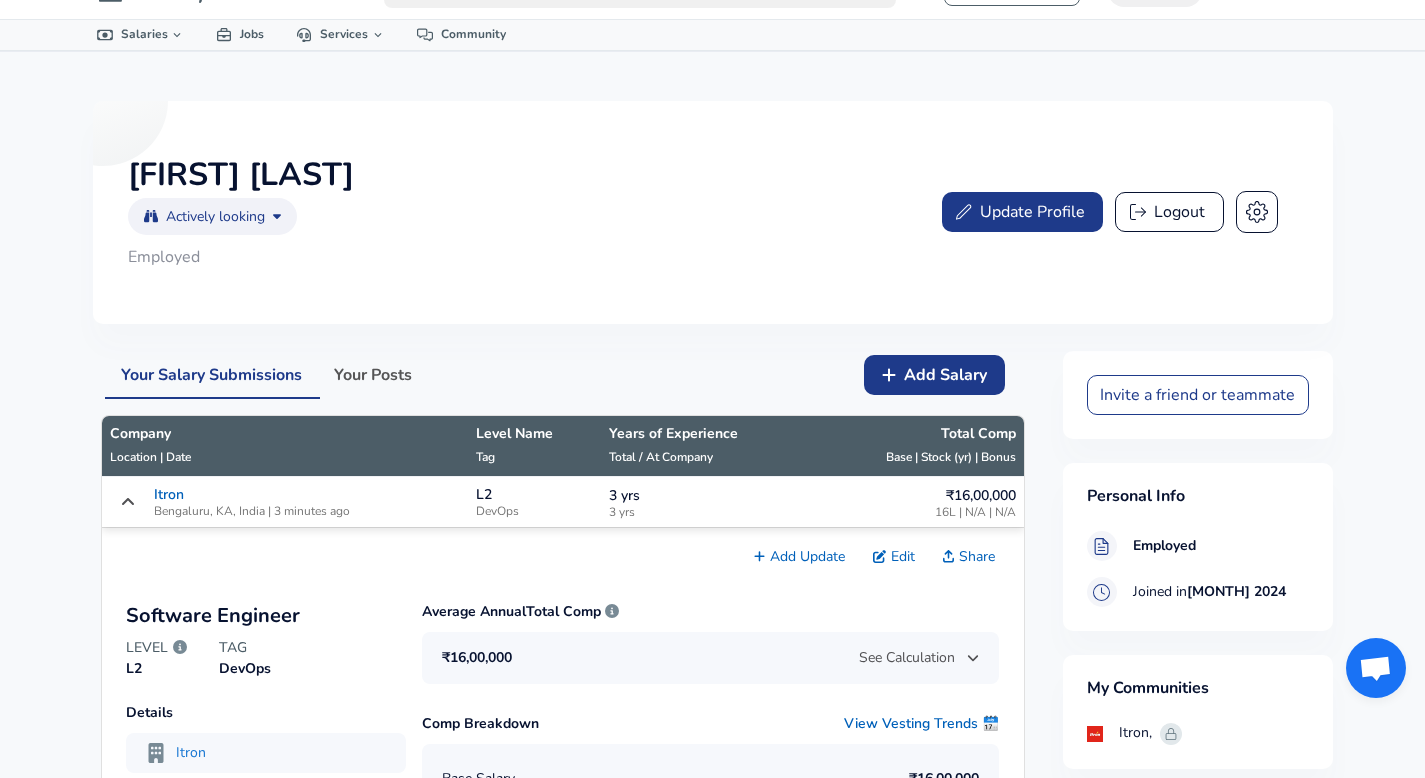 click on "Add Salary" at bounding box center [934, 375] 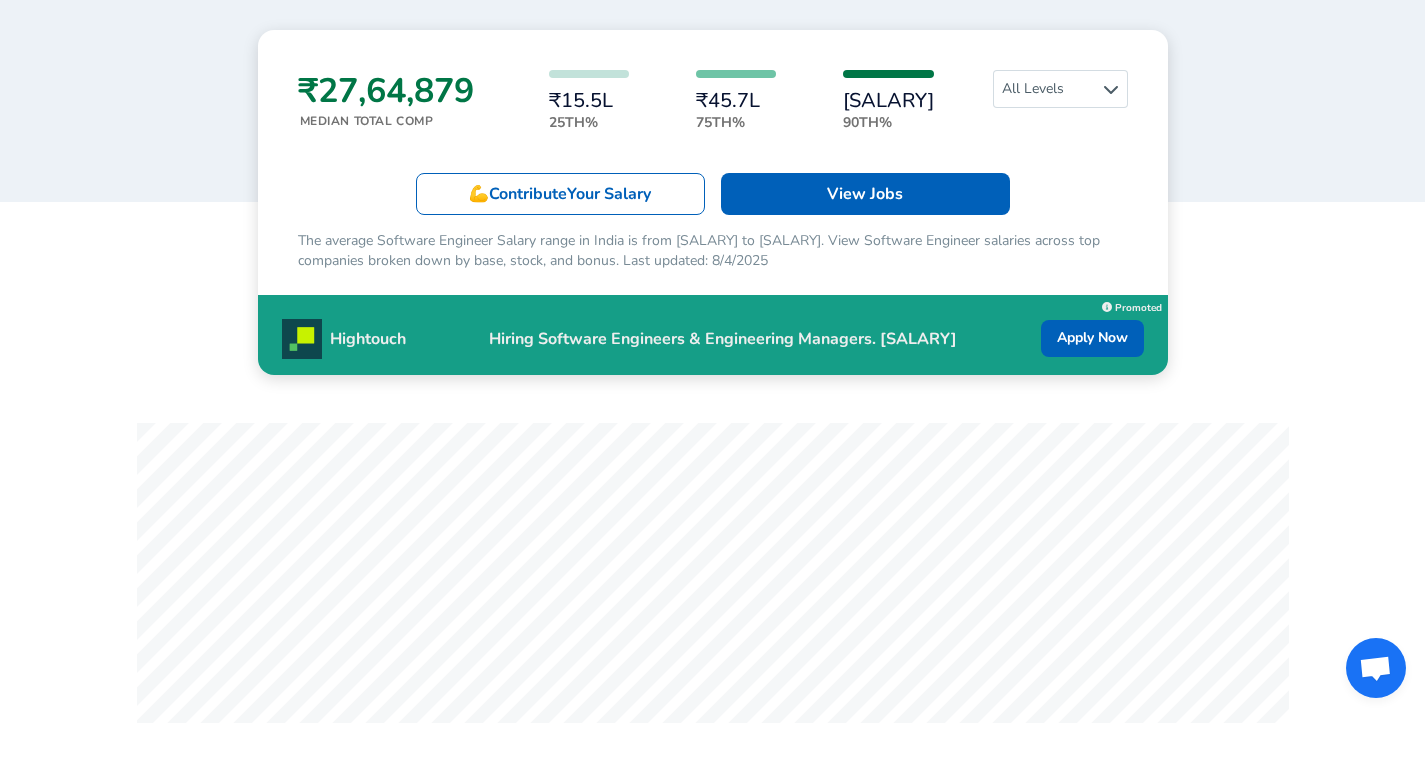 scroll, scrollTop: 23, scrollLeft: 0, axis: vertical 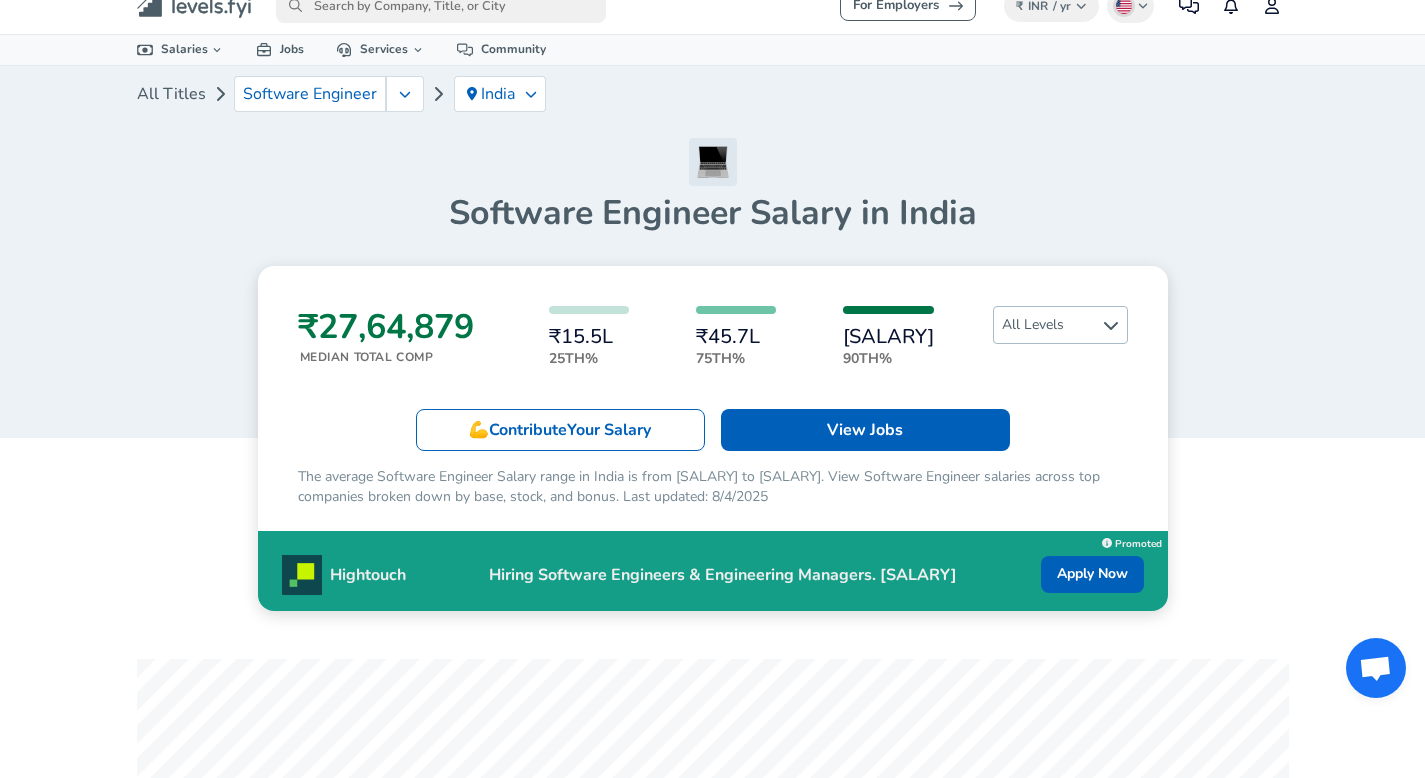 click on "All Levels" at bounding box center (1060, 325) 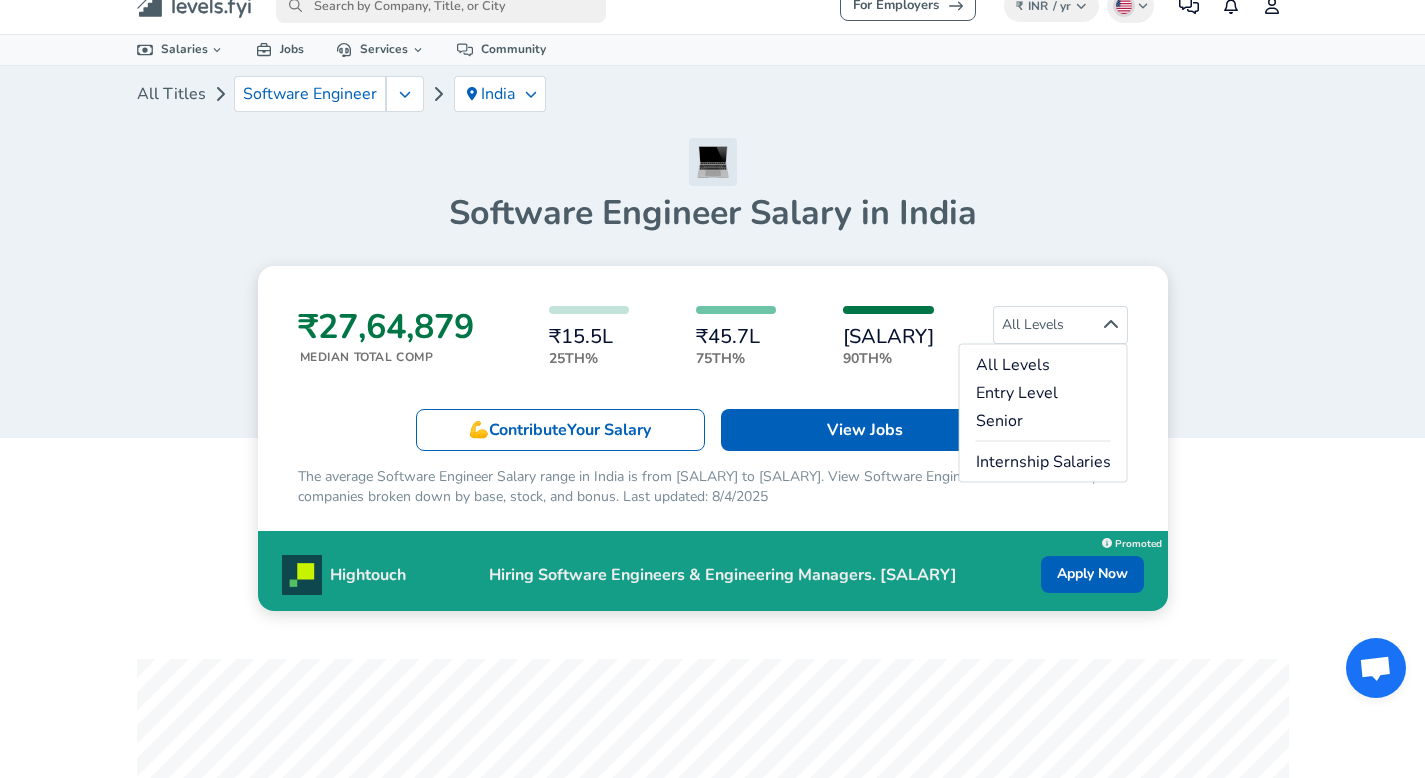 click on "₹27,64,879 Median Total Comp ₹15.5L 25th% ₹45.7L 75th% ₹65.89L 90th% All Levels   💪  Contribute Your Salary View Jobs The average Software Engineer  Salary range in India is from ₹15,49,667 to ₹45,69,610. View Software Engineer salaries across top companies broken down by base, stock, and bonus.   Last updated:   8/4/2025 Hightouch Hiring Software Engineers & Engineering Managers. ₹1.57Cr-₹2.79Cr base salary. Apply Now Now Hiring Apply   Promoted" at bounding box center [713, 438] 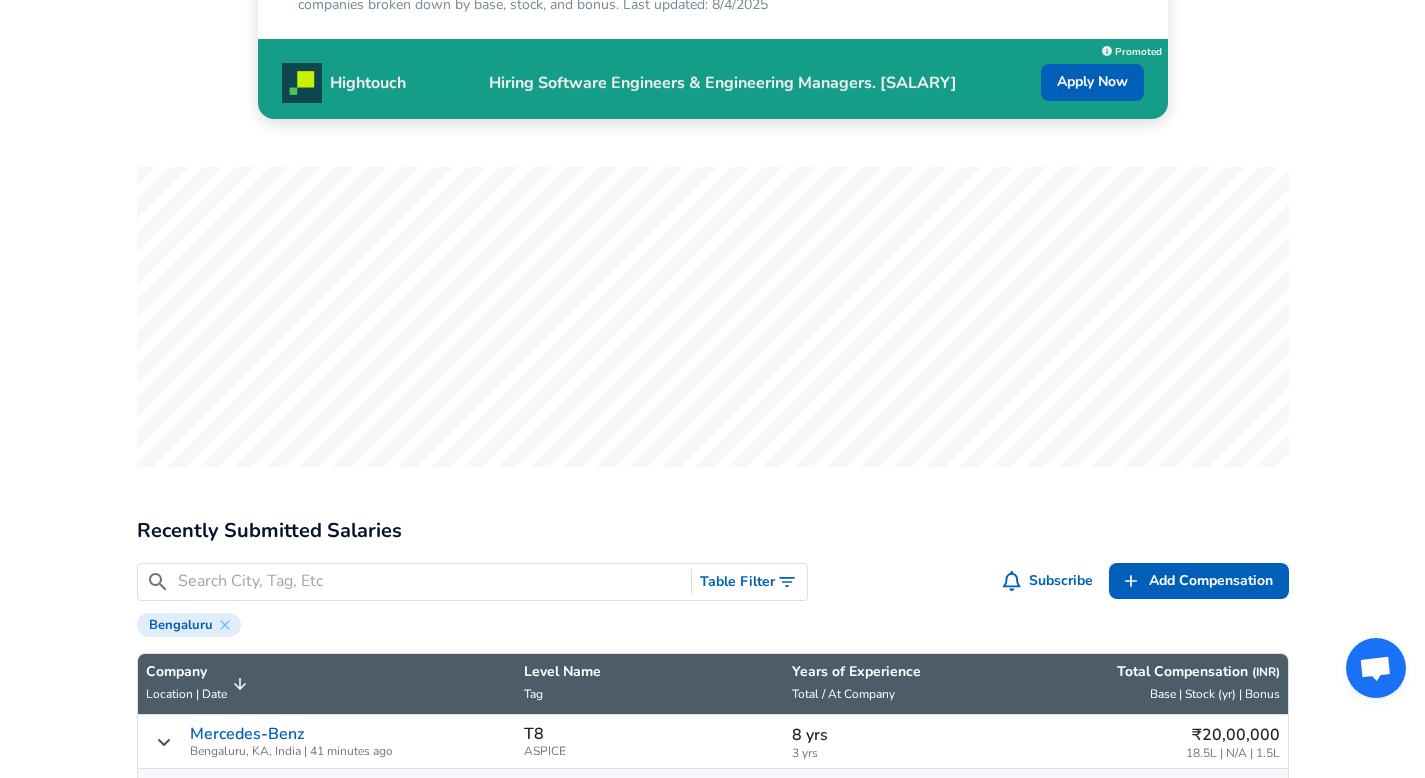 scroll, scrollTop: 654, scrollLeft: 0, axis: vertical 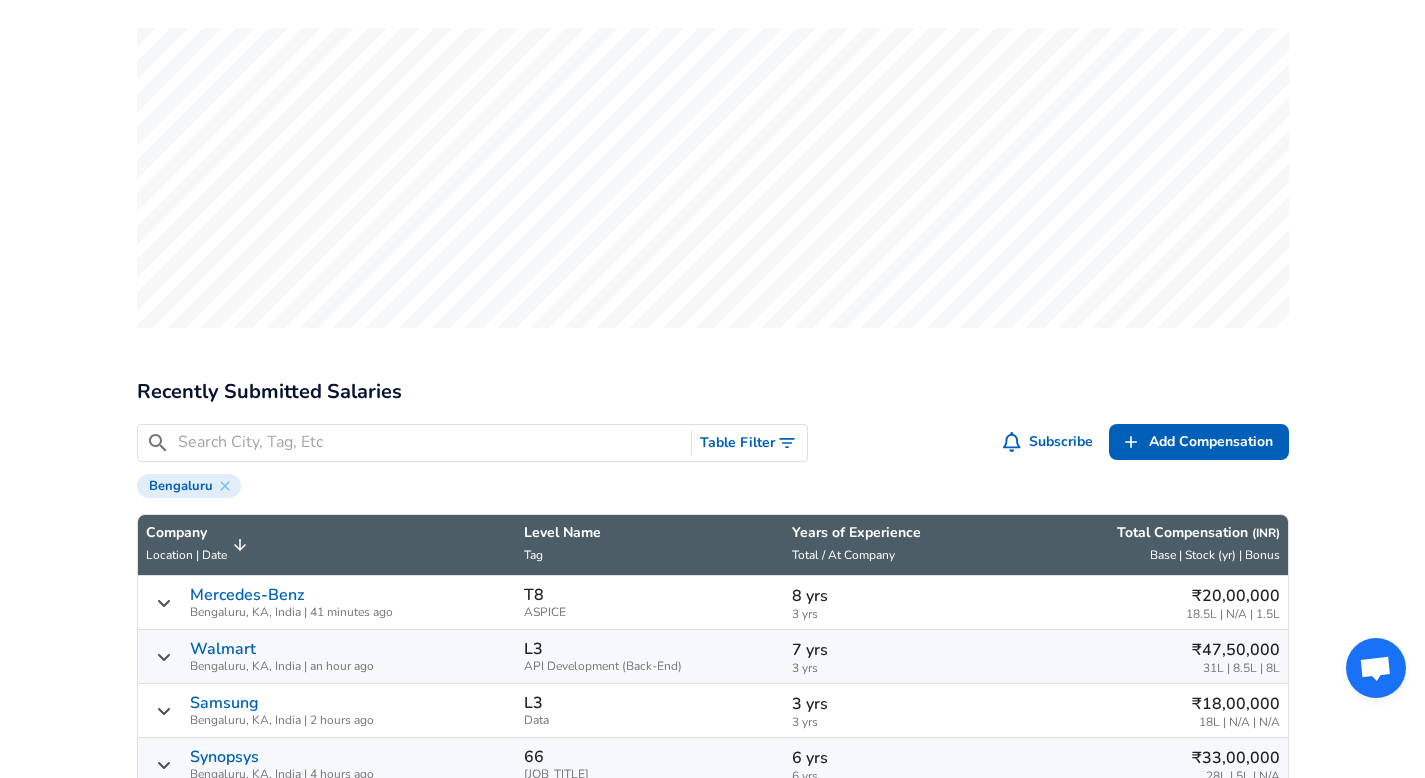 click on "Table Filter" at bounding box center [749, 443] 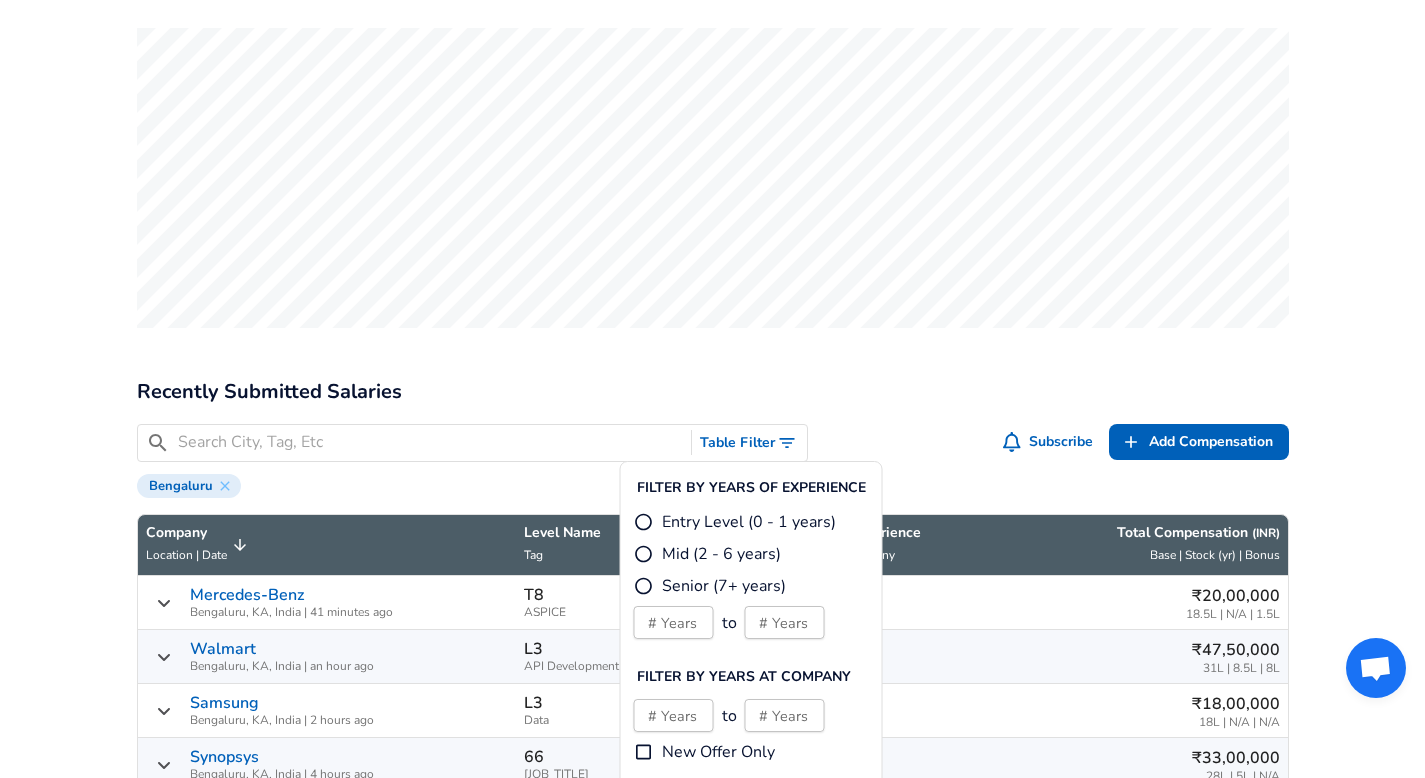 click on "# Years # Years to # Years # Years" at bounding box center (674, 622) 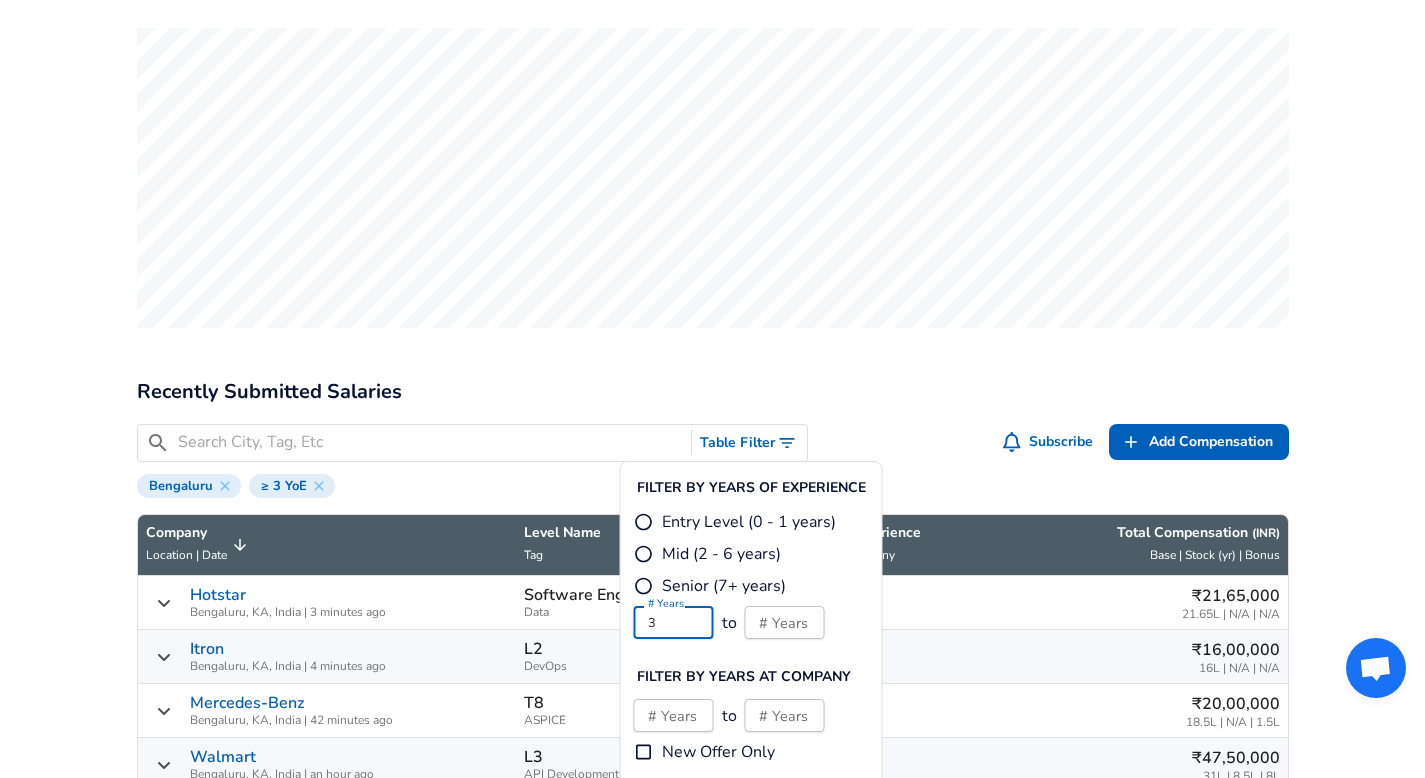 type on "3" 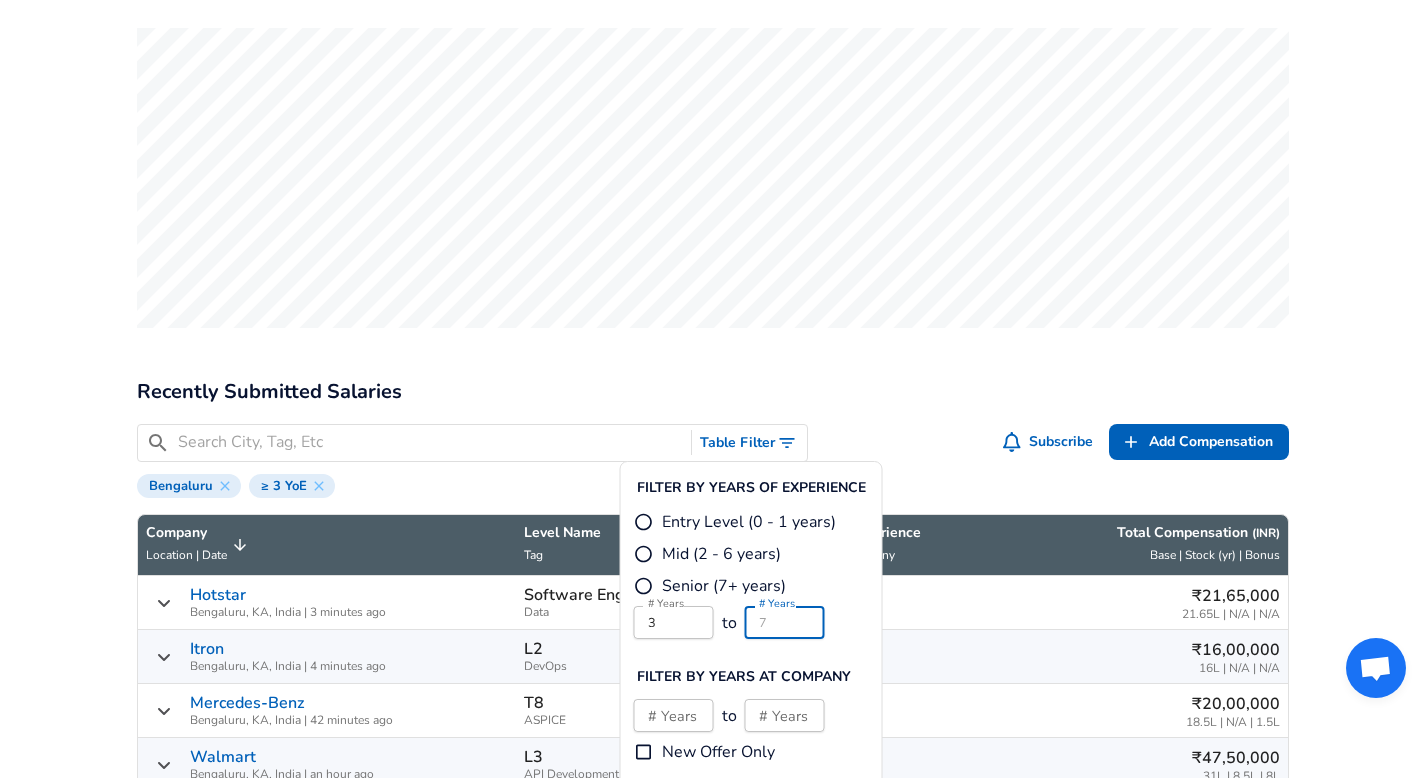 click on "# Years # Years" at bounding box center (785, 622) 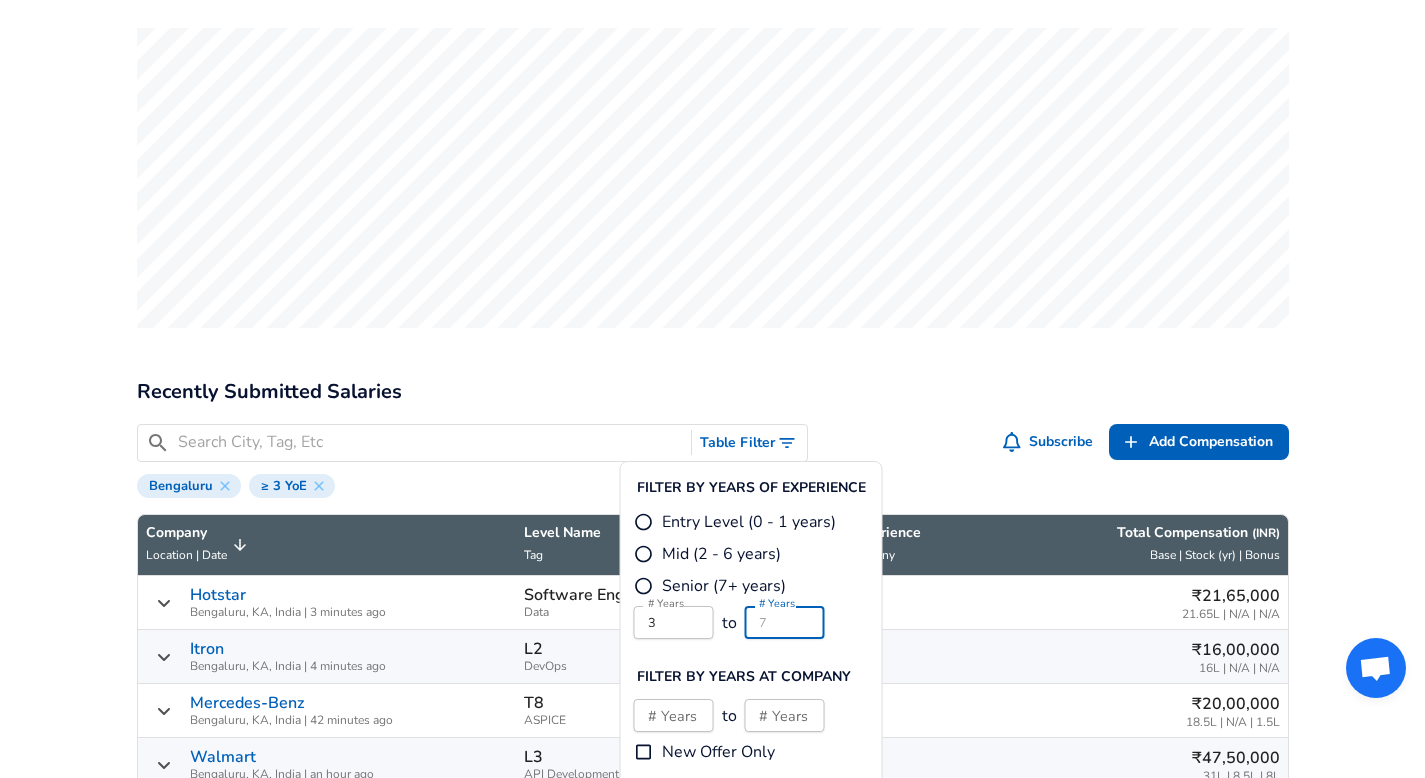 click on "# Years 3 # Years to # Years # Years" at bounding box center (0, 0) 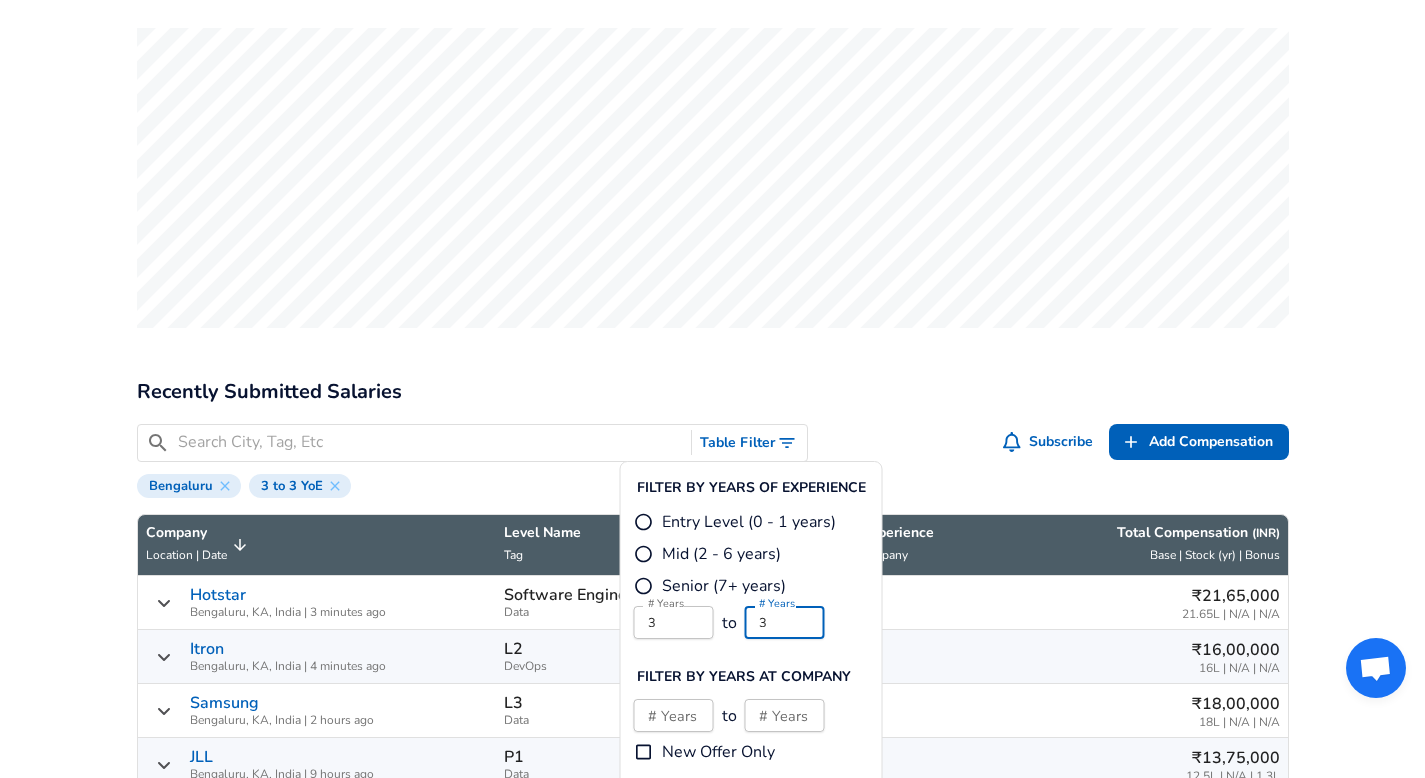 type on "3" 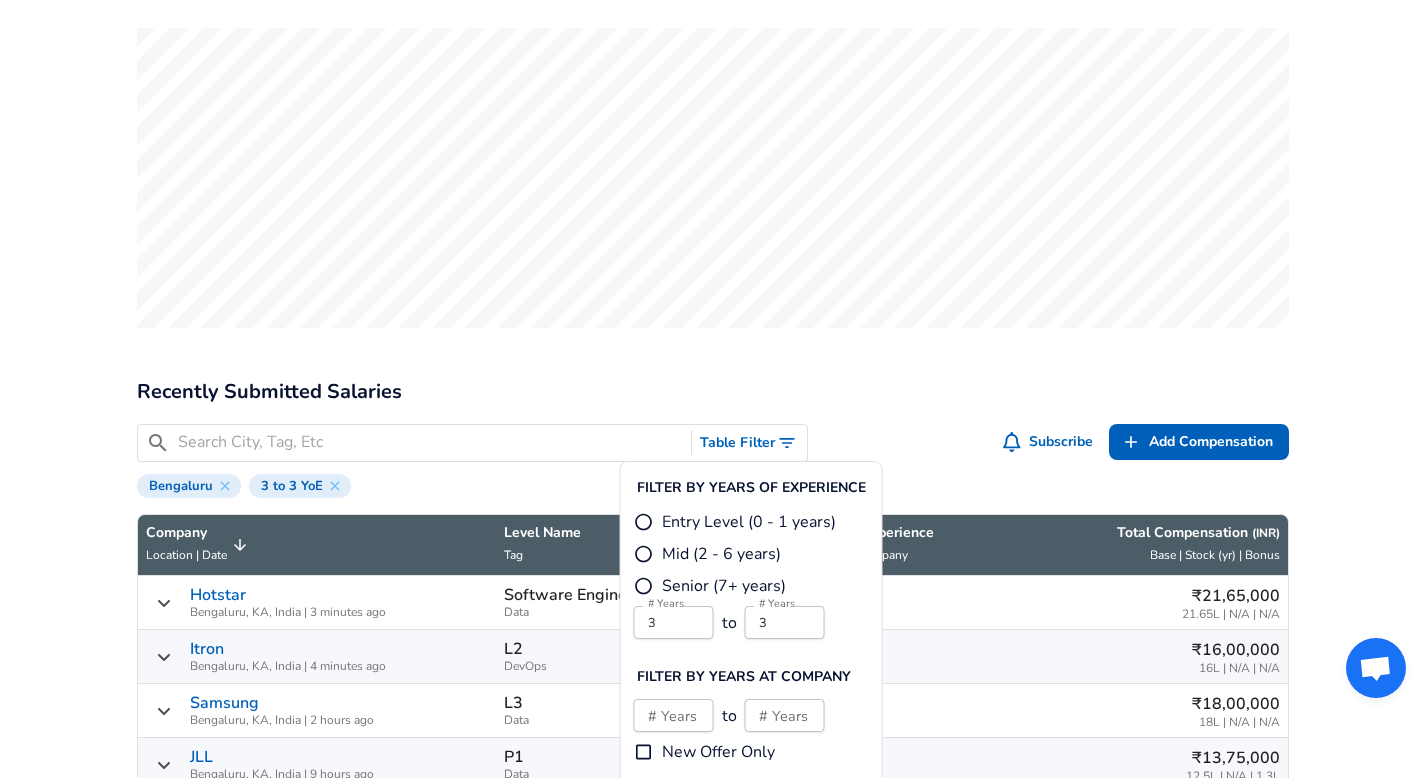 click on "Recently Submitted Salaries" at bounding box center (713, 392) 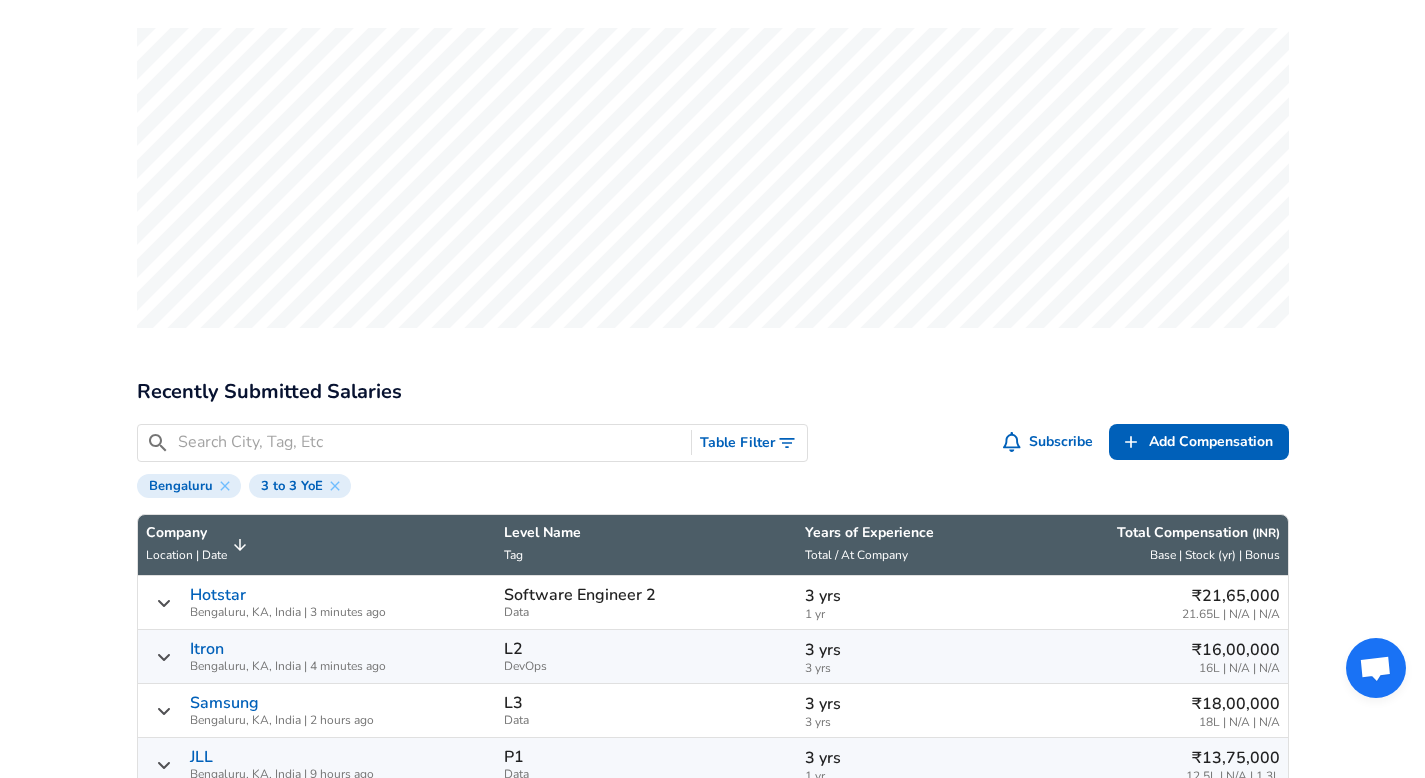 click at bounding box center (431, 442) 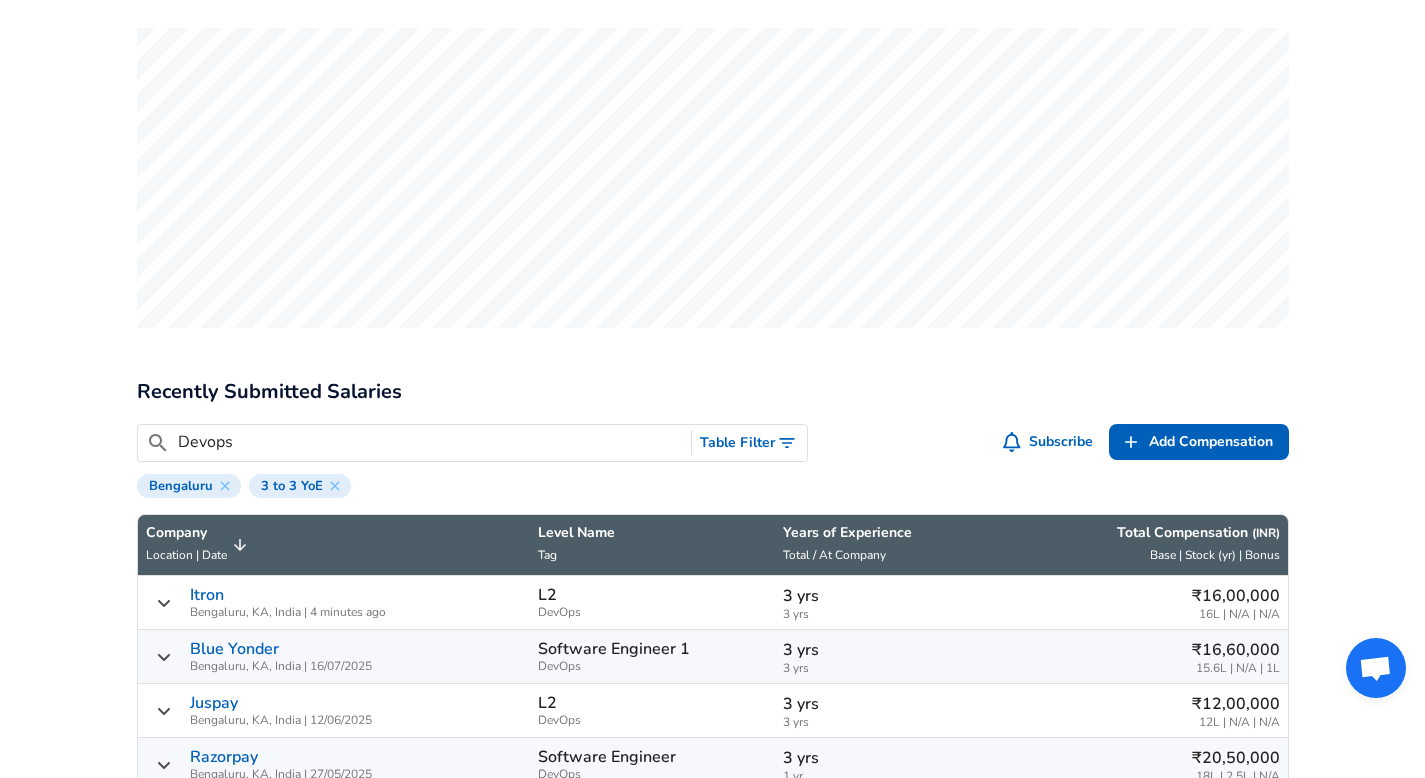 type on "Devops" 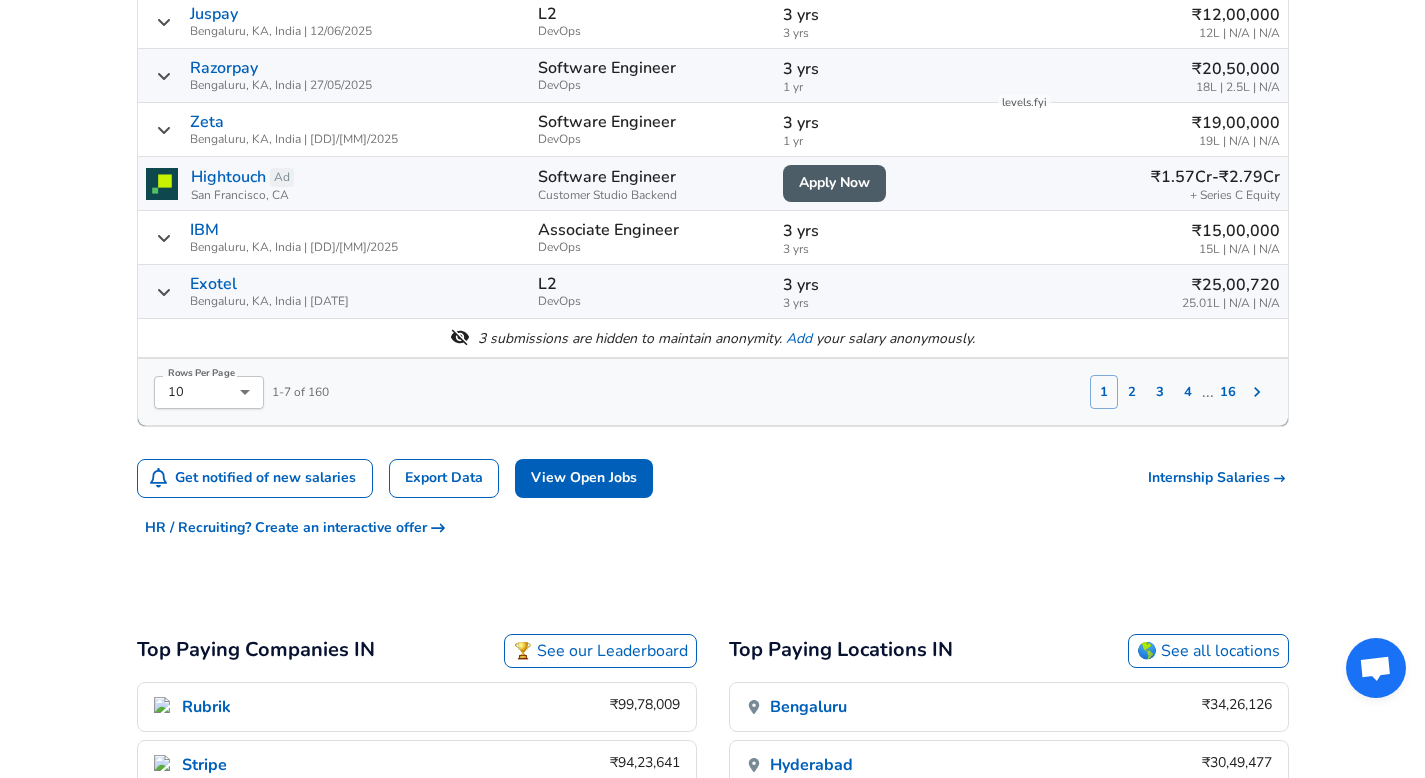 scroll, scrollTop: 1441, scrollLeft: 0, axis: vertical 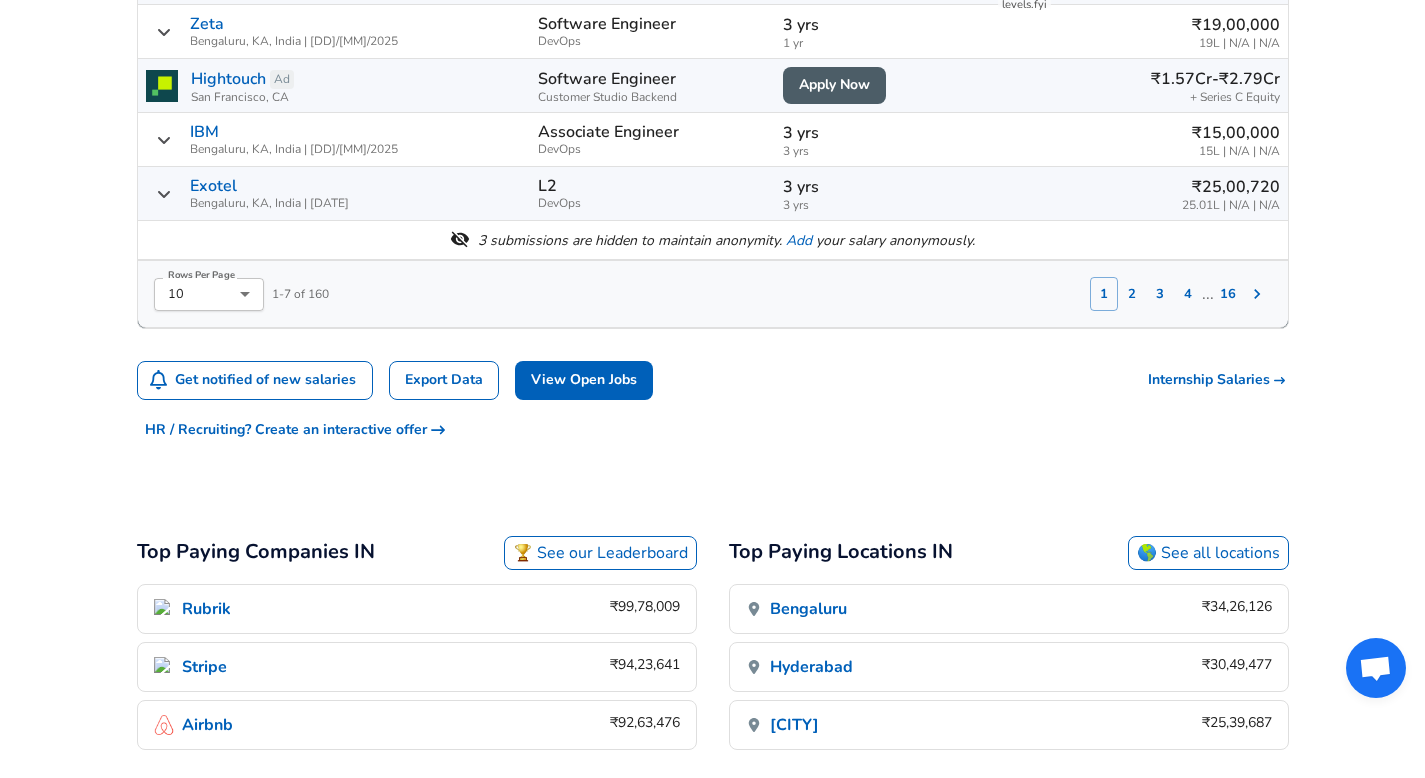 click on "Export Data" at bounding box center [444, 380] 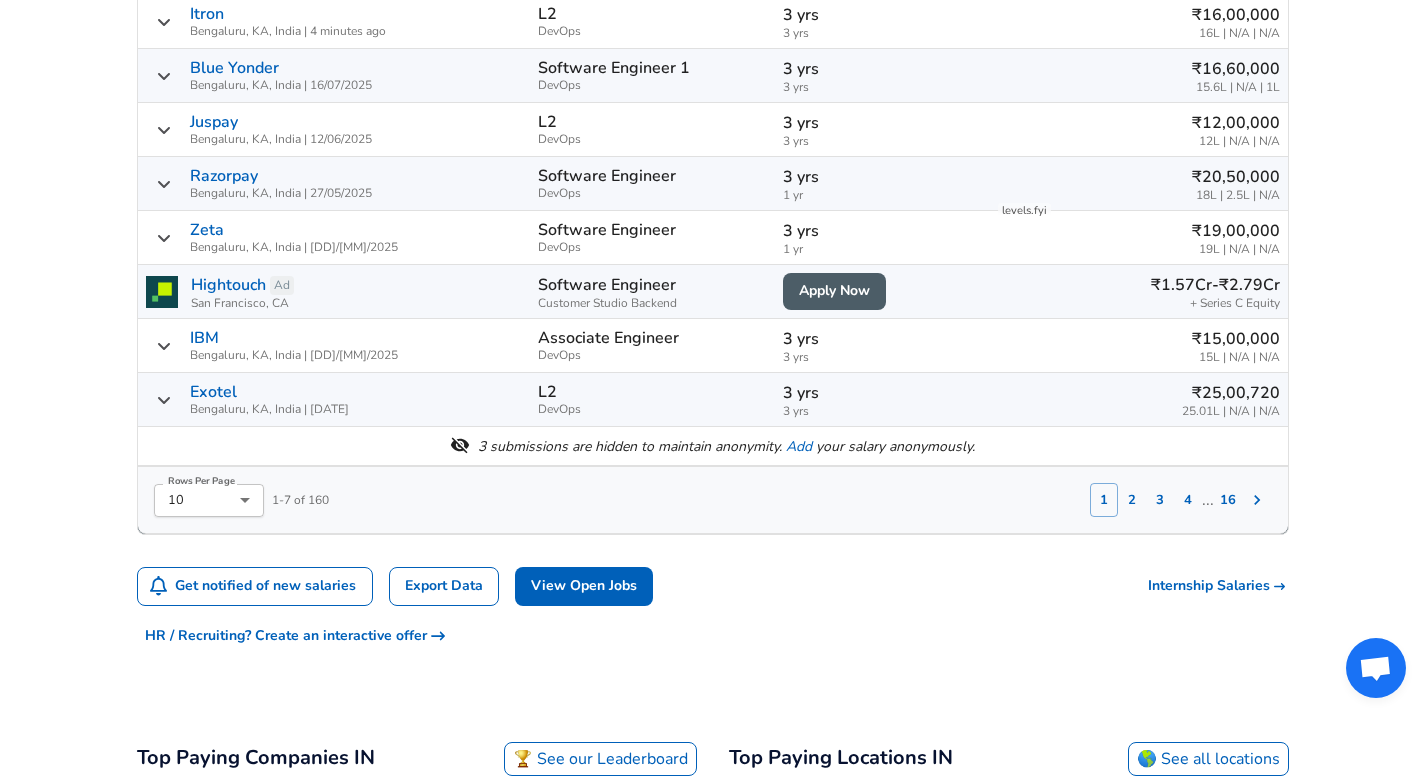 scroll, scrollTop: 1166, scrollLeft: 0, axis: vertical 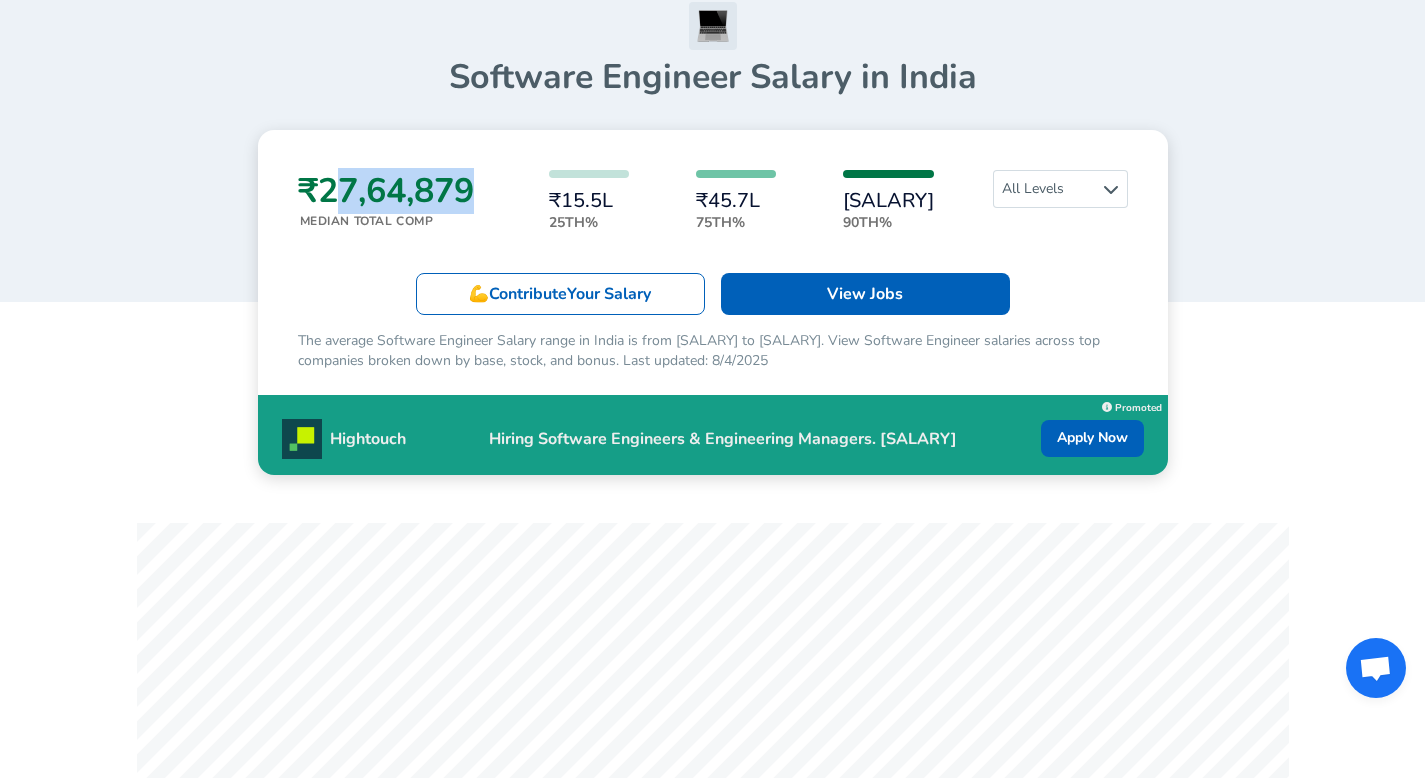 drag, startPoint x: 331, startPoint y: 185, endPoint x: 487, endPoint y: 186, distance: 156.0032 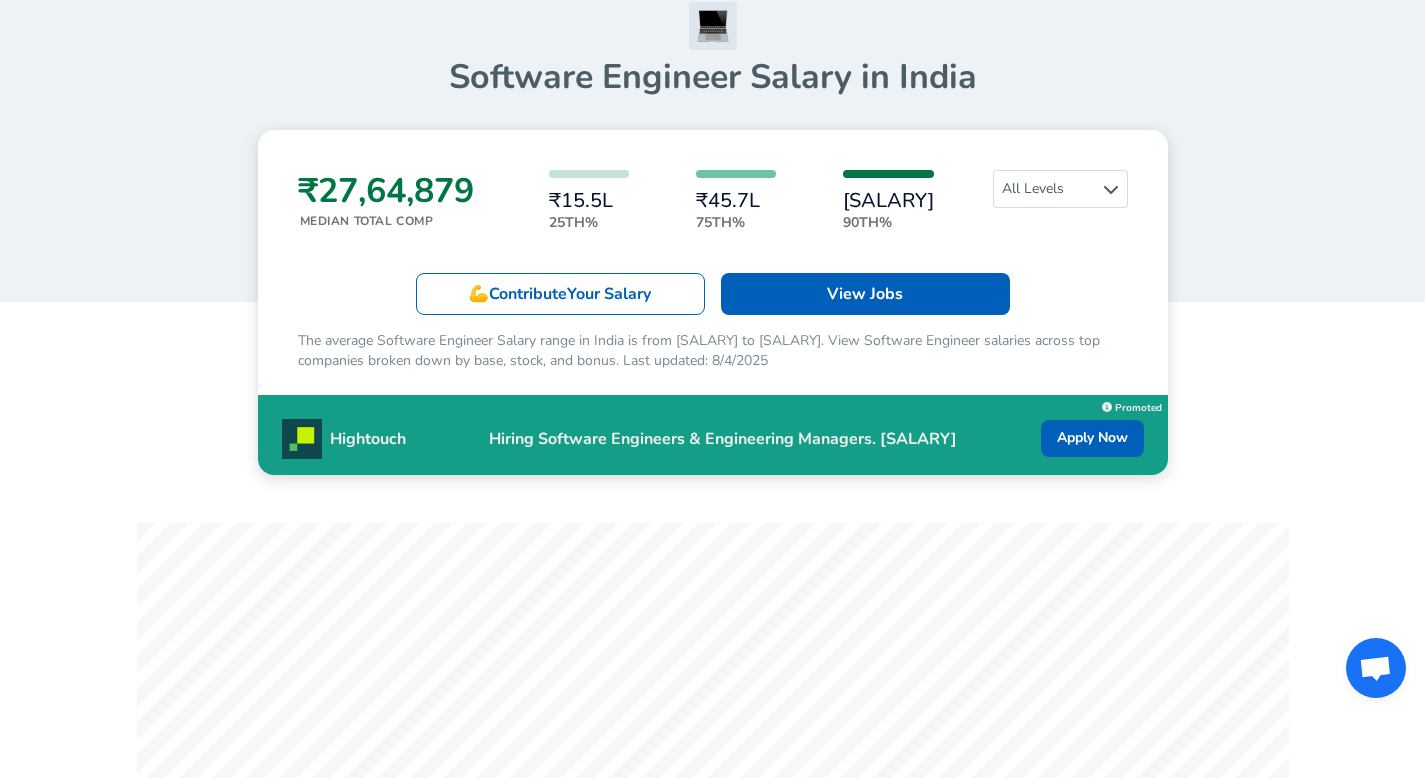 click on "₹27,64,879 Median Total Comp ₹15.5L 25th% ₹45.7L 75th% ₹65.89L 90th% All Levels   💪  Contribute Your Salary View Jobs The average Software Engineer  Salary range in India is from ₹15,49,667 to ₹45,69,610. View Software Engineer salaries across top companies broken down by base, stock, and bonus.   Last updated:   8/4/2025 Hightouch Hiring Software Engineers & Engineering Managers. ₹1.57Cr-₹2.79Cr base salary. Apply Now Now Hiring Apply   Promoted" at bounding box center (713, 302) 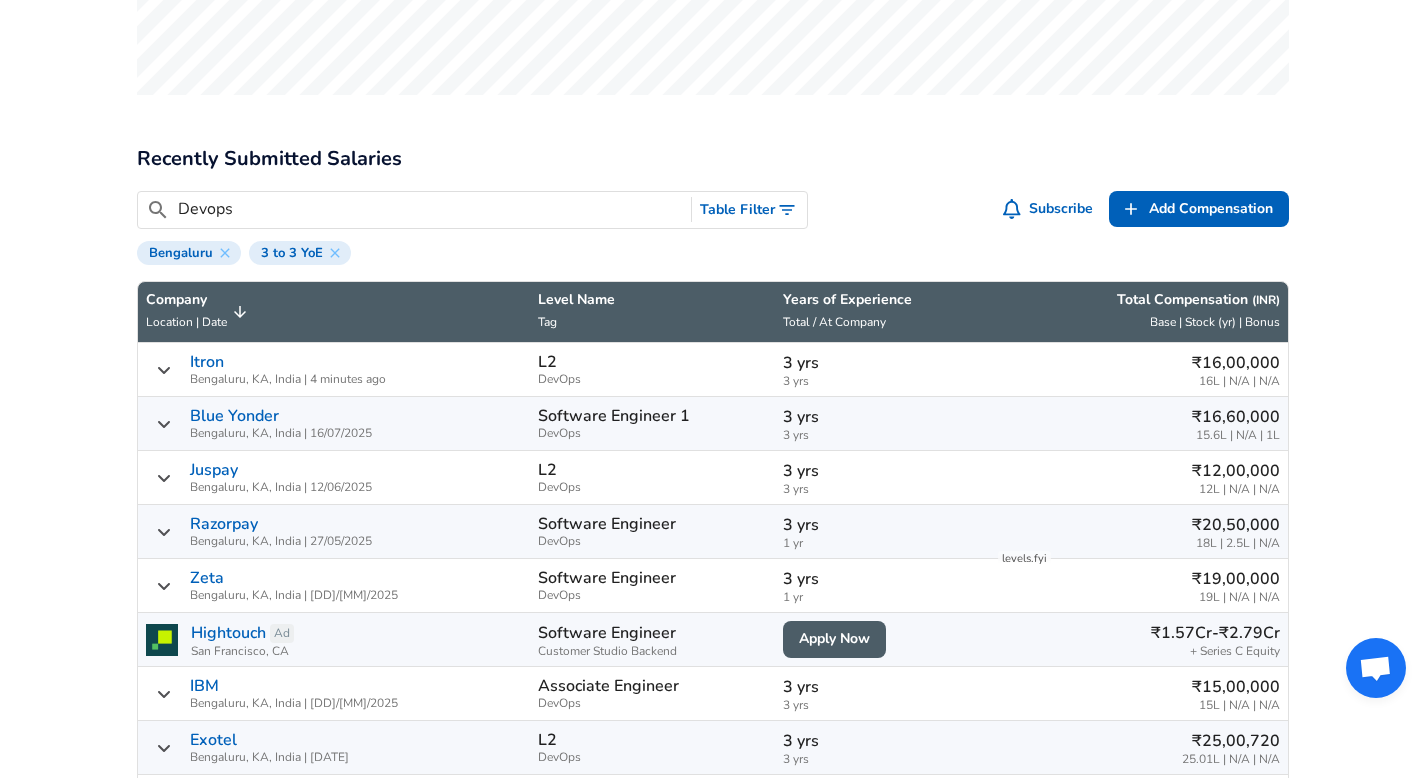 scroll, scrollTop: 946, scrollLeft: 0, axis: vertical 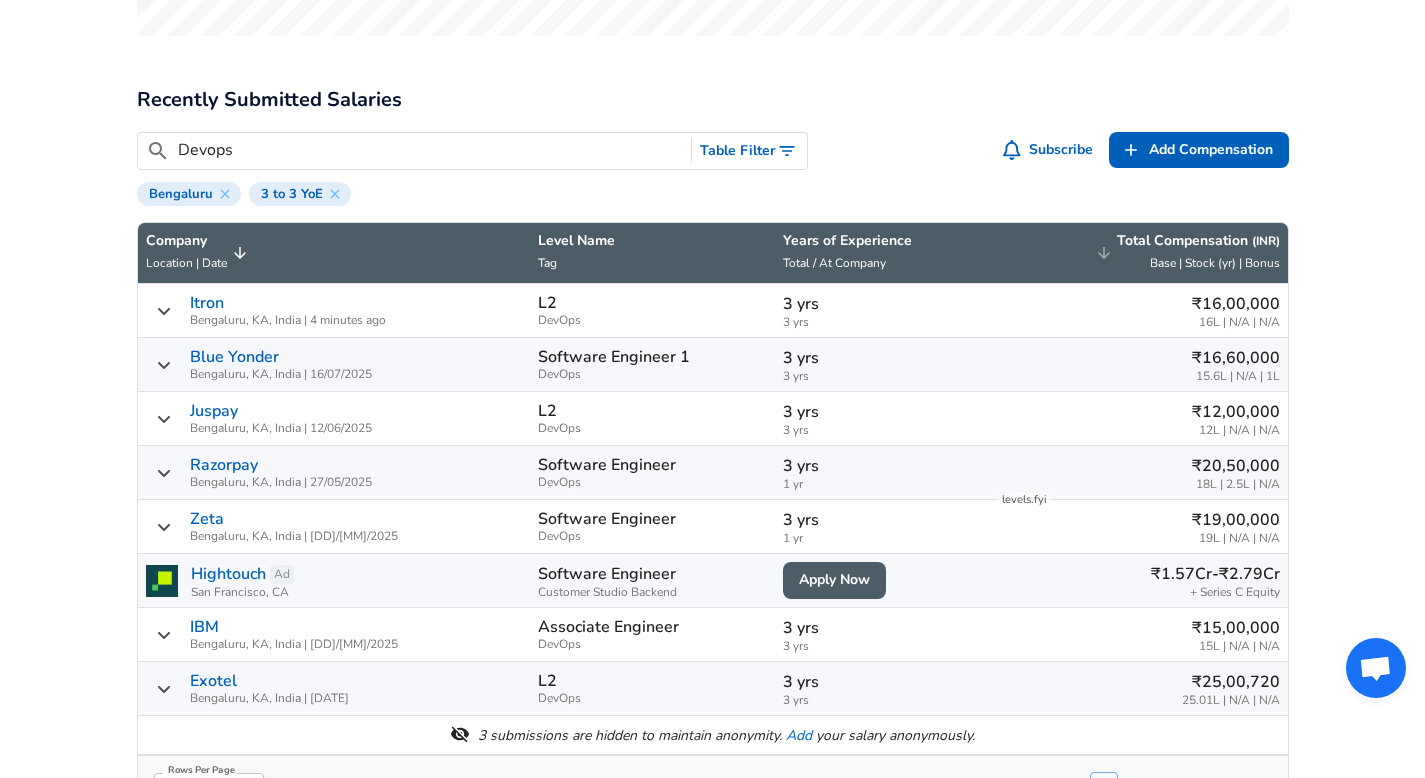 click 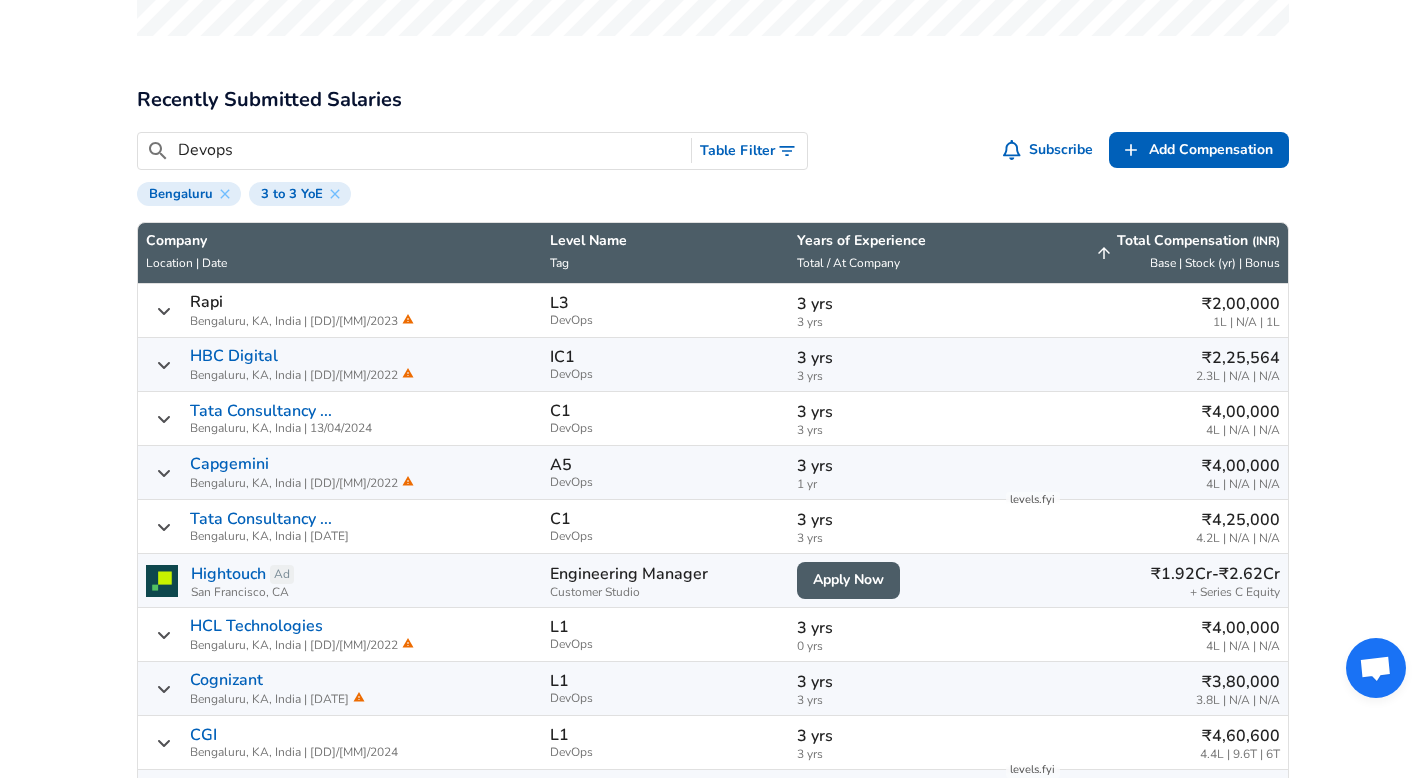 click 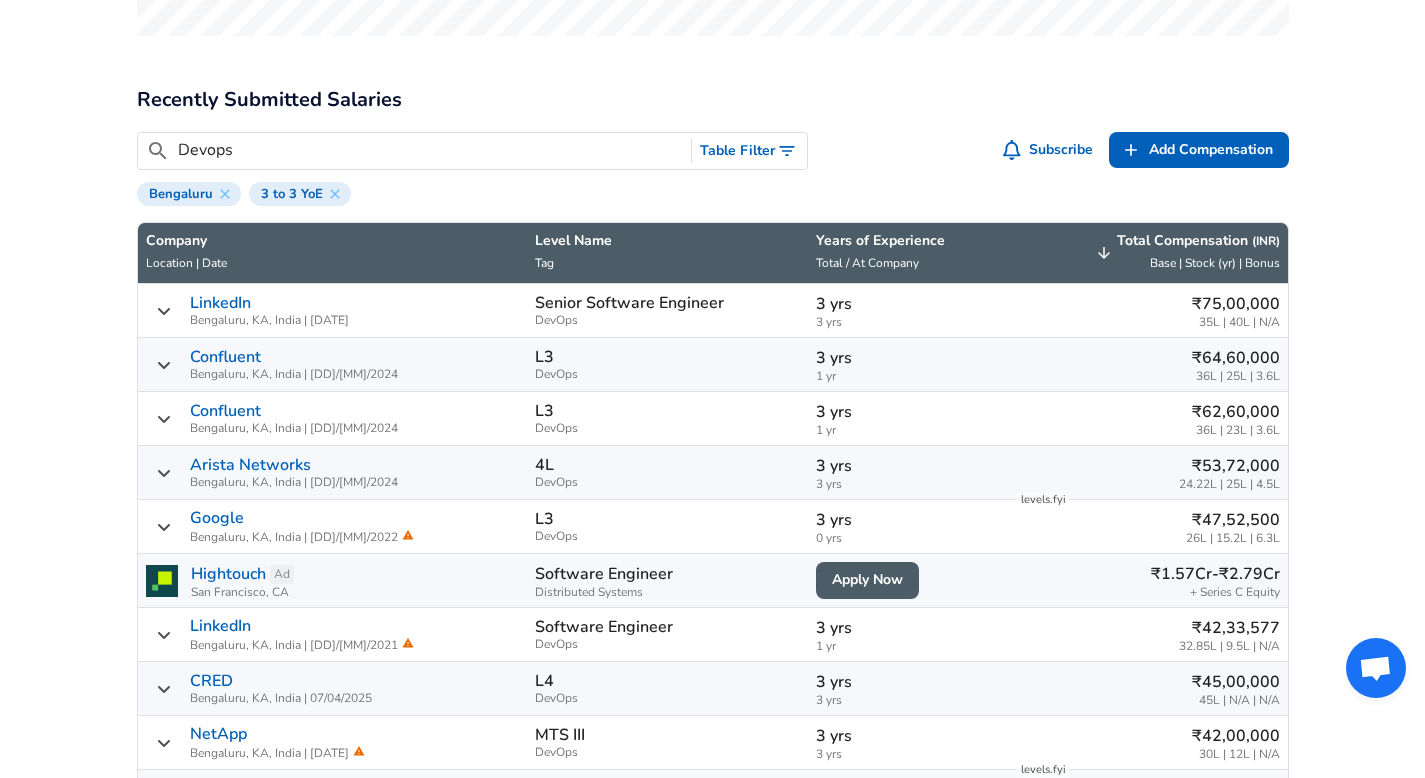 click 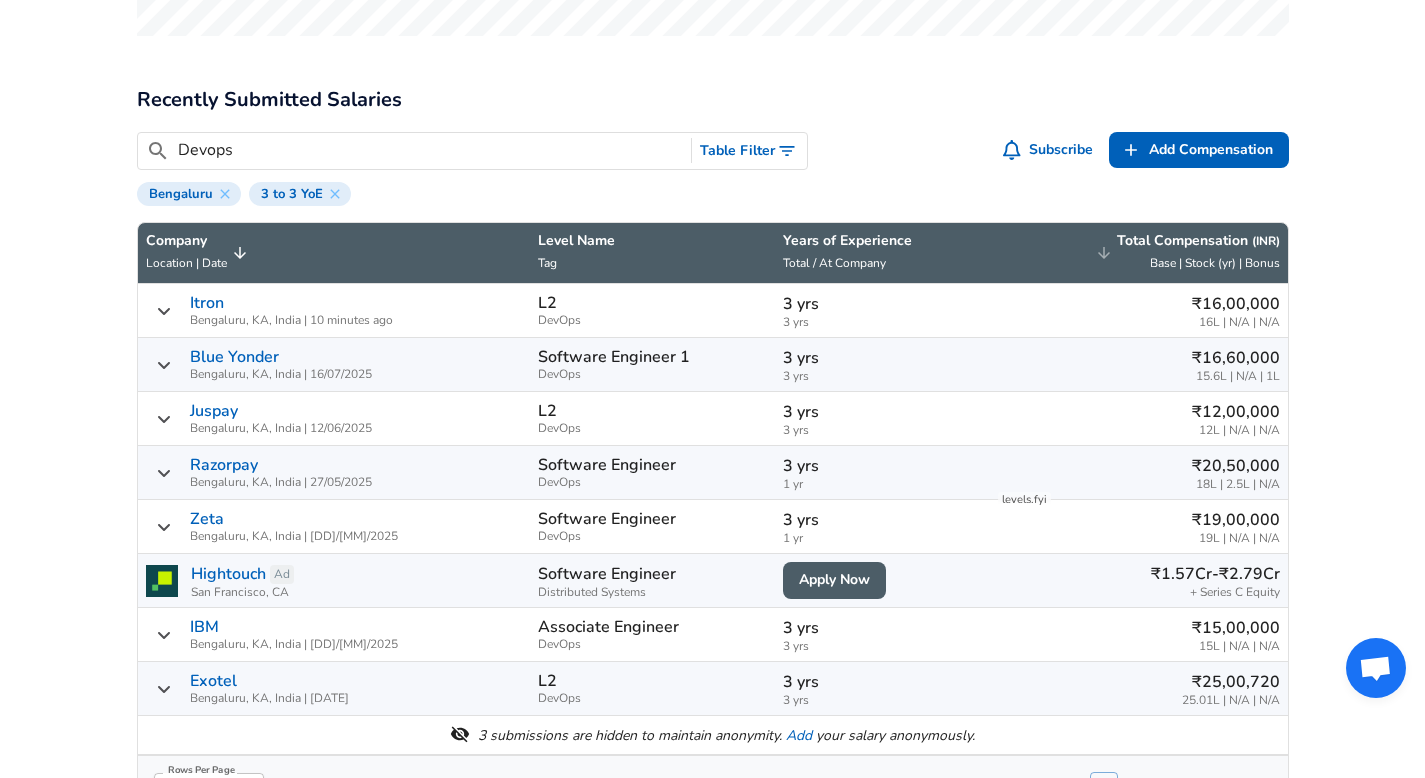 click 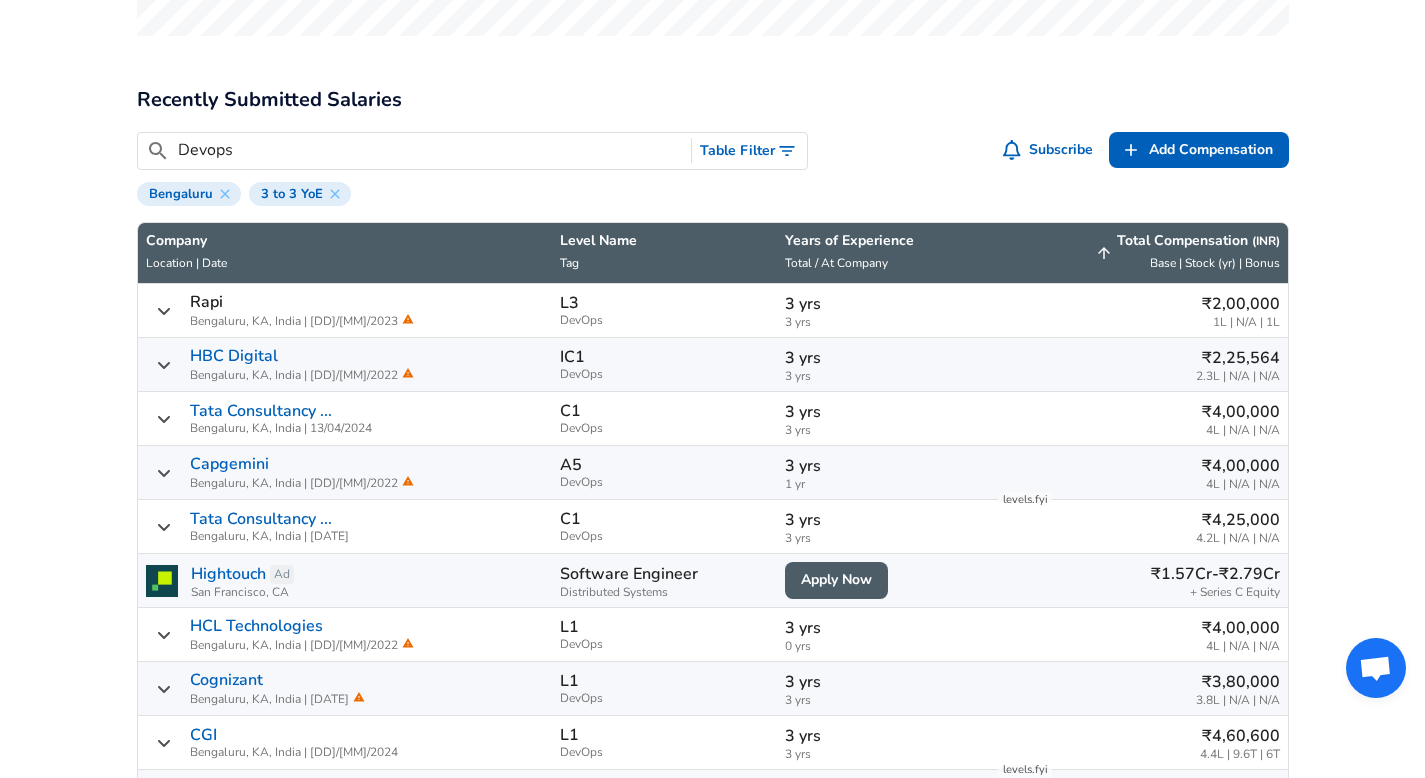 click 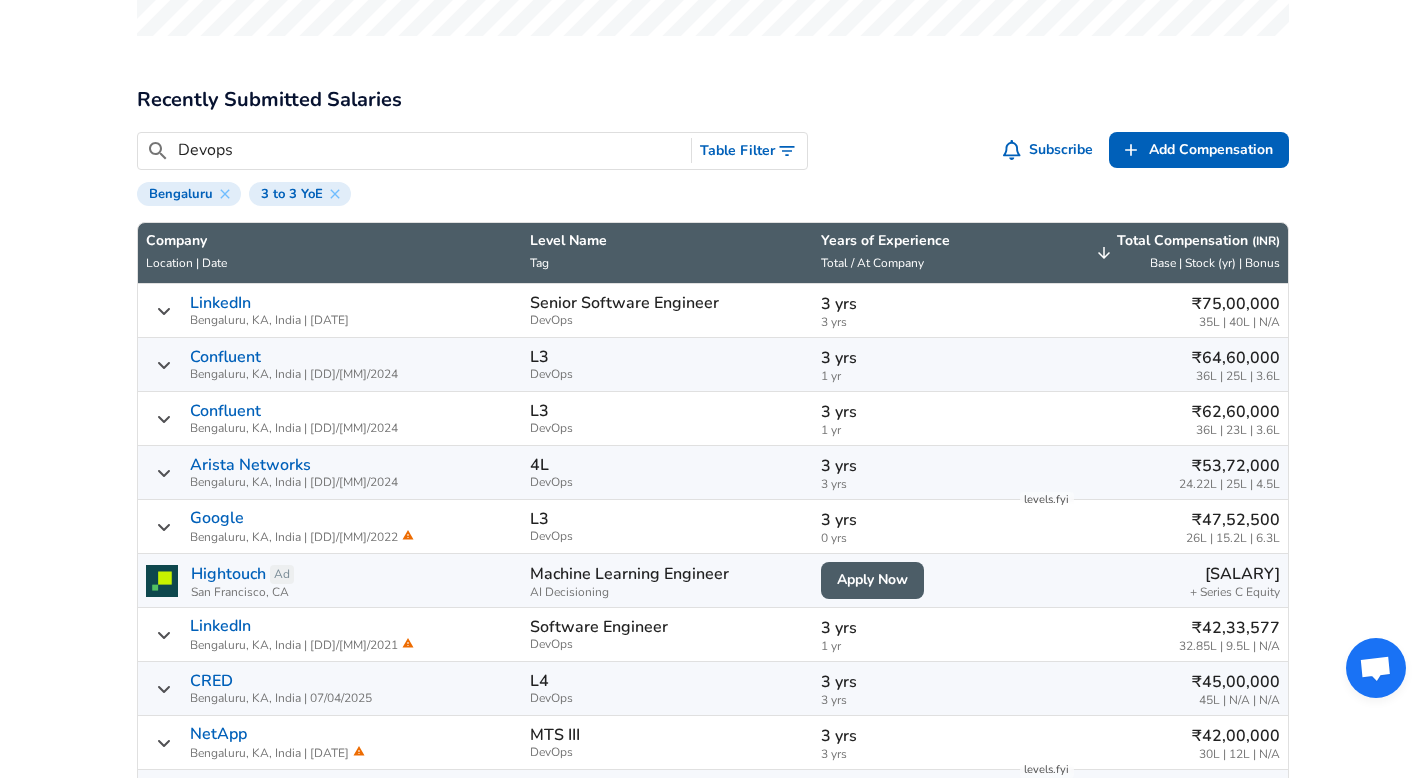click 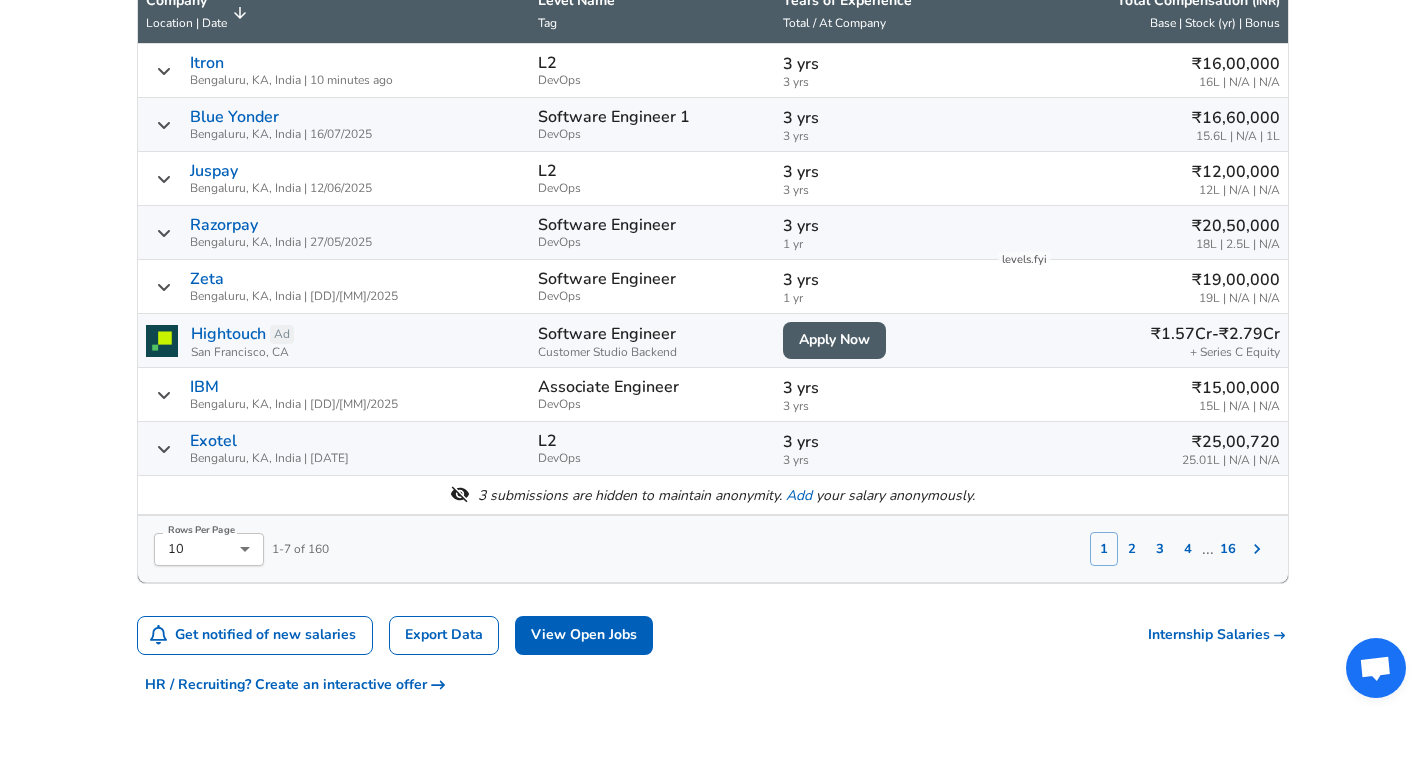 scroll, scrollTop: 1066, scrollLeft: 0, axis: vertical 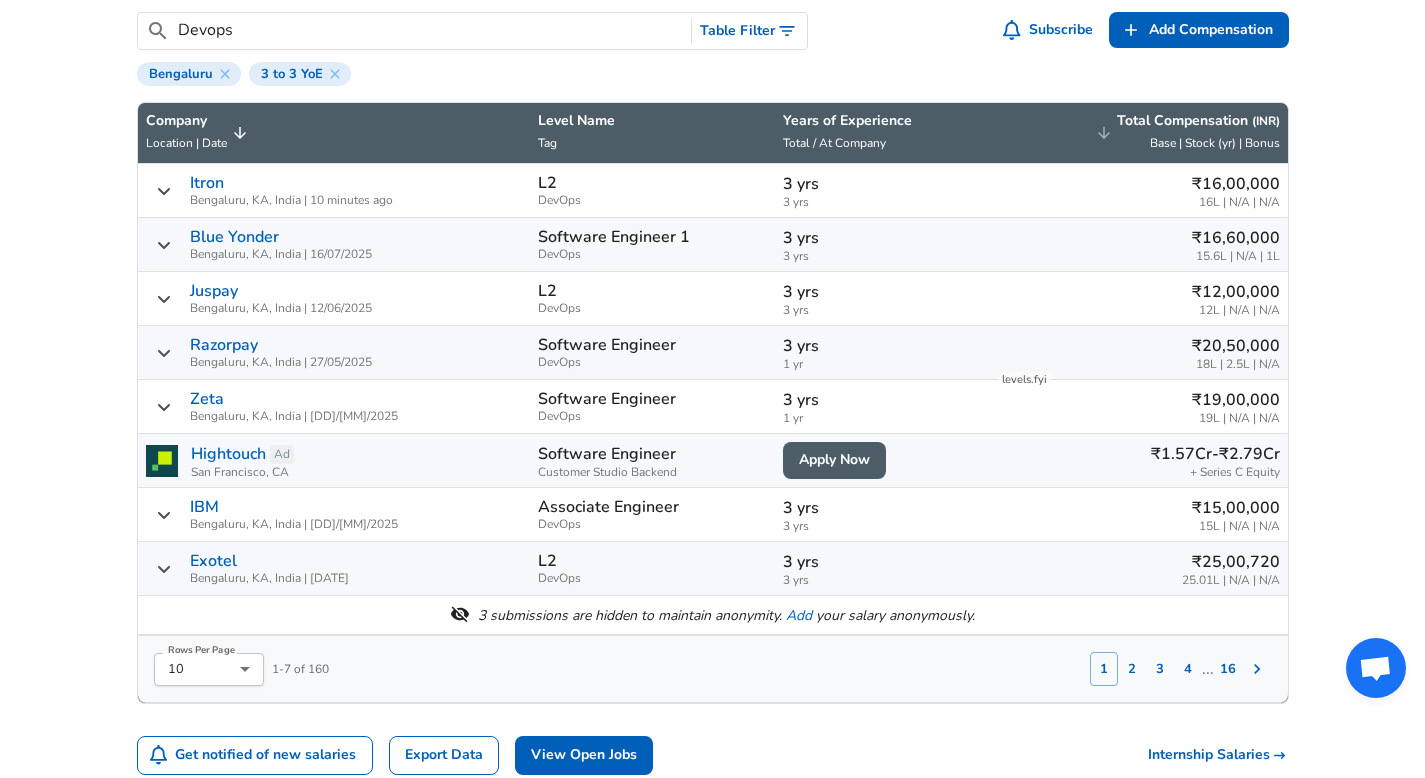 click 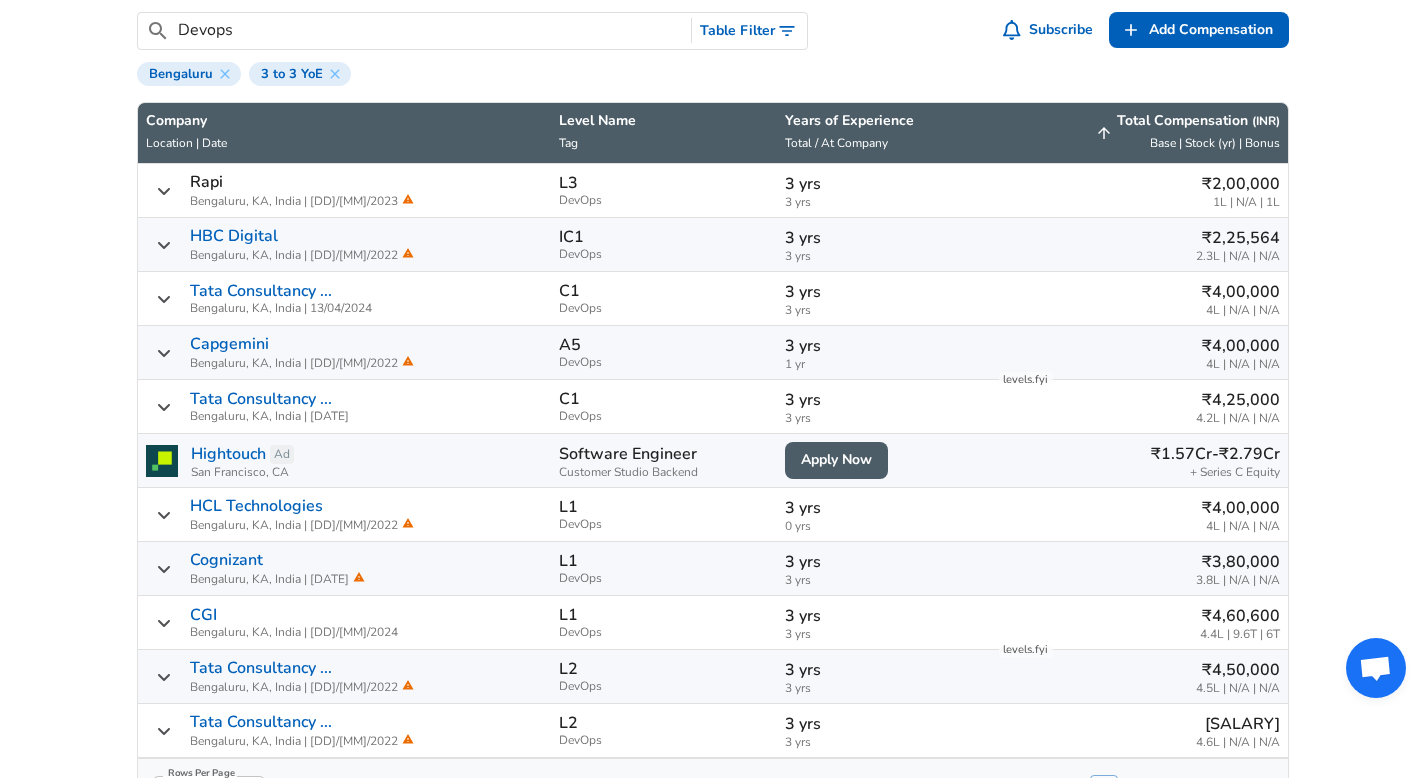 click 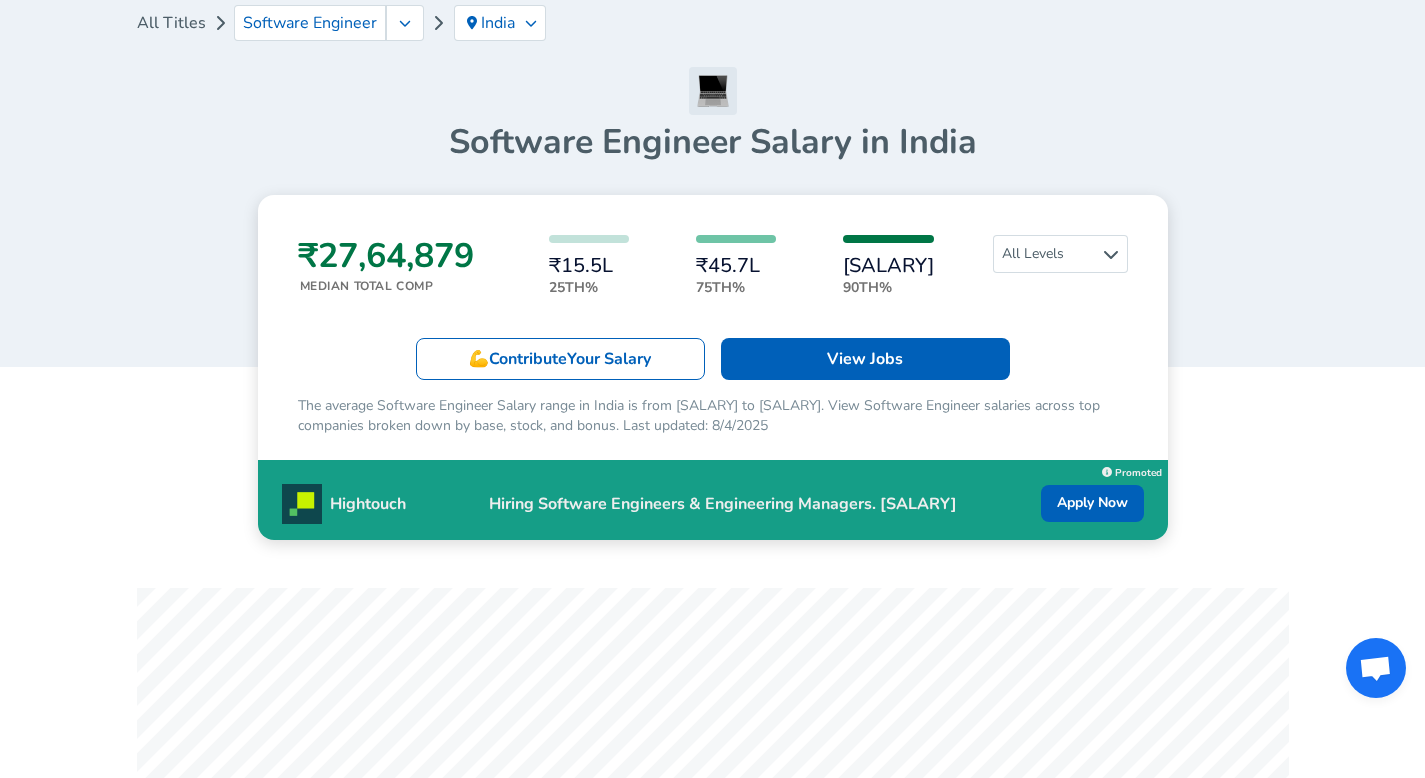 scroll, scrollTop: 0, scrollLeft: 0, axis: both 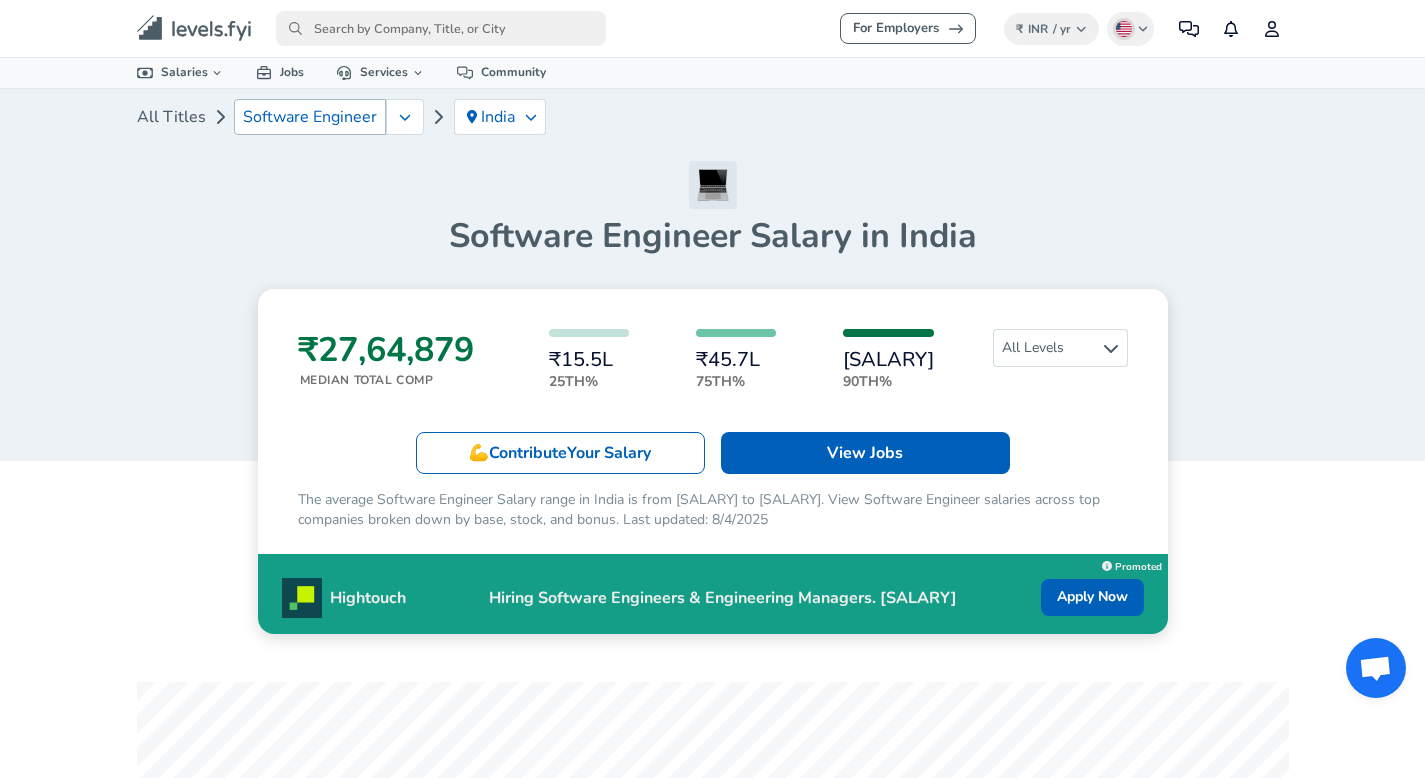 click on "Software Engineer" at bounding box center [310, 117] 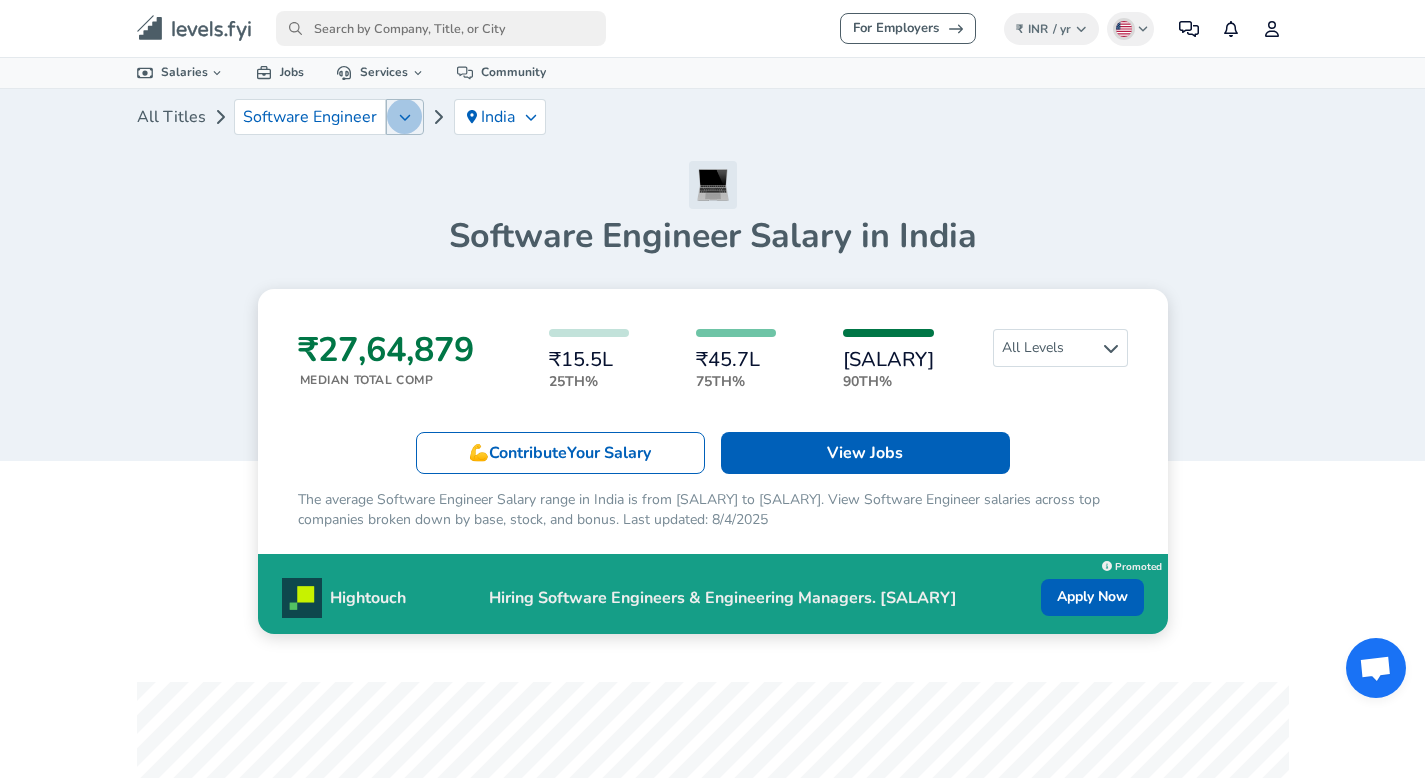 click at bounding box center [405, 117] 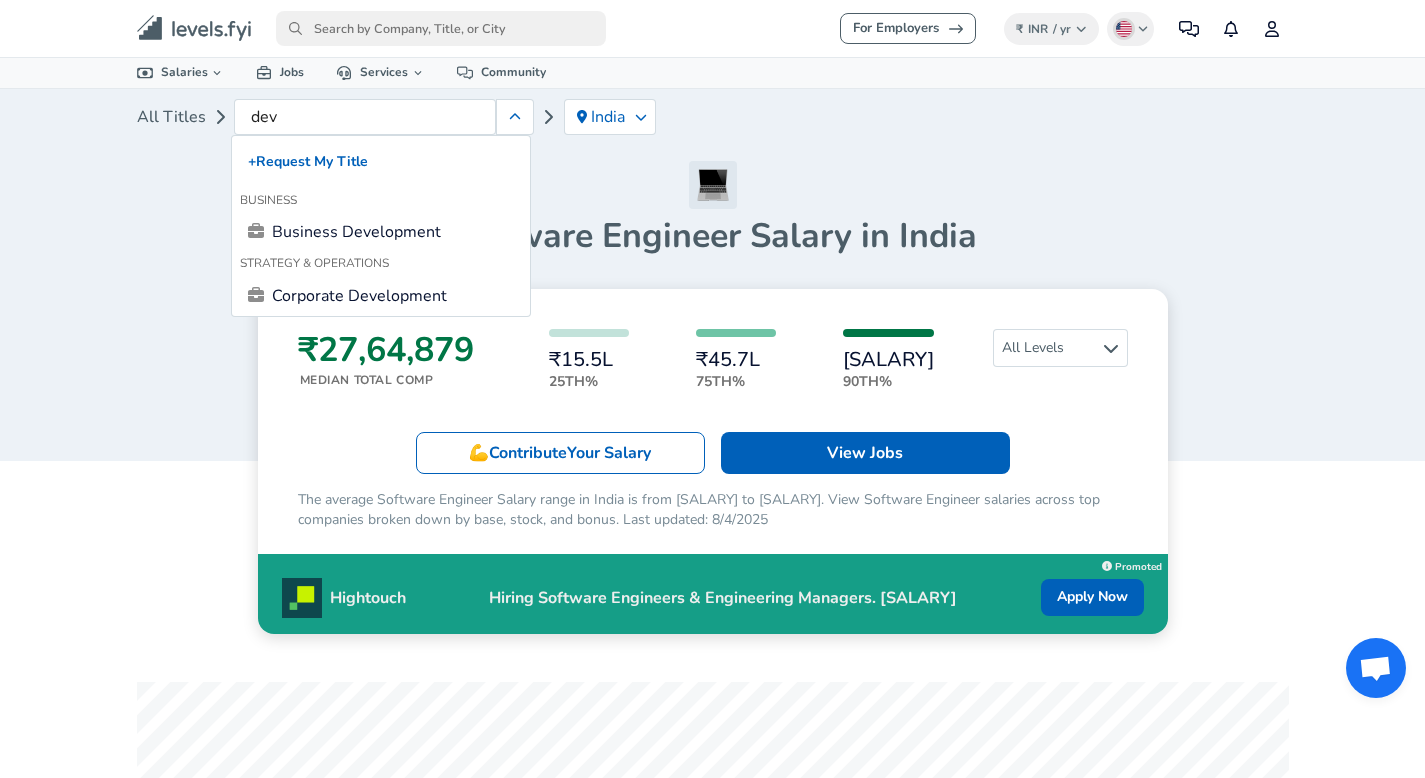 scroll, scrollTop: 0, scrollLeft: 0, axis: both 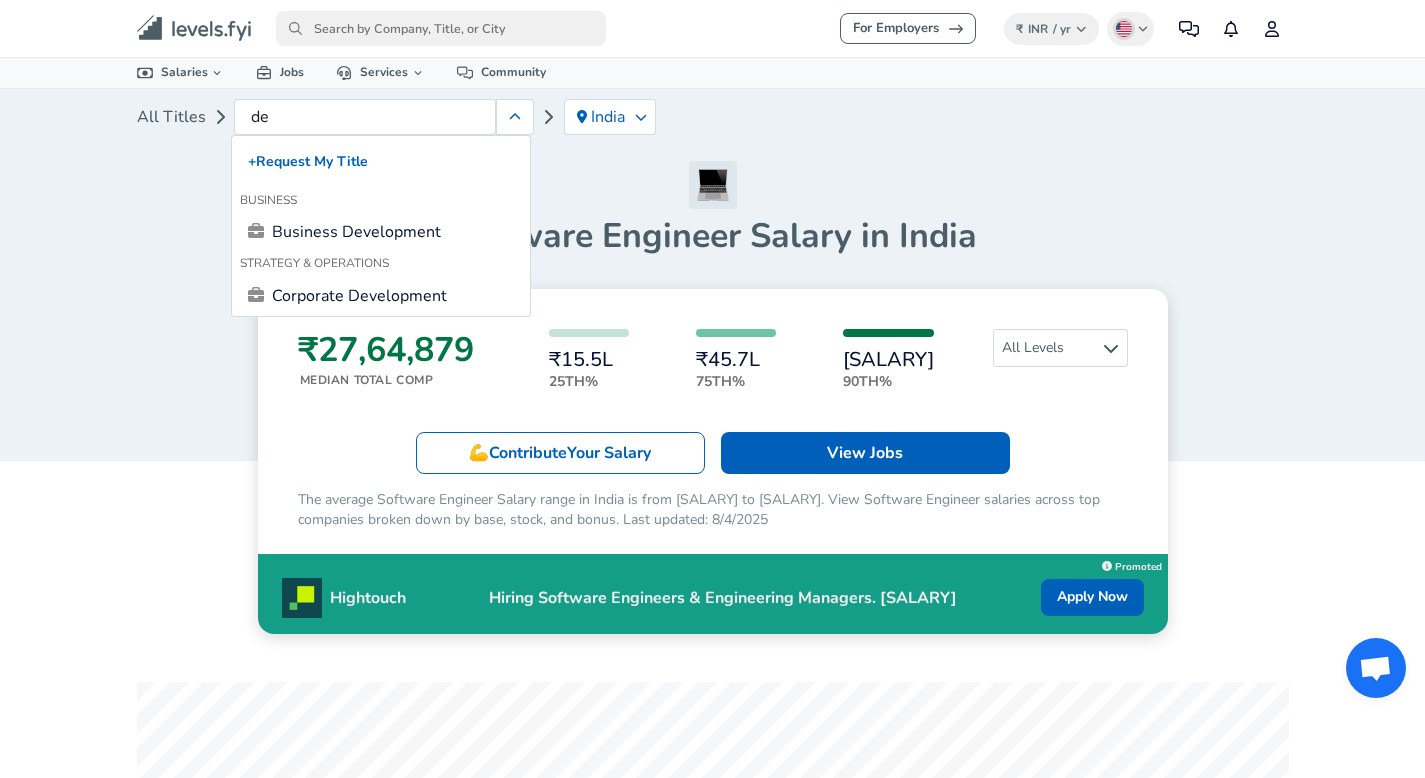 type on "d" 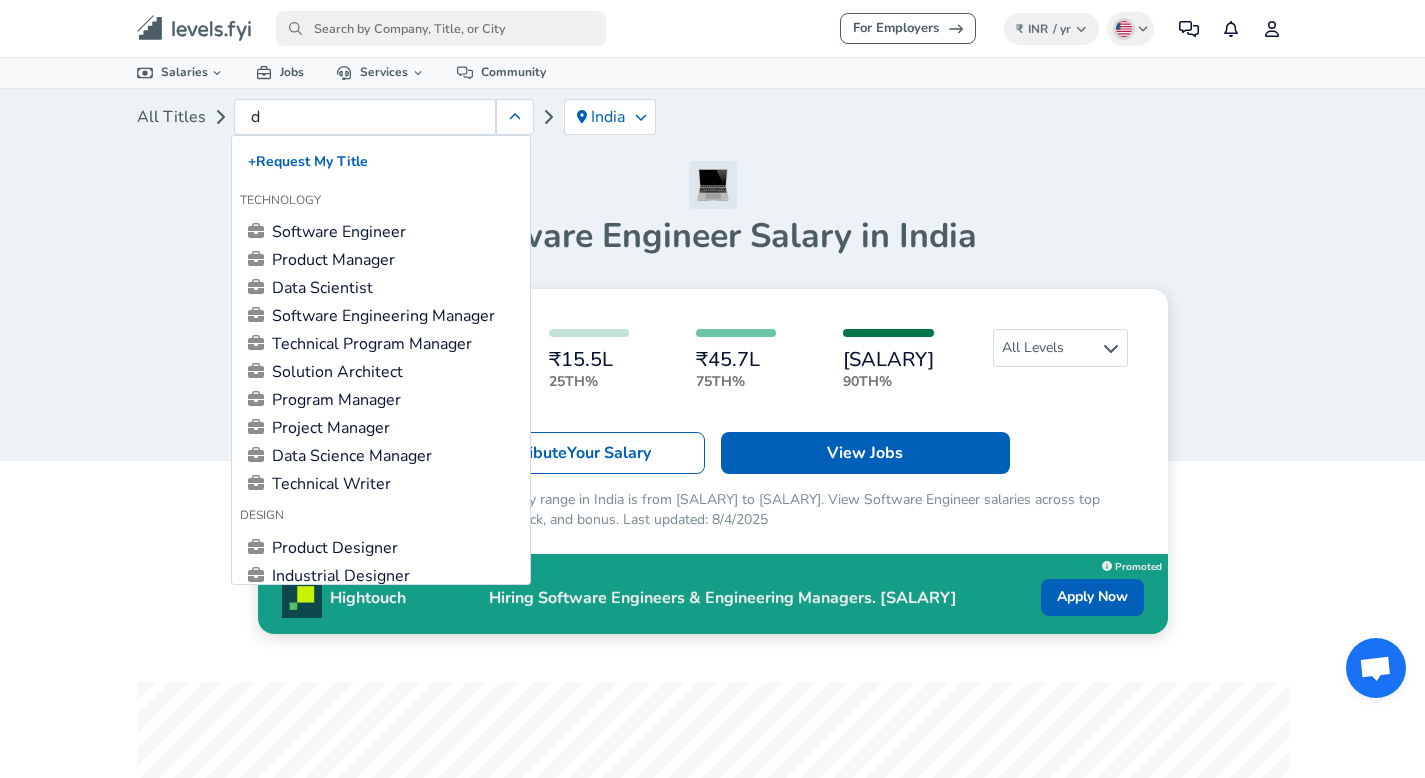type 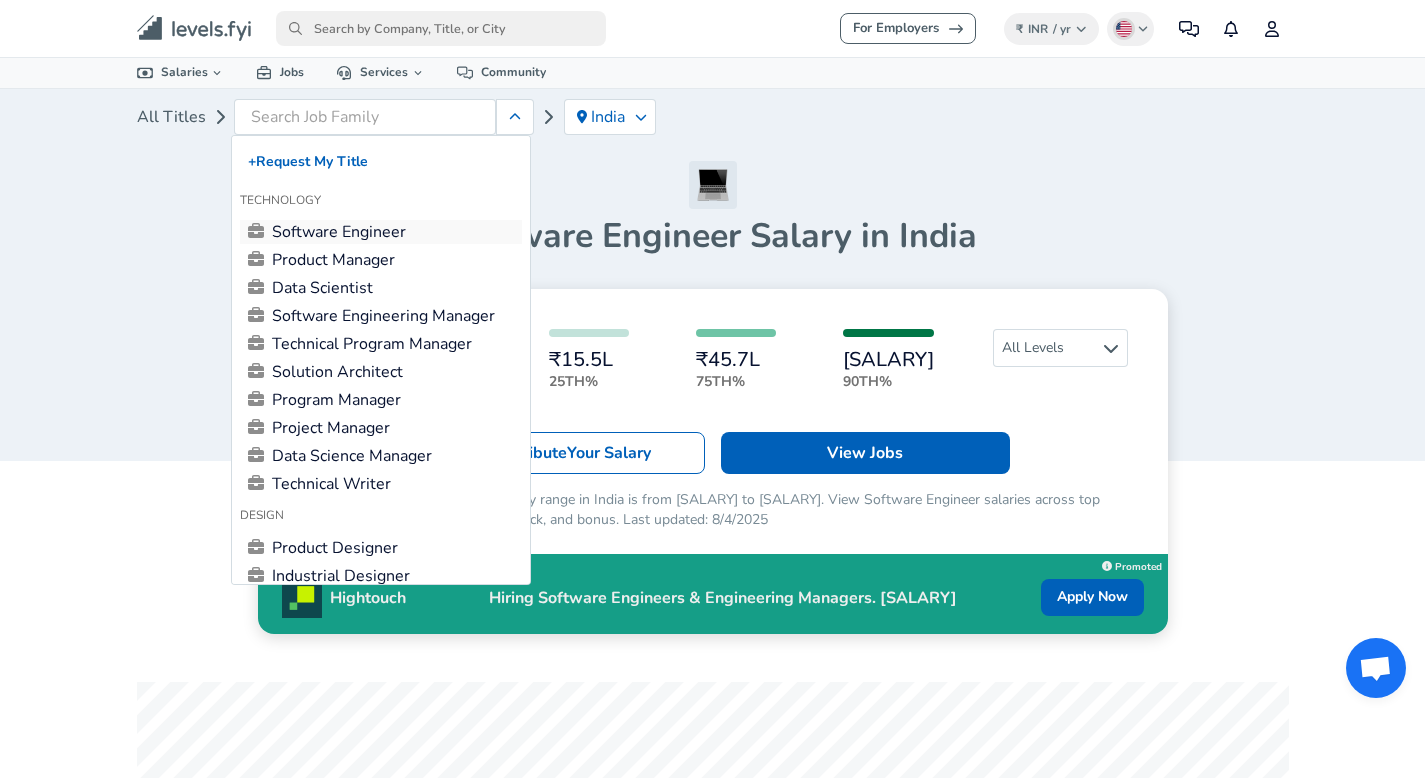 click on "Software Engineer" at bounding box center (381, 232) 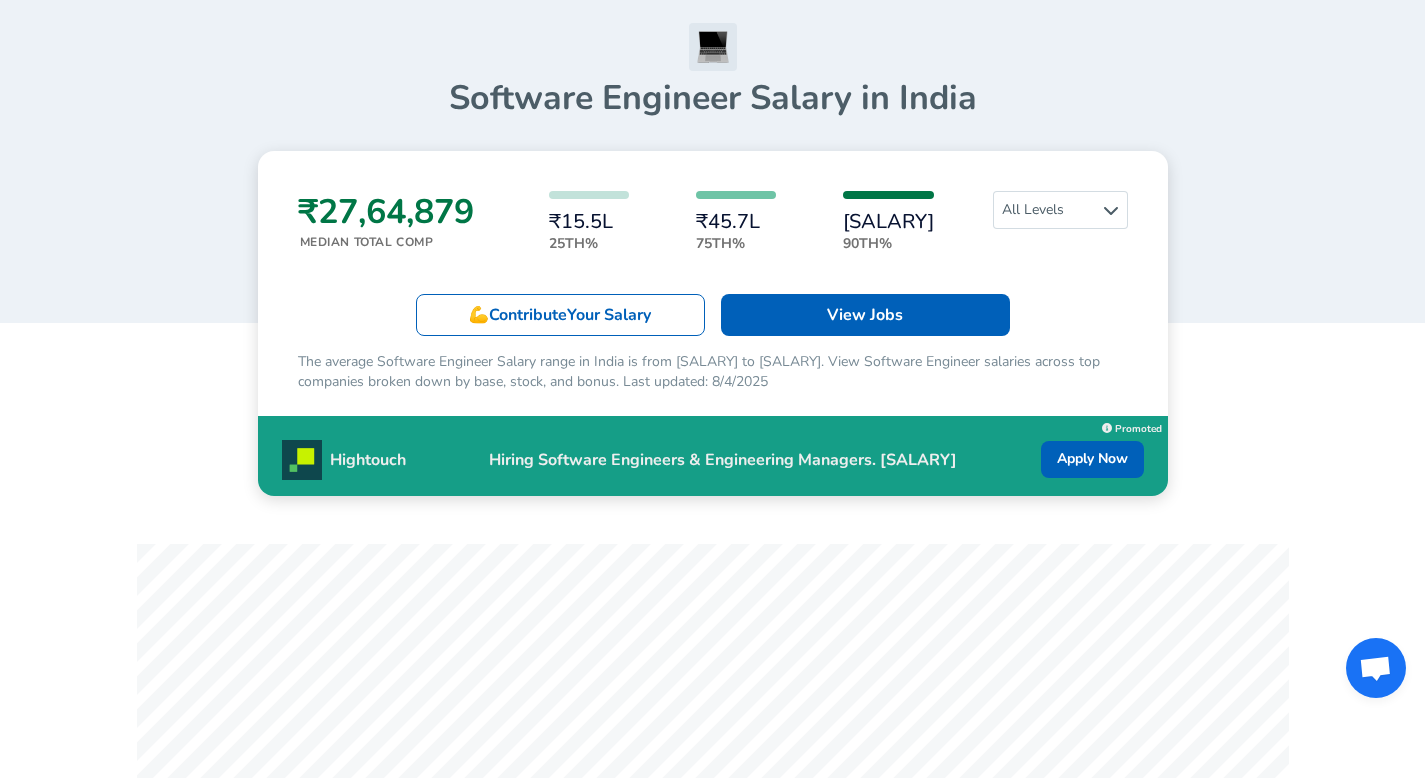scroll, scrollTop: 0, scrollLeft: 0, axis: both 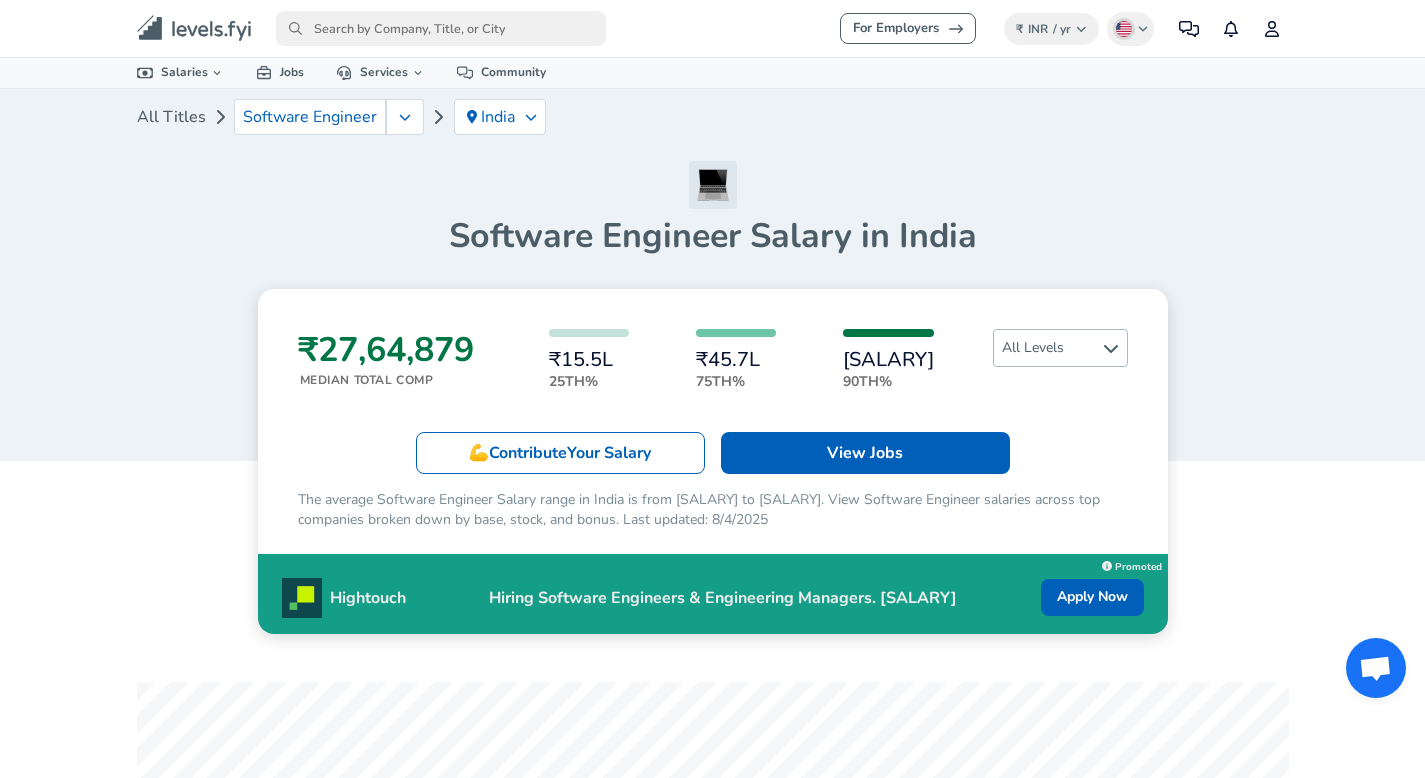 click on "All Levels" at bounding box center (1060, 348) 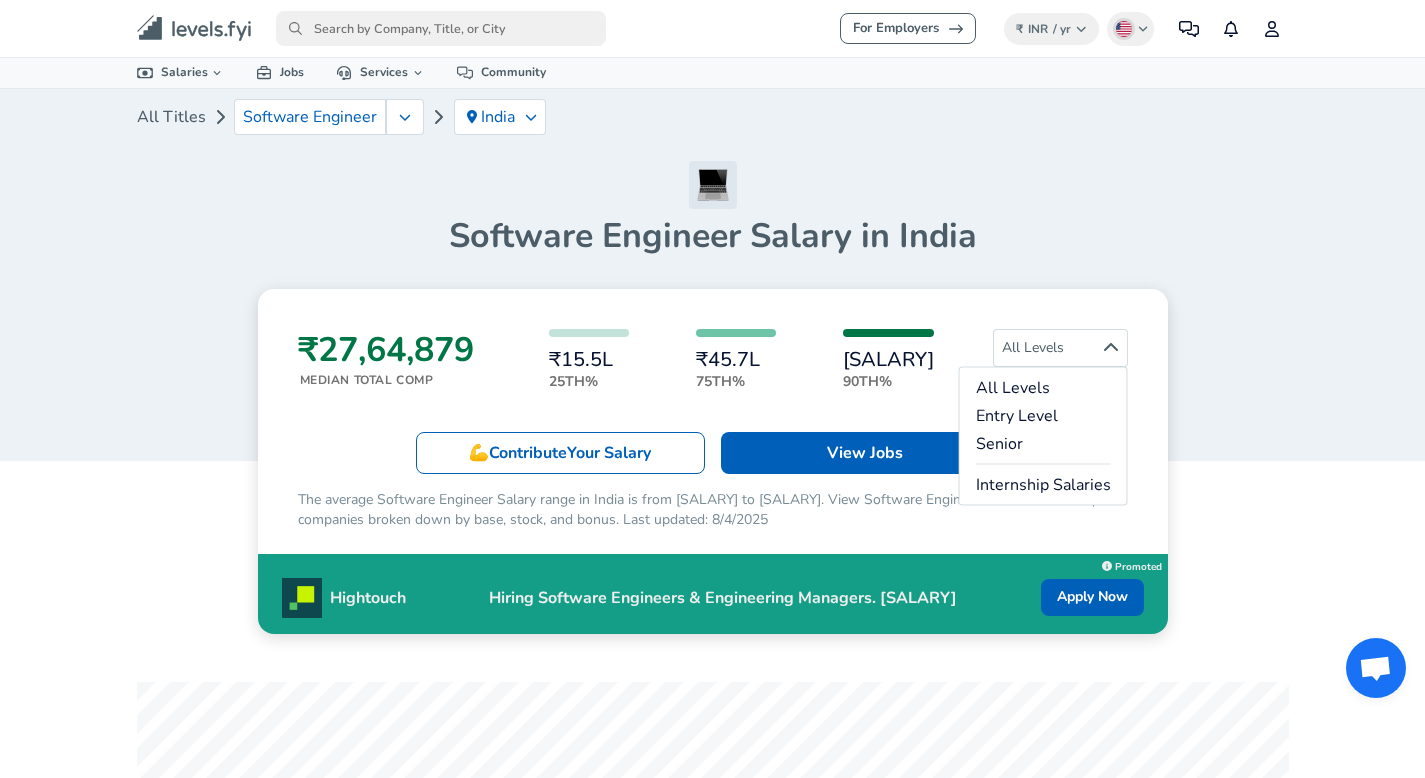click on "₹27,64,879 Median Total Comp ₹15.5L 25th% ₹45.7L 75th% ₹65.89L 90th% All Levels   💪  Contribute Your Salary View Jobs The average Software Engineer  Salary range in India is from ₹15,49,667 to ₹45,69,610. View Software Engineer salaries across top companies broken down by base, stock, and bonus.   Last updated:   8/4/2025 Hightouch Hiring Software Engineers & Engineering Managers. ₹1.57Cr-₹2.79Cr base salary. Apply Now Now Hiring Apply   Promoted" at bounding box center [713, 461] 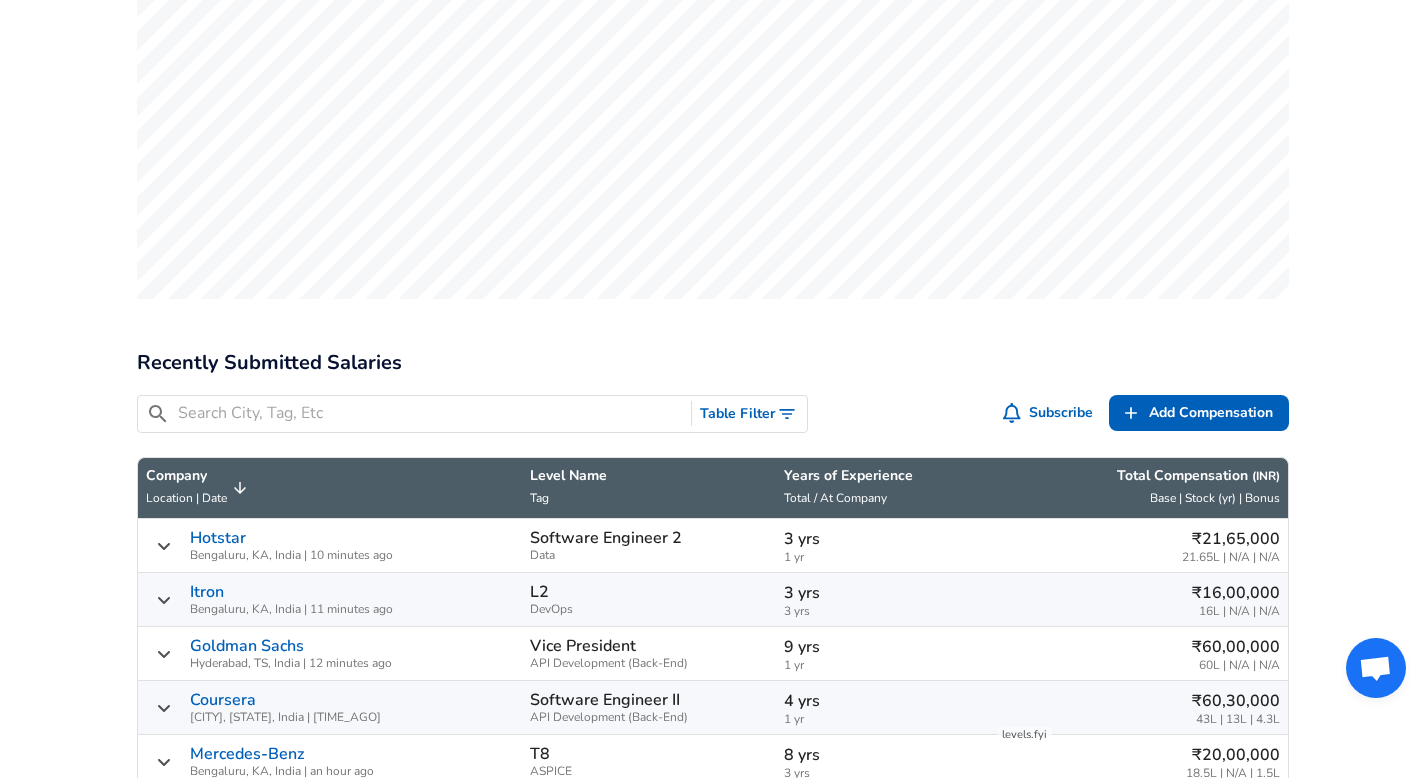 scroll, scrollTop: 662, scrollLeft: 0, axis: vertical 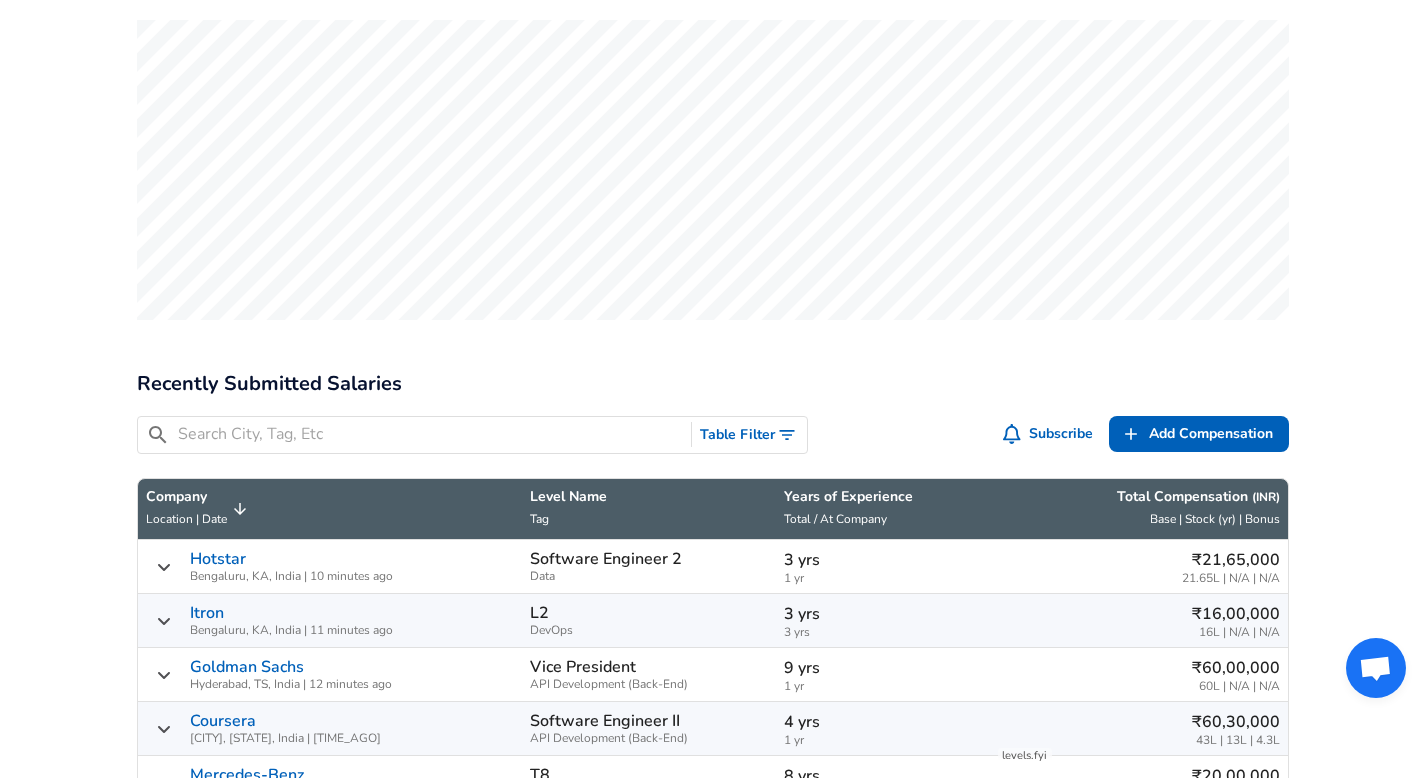 click at bounding box center (431, 434) 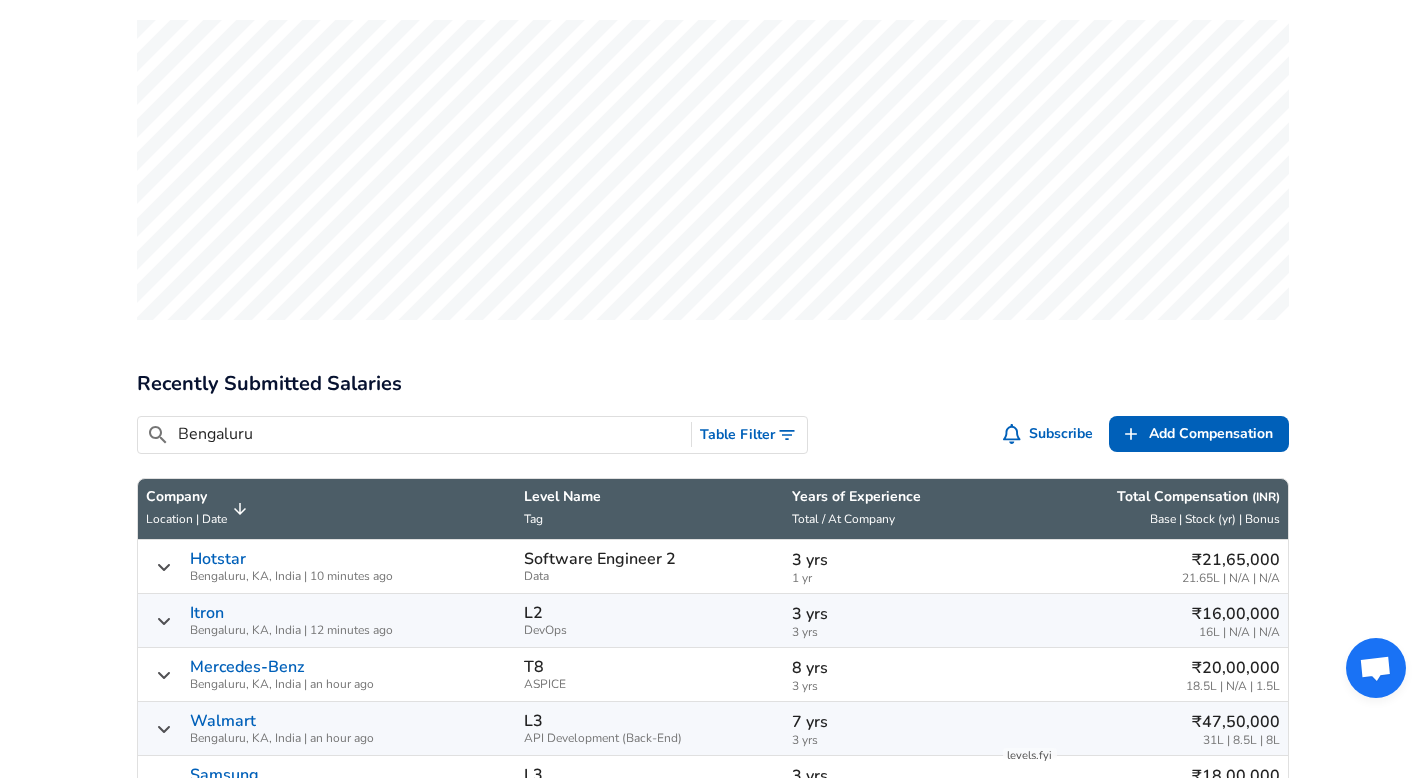 type on "Bengaluru" 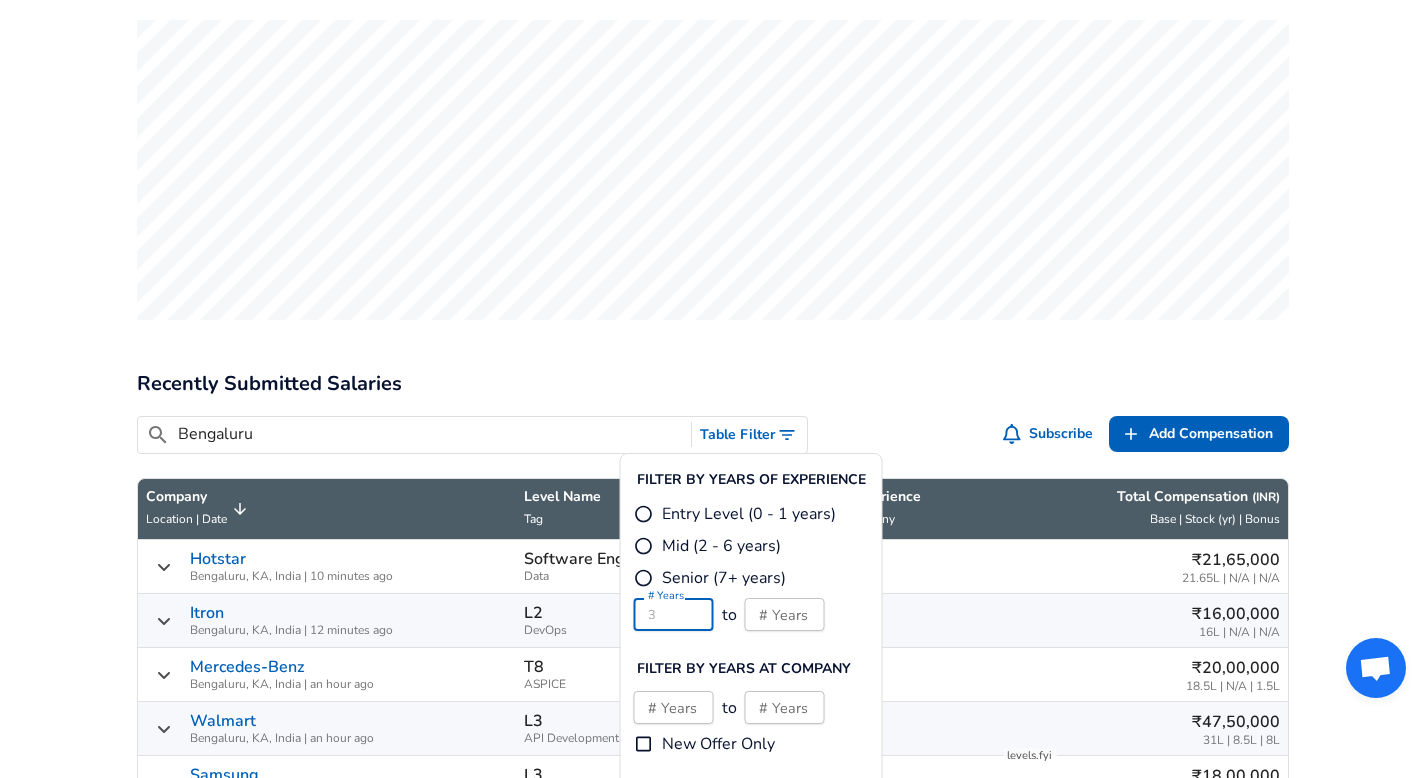 click on "# Years # Years" at bounding box center [674, 614] 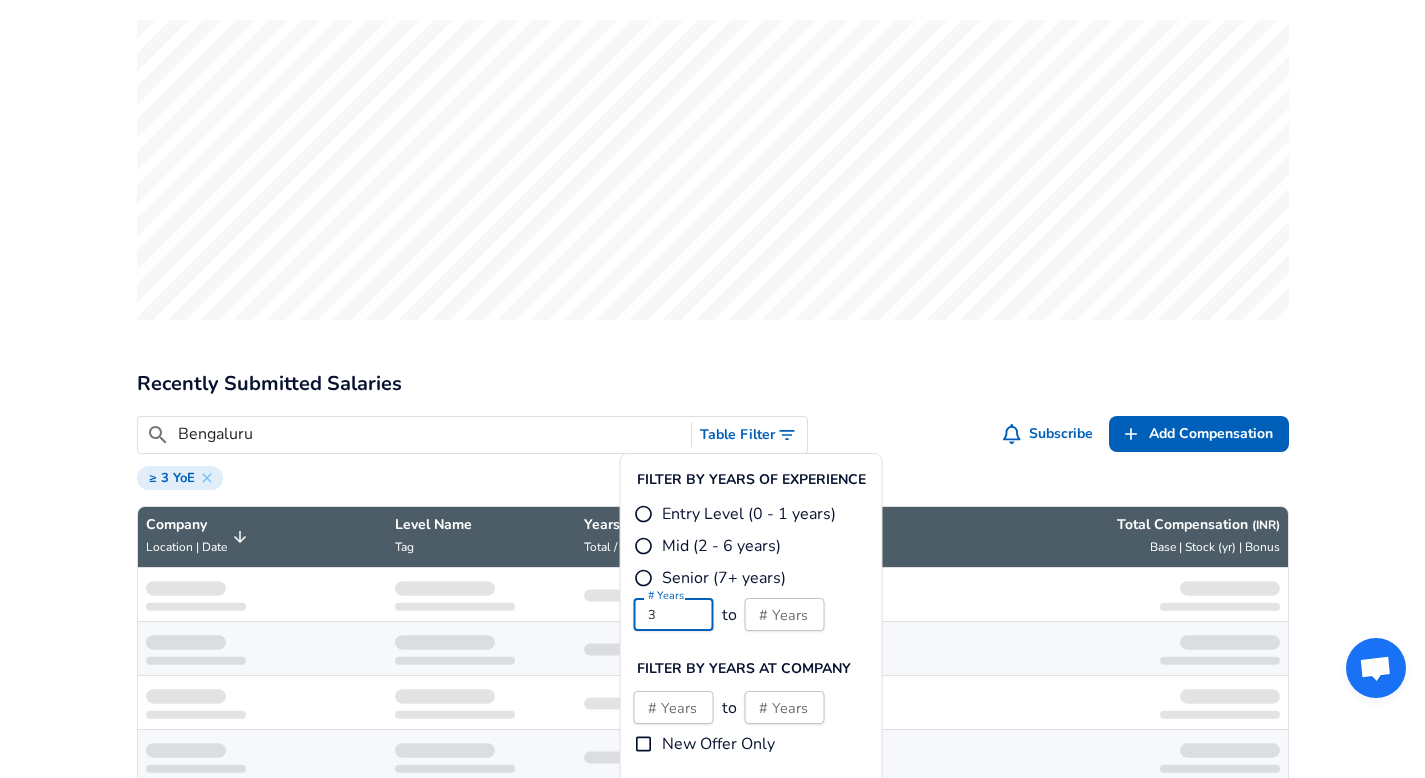 type on "3" 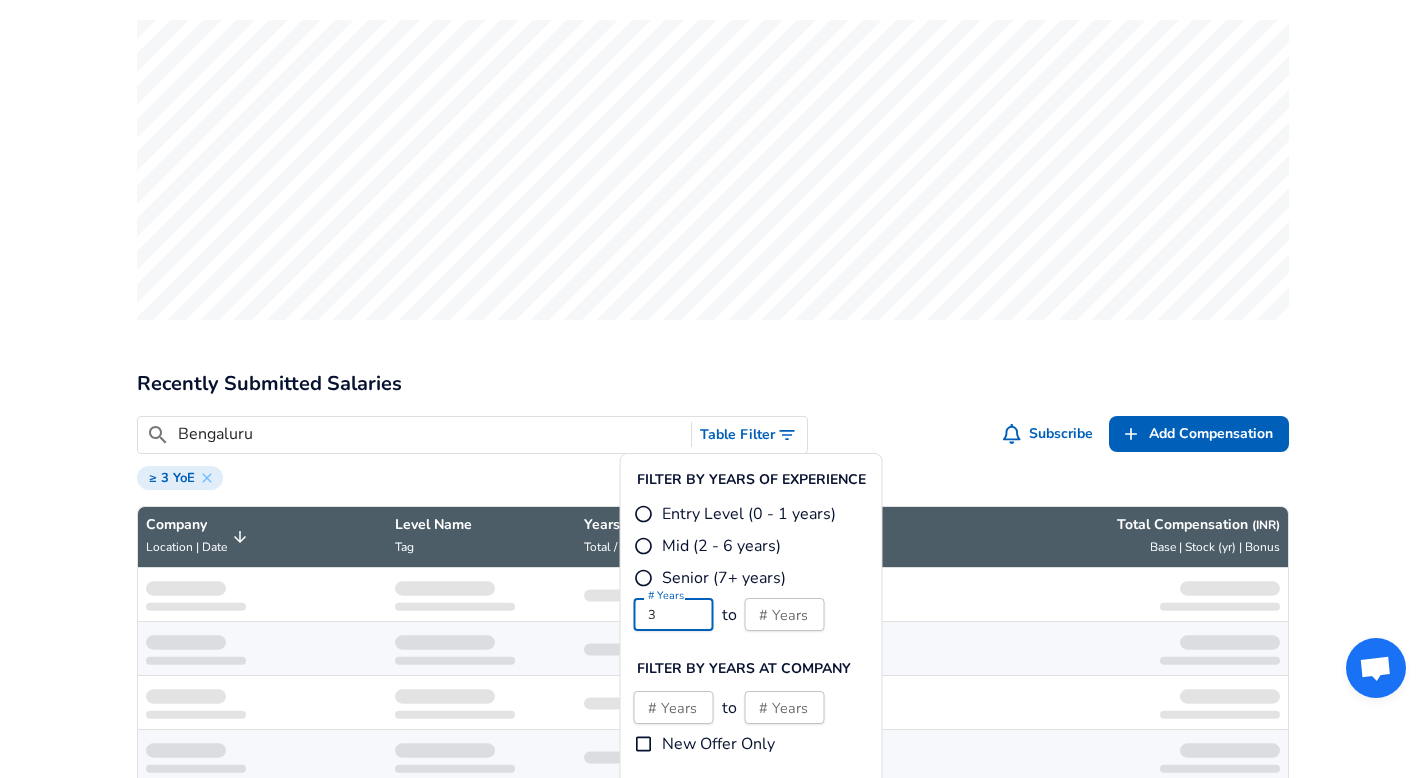 click on "# Years 3 # Years to # Years # Years" at bounding box center [785, 614] 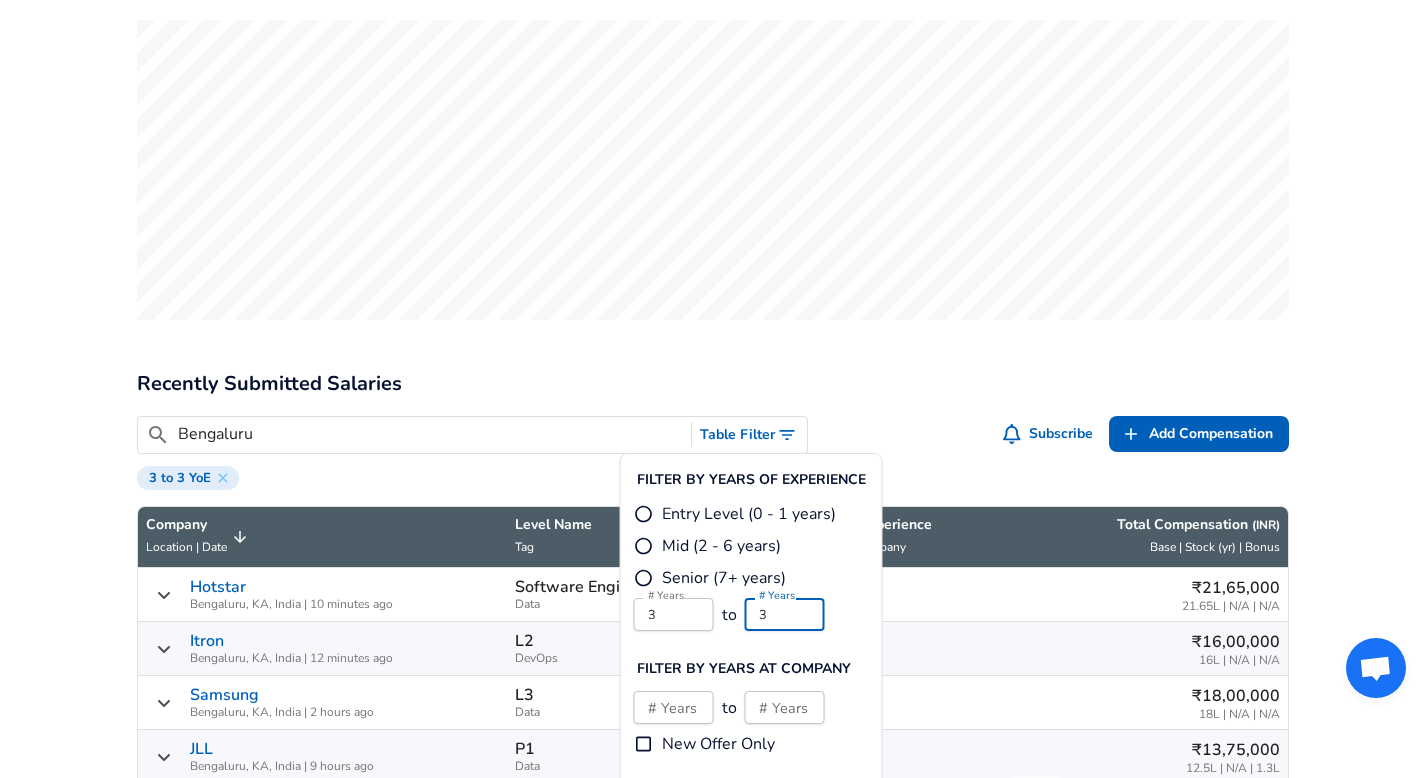 type on "3" 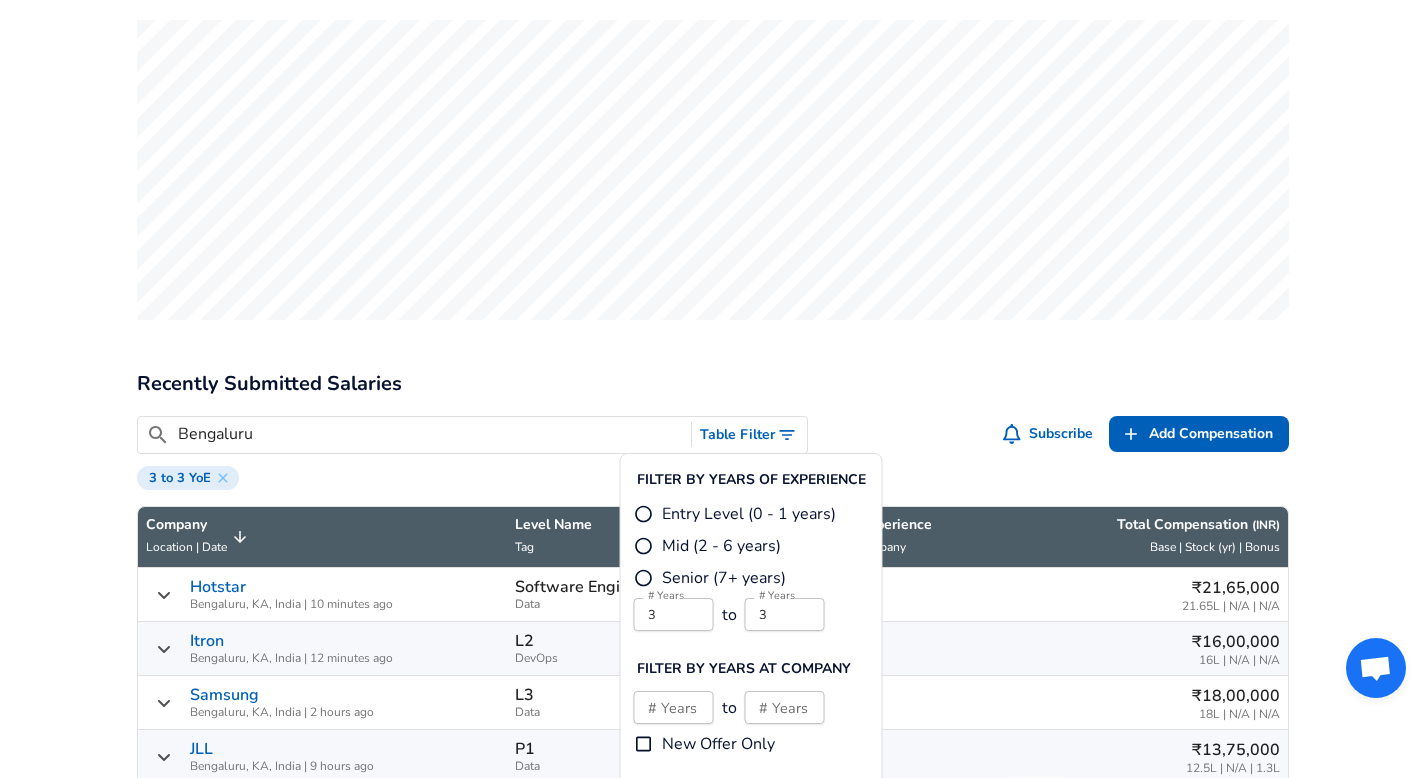 click on "₹27,64,879 Median Total Comp ₹15.5L 25th% ₹45.7L 75th% ₹65.89L 90th% All Levels   💪  Contribute Your Salary View Jobs The average Software Engineer  Salary range in India is from ₹15,49,667 to ₹45,69,610. View Software Engineer salaries across top companies broken down by base, stock, and bonus.   Last updated:   8/4/2025 Hightouch Hiring Software Engineers & Engineering Managers. ₹1.57Cr-₹2.79Cr base salary. Apply Now Now Hiring Apply   Promoted Recently Submitted Salaries ​ Bengaluru Table Filter Subscribe Add Add Comp Add Compensation 3 to 3 YoE Company Location | Date Level Name Tag Years of Experience Total / At Company Total Compensation   ( INR )   Base | Stock (yr) | Bonus   Hotstar   Bengaluru, KA, India   |   10 minutes ago Software Engineer 2 Data 3    yrs   1    yr ₹21,65,000 21.65L   |   N/A   |   N/A Itron   Bengaluru, KA, India   |   12 minutes ago L2 DevOps 3    yrs   3    yrs ₹16,00,000 16L   |   N/A   |   N/A Samsung   Bengaluru, KA, India   |   2 hours ago L3 Data 3" at bounding box center (713, 803) 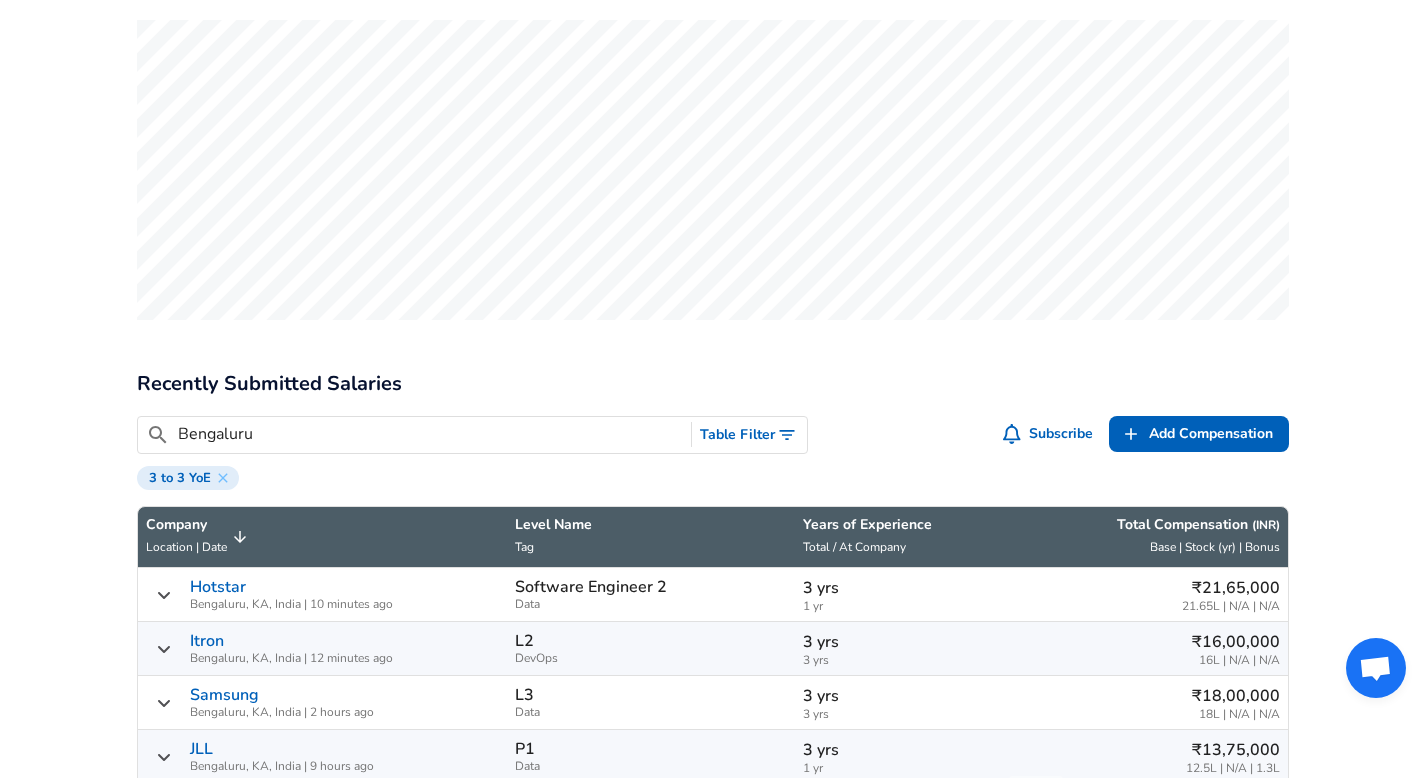 click on "Bengaluru" at bounding box center (431, 434) 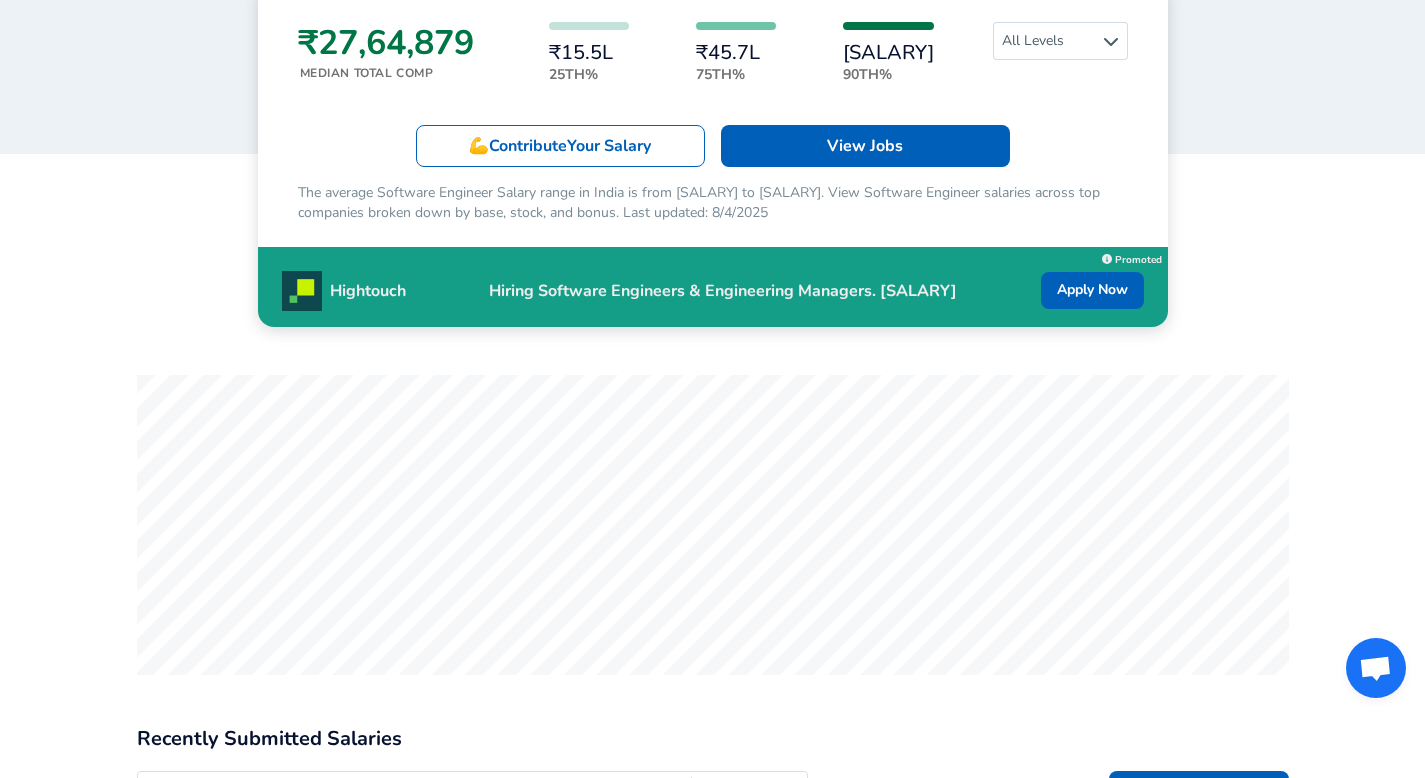 scroll, scrollTop: 0, scrollLeft: 0, axis: both 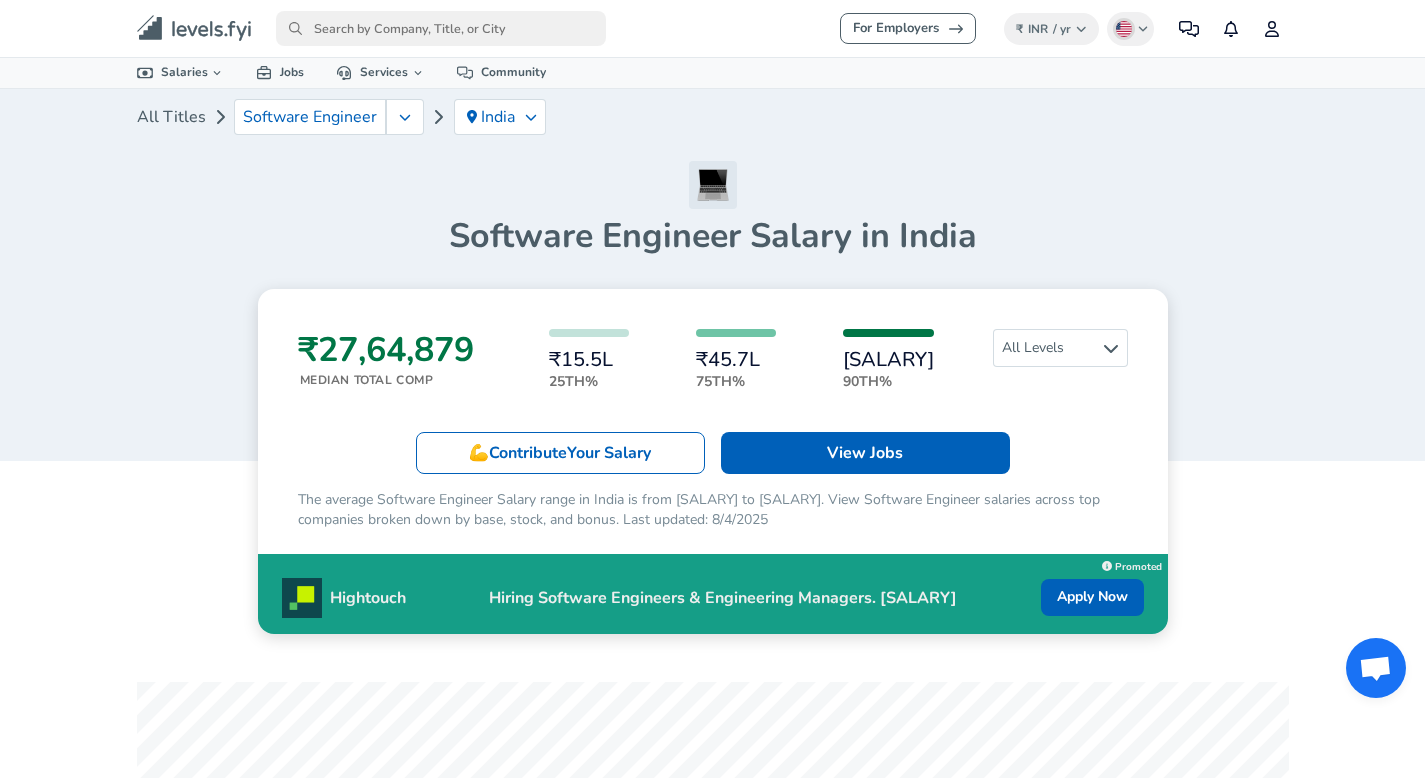 type on "Devops" 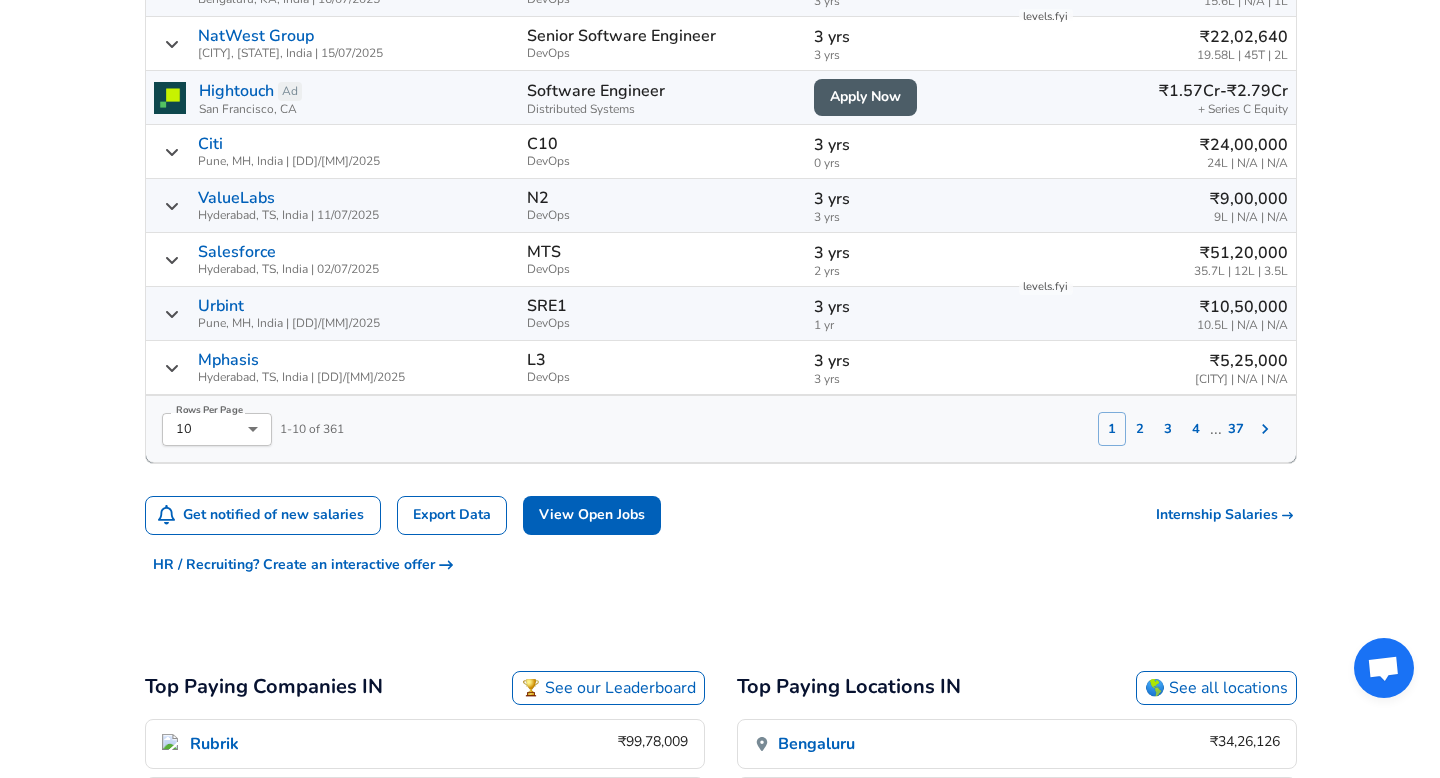 scroll, scrollTop: 1531, scrollLeft: 0, axis: vertical 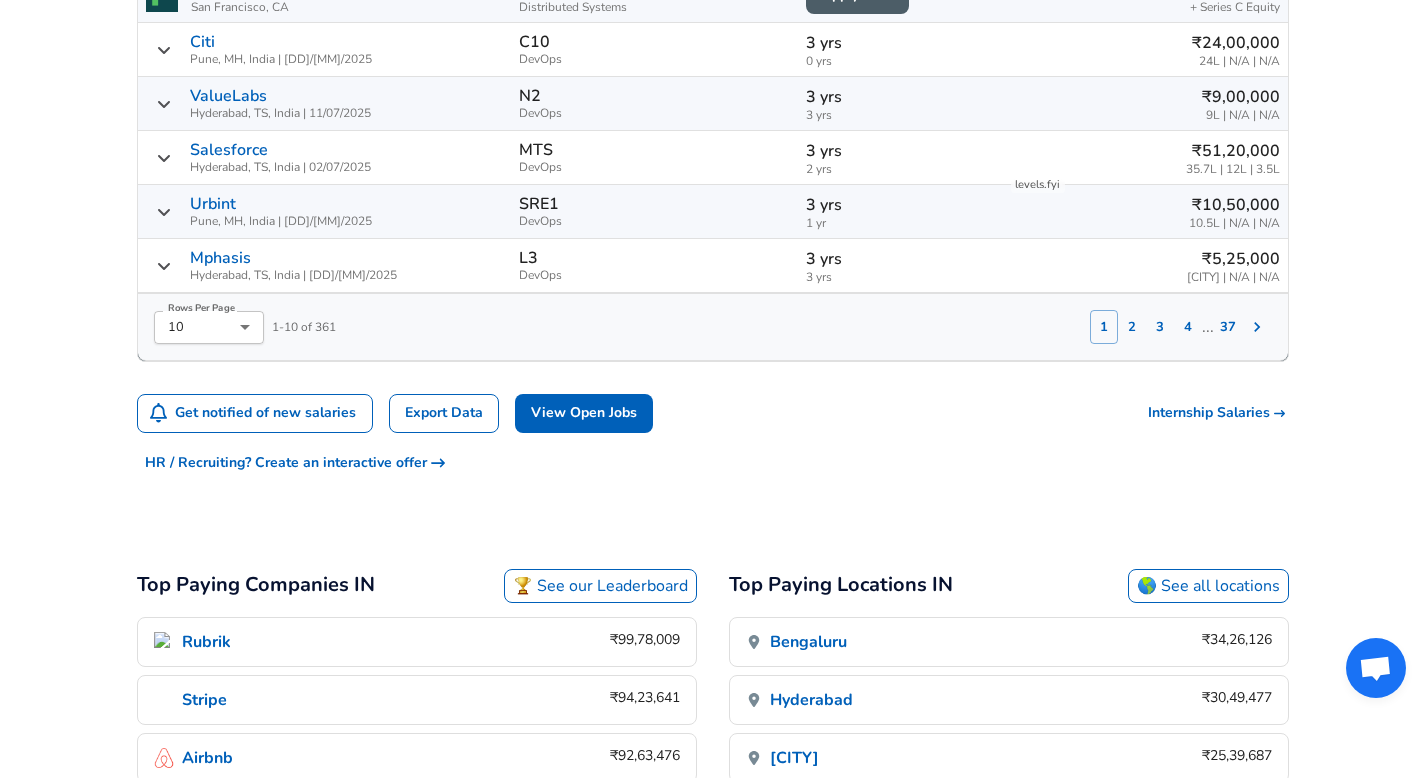 click on "For Employers ₹ INR / yr Change English (US) Change Community Notifications Profile All Data By Location By Company By Title Salary Calculator Chart Visualizations Verified Salaries Internships Negotiation Support Compare Benefits Who's Hiring 2024 Pay Report Top Paying Companies Integrate Blog Press Google Software Engineer Product Manager New York City Area Data Scientist View Individual Data Points   Levels FYI Logo Salaries 📂   All Data 🌎   By Location 🏢   By Company 🖋    By Title 🏭️    By Industry 📍   Salary Heatmap 📈   Chart Visualizations 🔥   Real-time Percentiles 🎓   Internships ❣️   Compare Benefits 🎬   2024 Pay Report 🏆   Top Paying Companies 💸   Calculate Meeting Cost #️⃣   Salary Calculator Contribute Add Salary Add Company Benefits Add Level Mapping Jobs Services Candidate Services 💵  Negotiation Coaching 📄  Resume Review 🎁  Gift a Resume Review For Employers Interactive Offers Real-time Percentiles  🔥 Compensation Benchmarking India" at bounding box center [712, -1142] 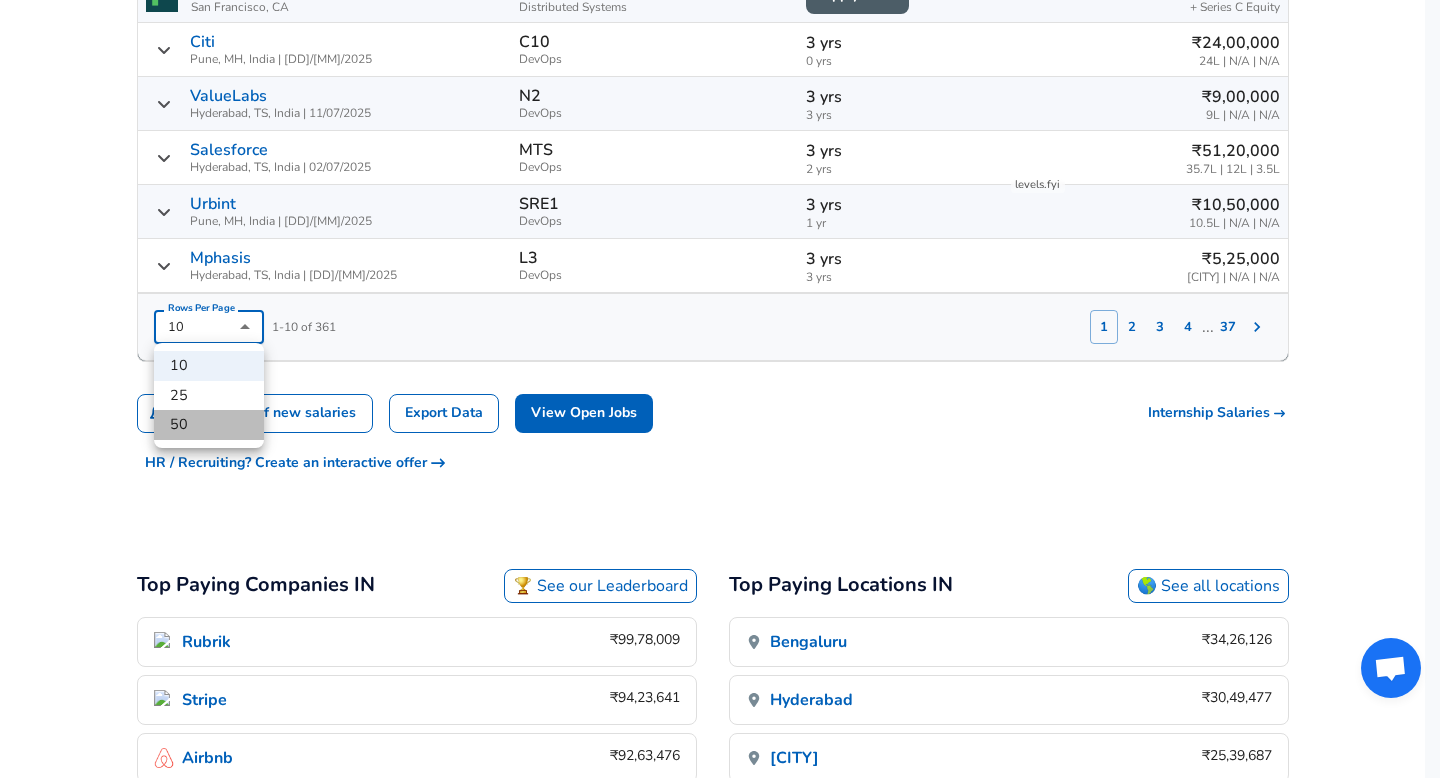 click on "50" at bounding box center (209, 425) 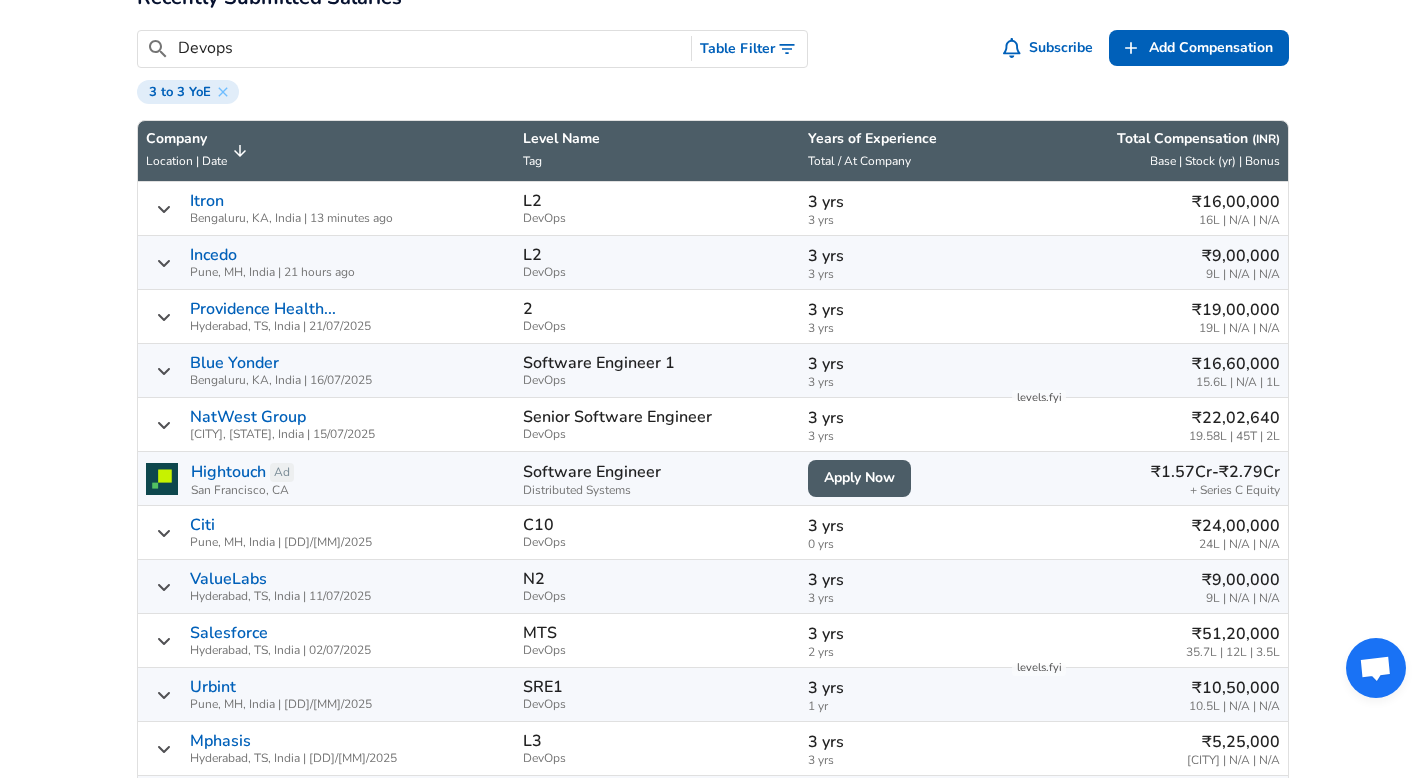 scroll, scrollTop: 1017, scrollLeft: 0, axis: vertical 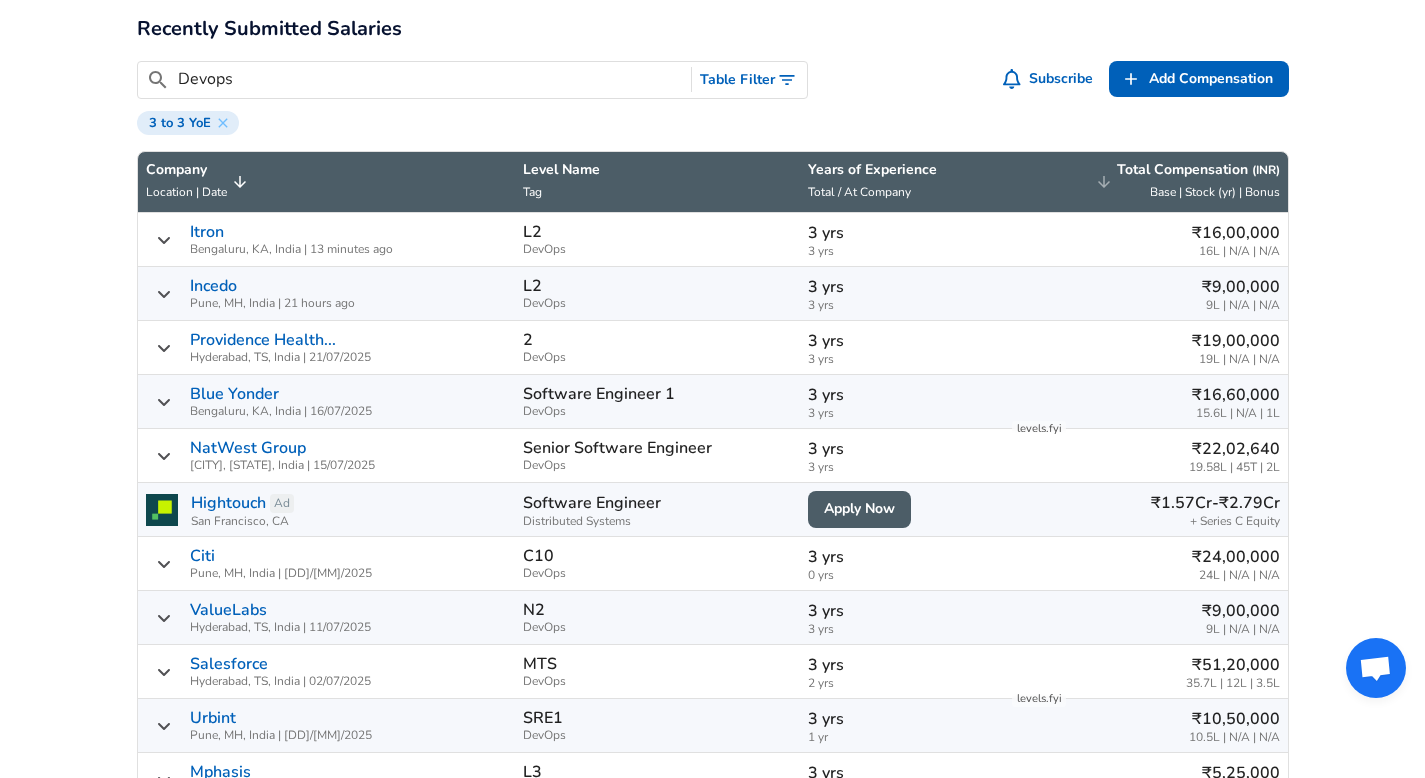 click 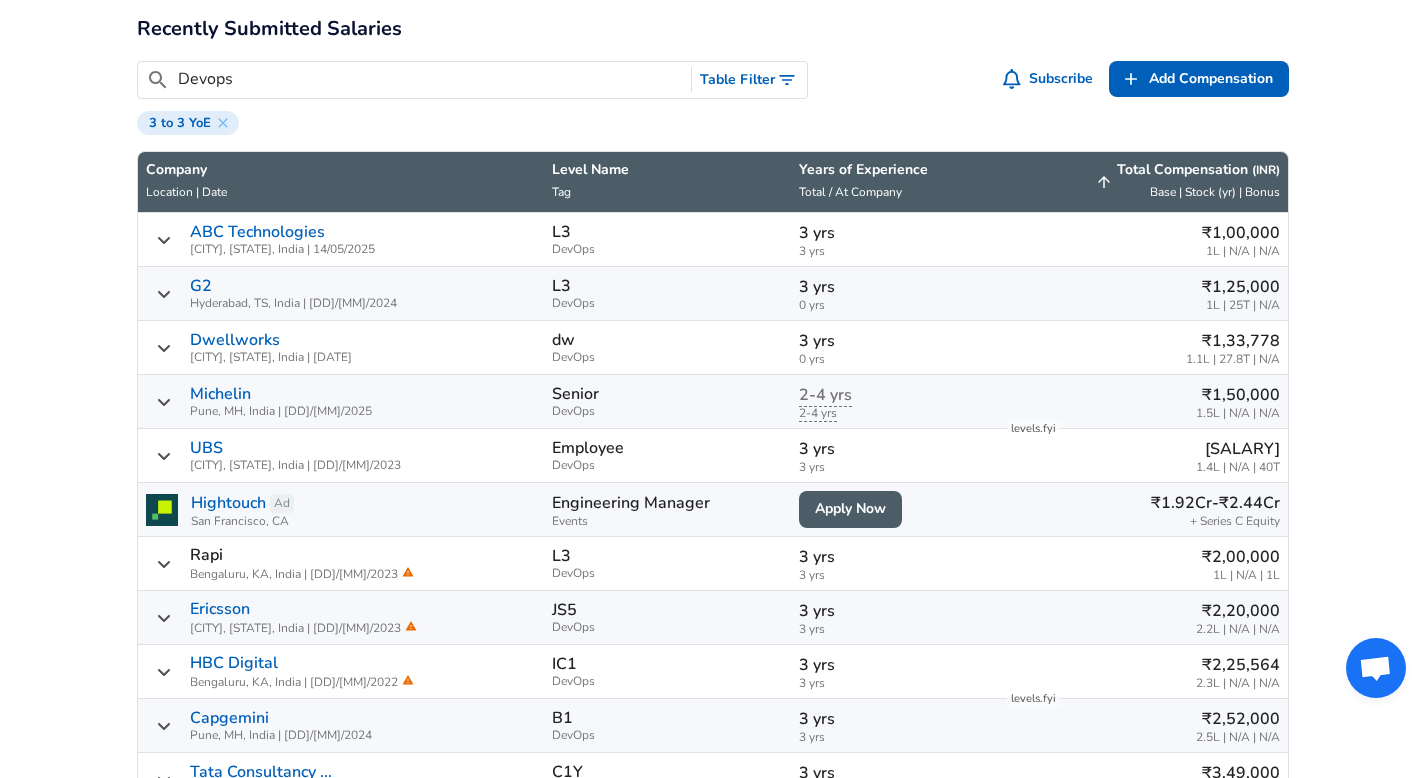 click 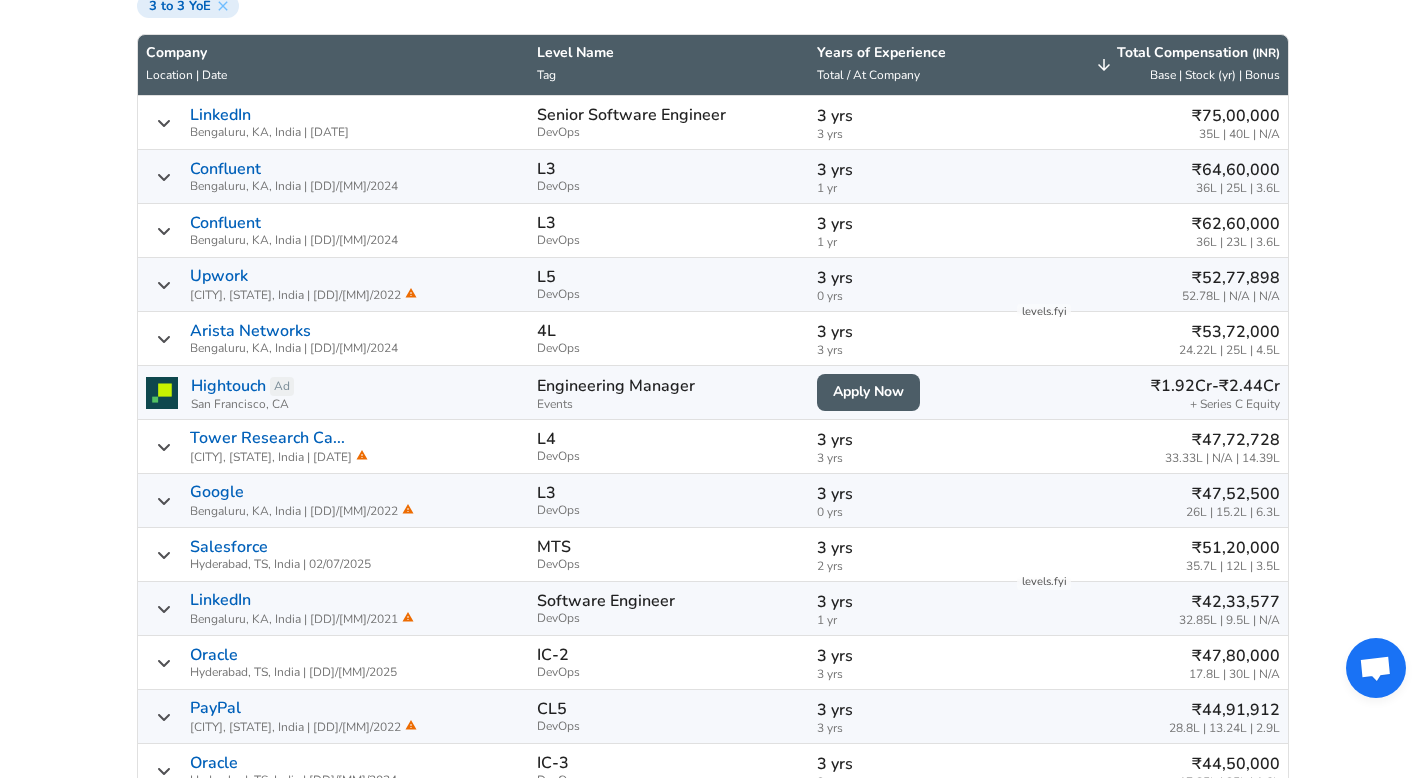 scroll, scrollTop: 1021, scrollLeft: 0, axis: vertical 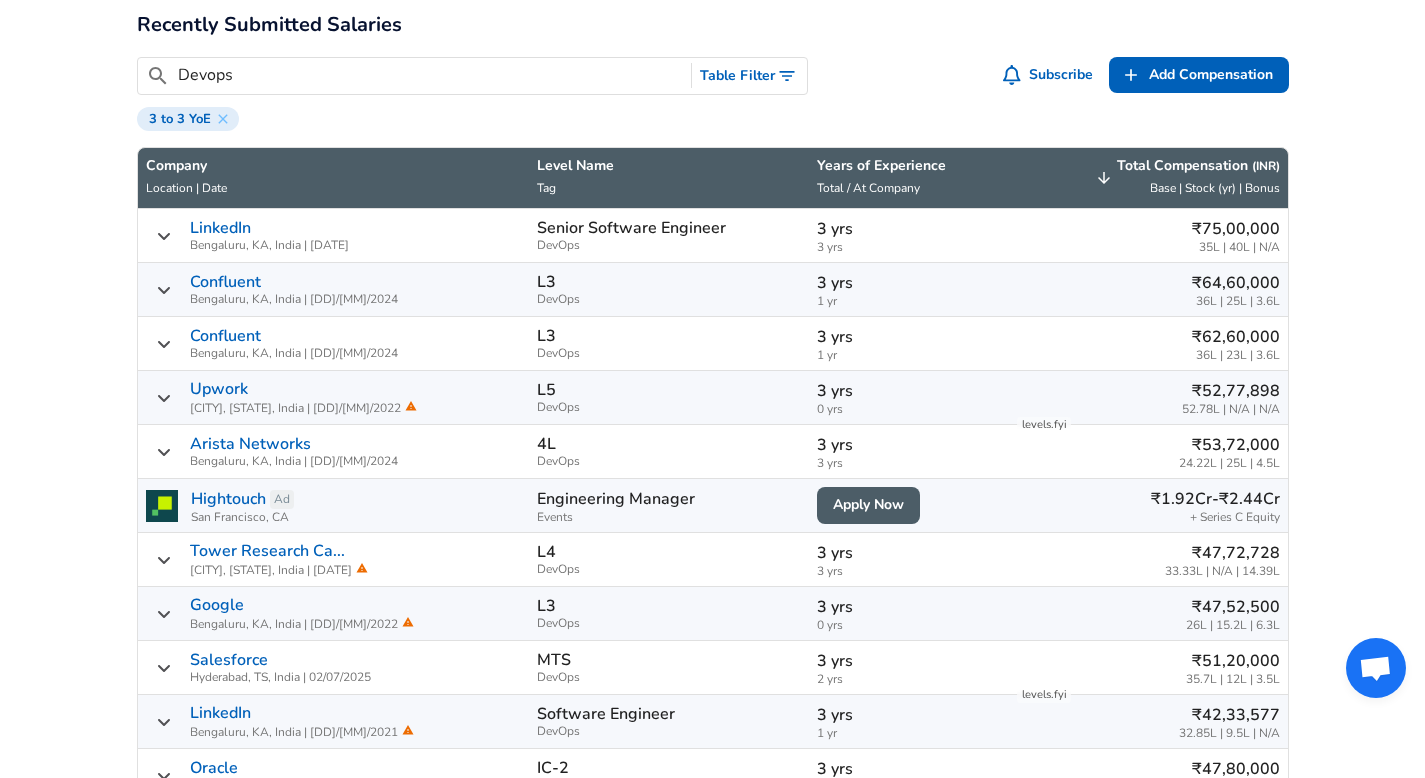 click 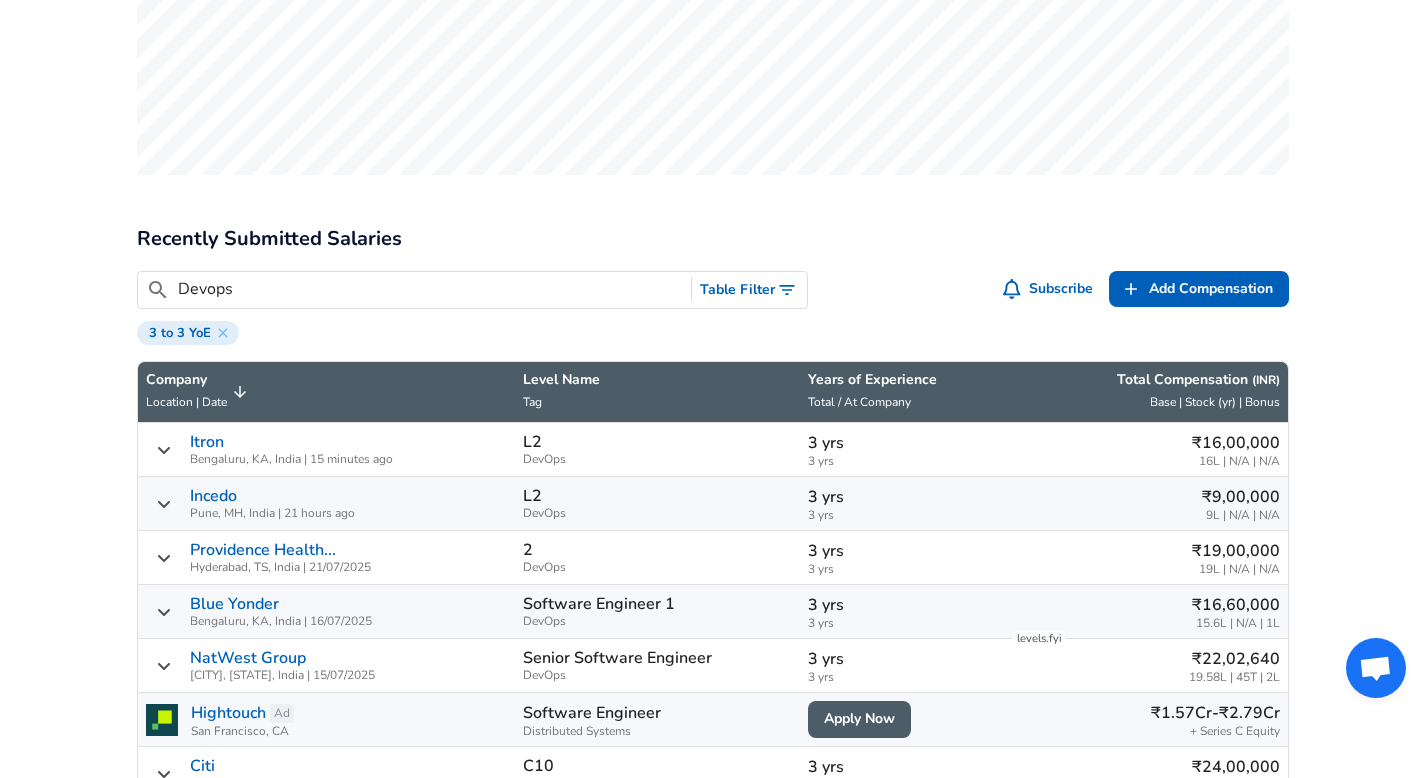 scroll, scrollTop: 750, scrollLeft: 0, axis: vertical 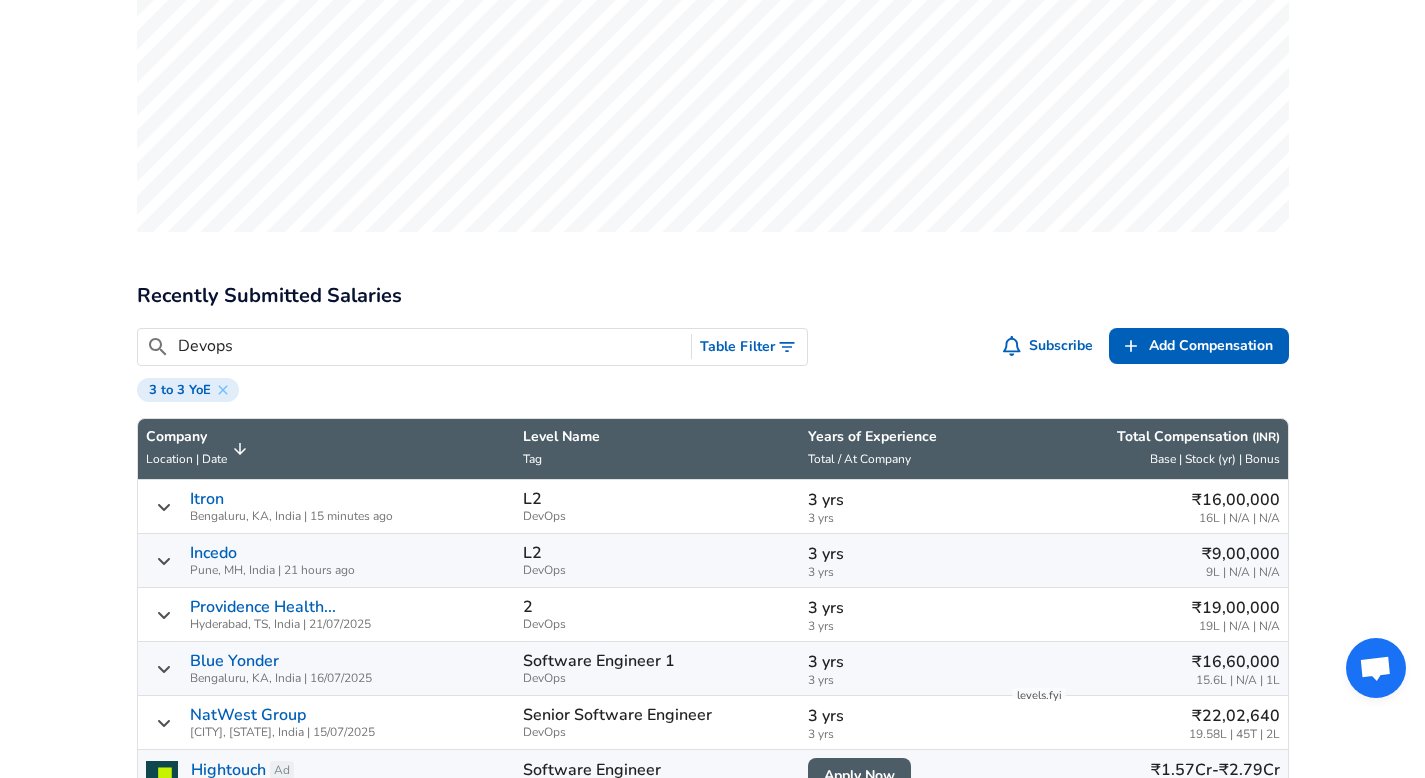 click on "Devops" at bounding box center [431, 346] 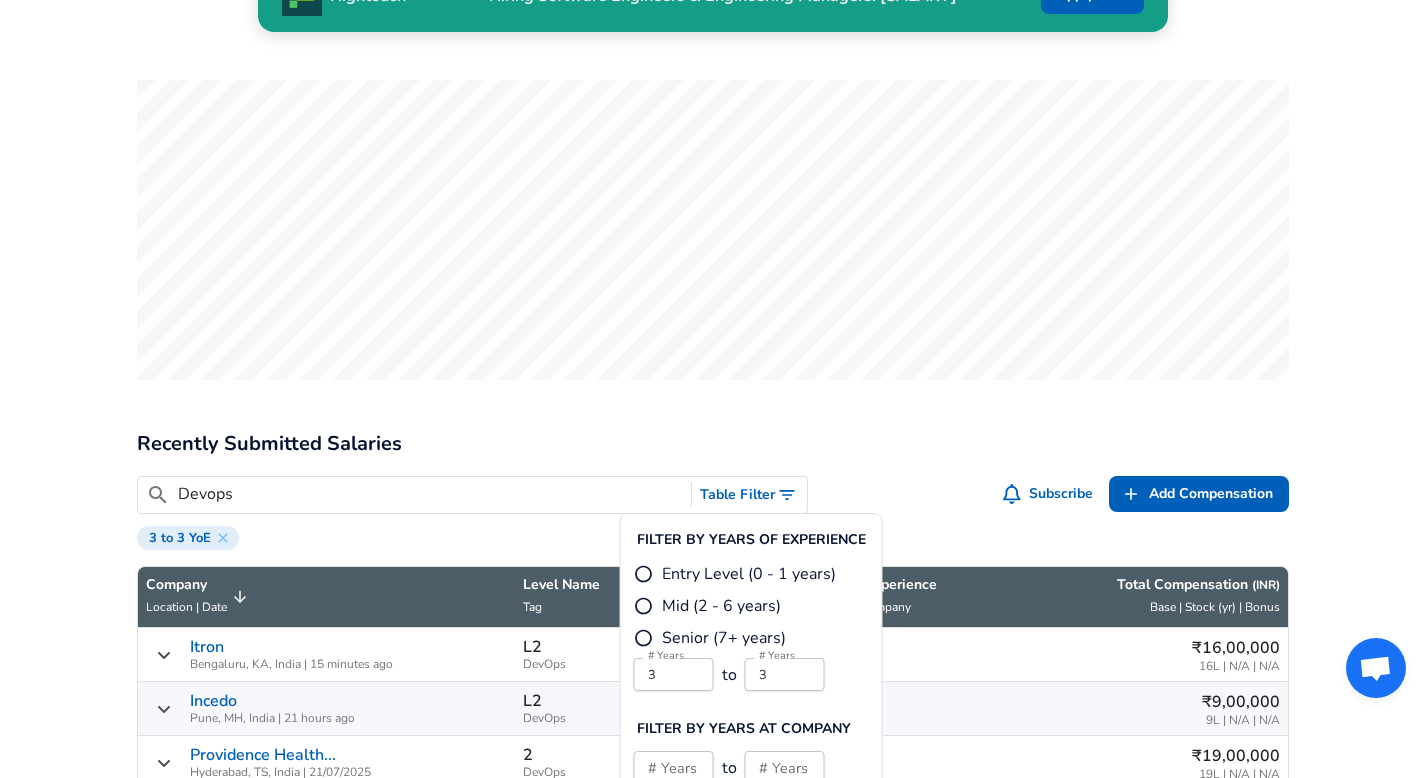 scroll, scrollTop: 526, scrollLeft: 0, axis: vertical 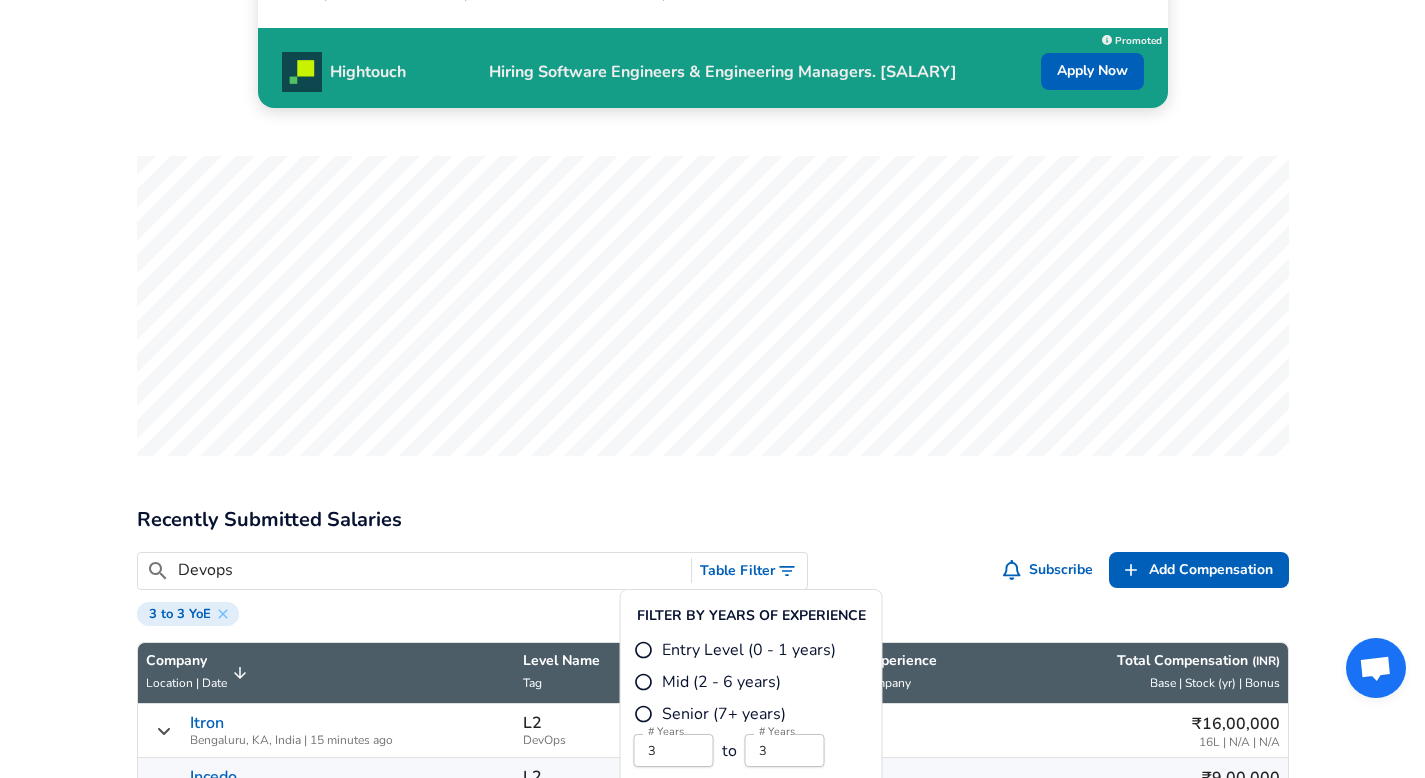 click on "​ Devops Table Filter Subscribe Add Add Comp Add Compensation 3 to 3 YoE" at bounding box center (705, 581) 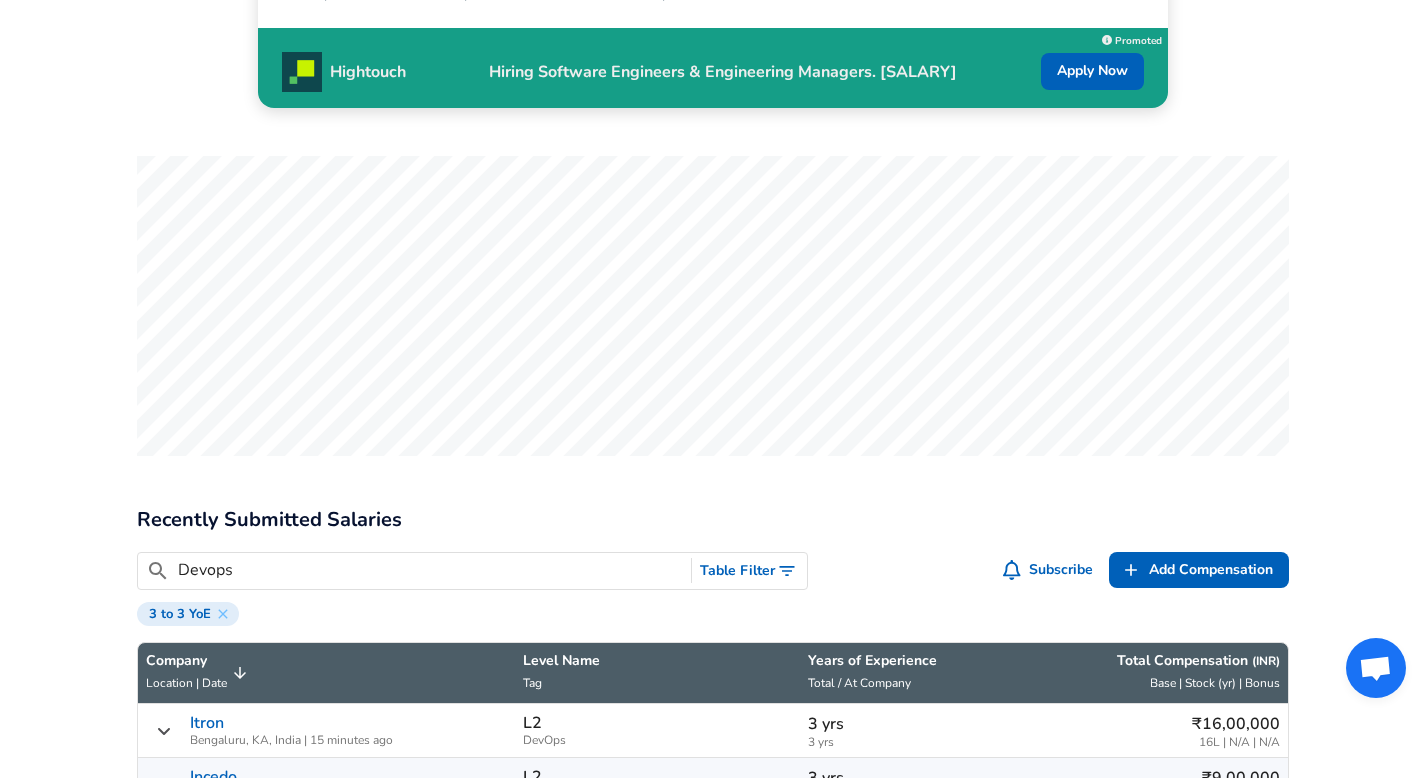 click on "Devops" at bounding box center (431, 570) 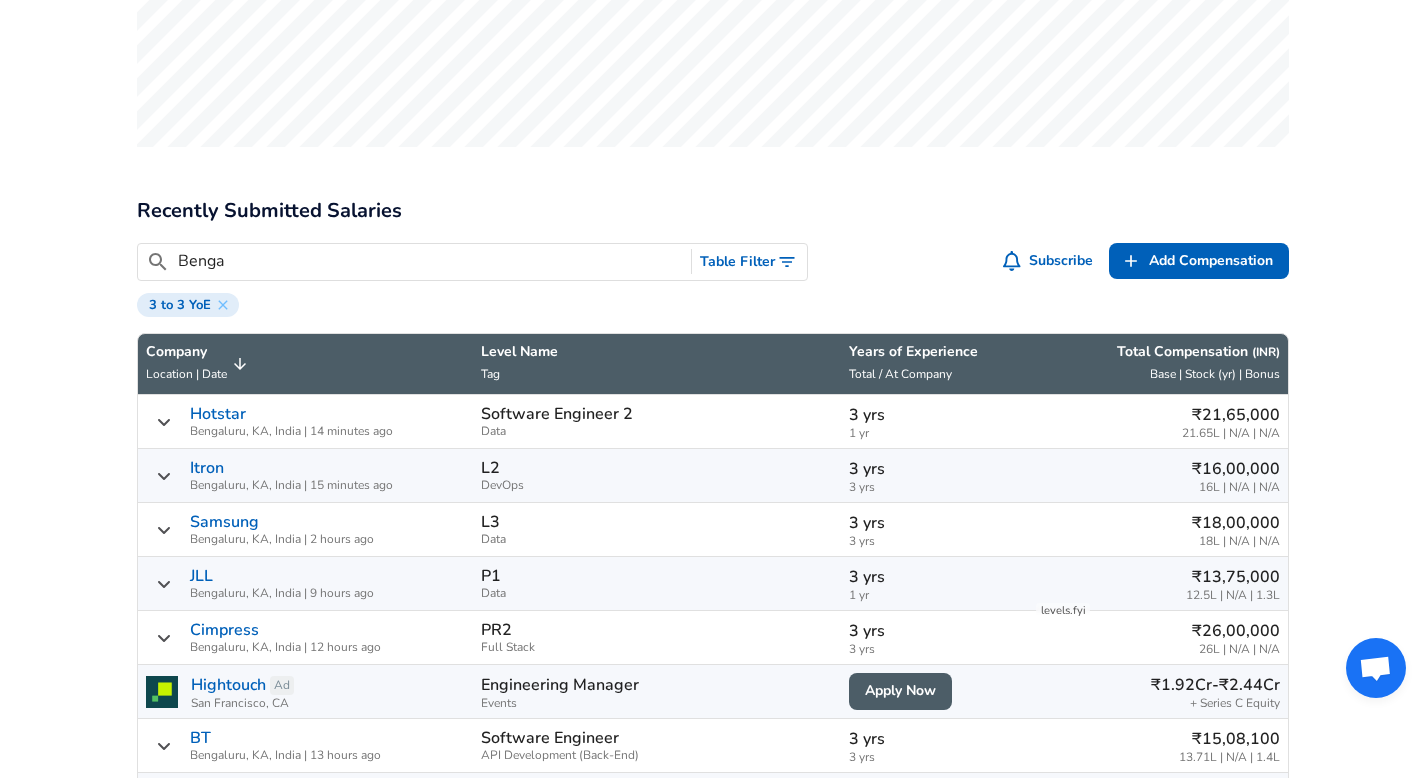 scroll, scrollTop: 921, scrollLeft: 0, axis: vertical 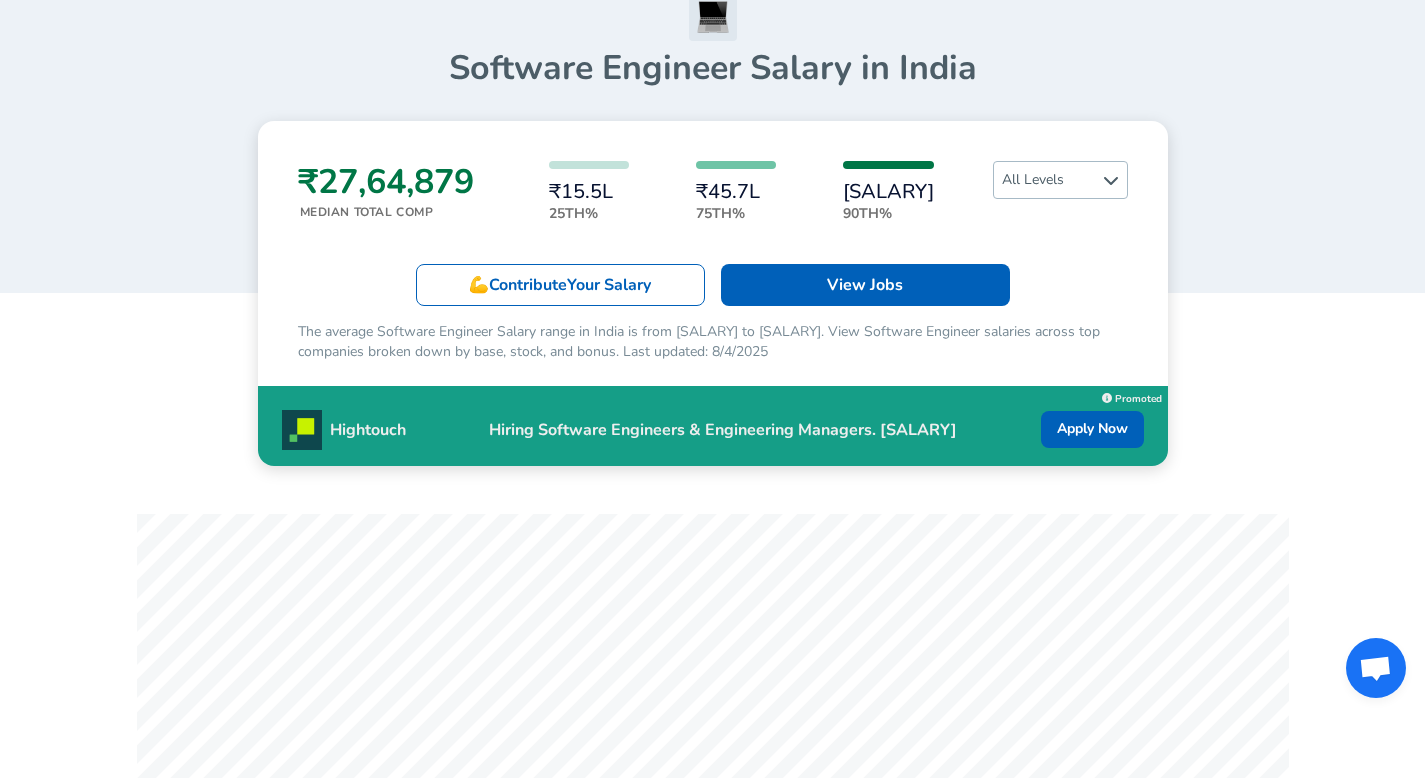 type on "Bengaluru" 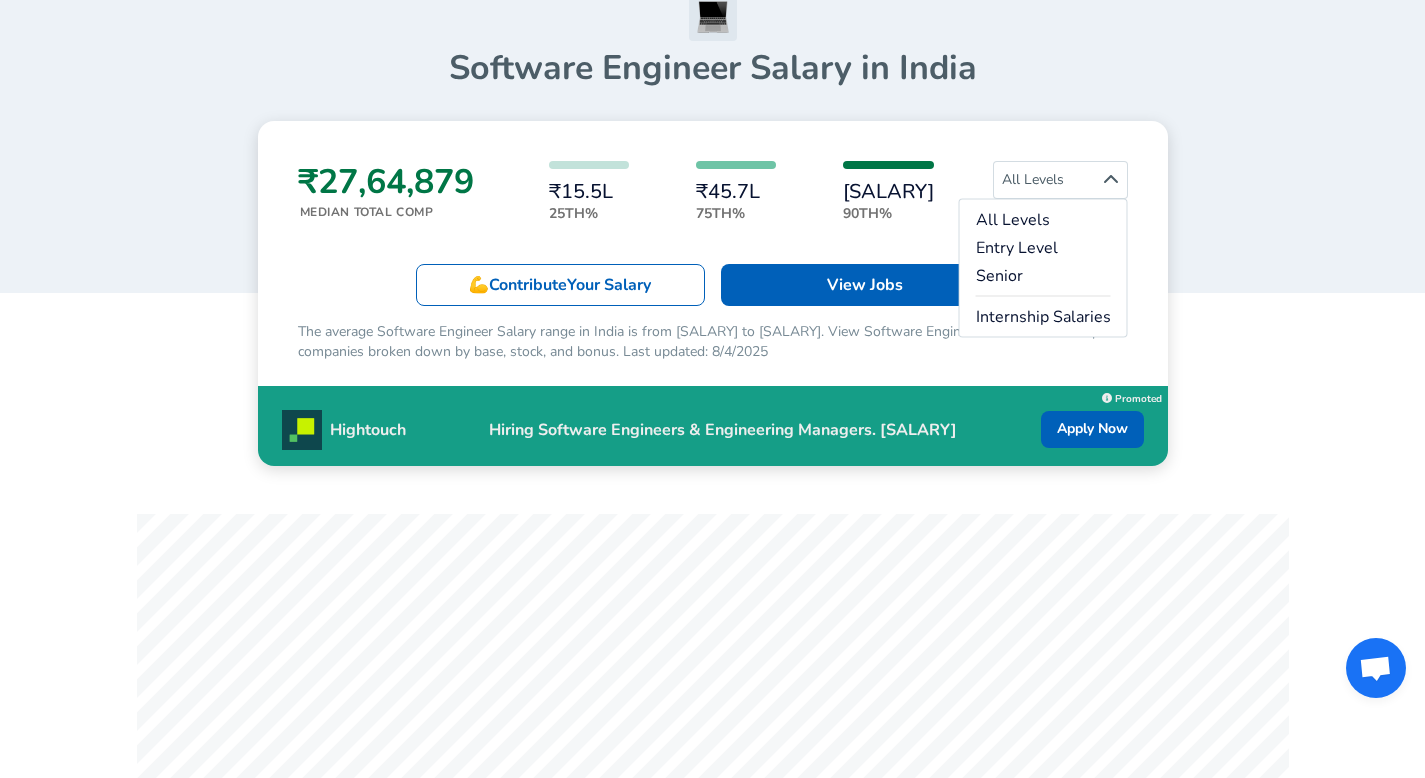 click on "₹27,64,879 Median Total Comp ₹15.5L 25th% ₹45.7L 75th% ₹65.89L 90th% All Levels   💪  Contribute Your Salary View Jobs The average Software Engineer  Salary range in India is from ₹15,49,667 to ₹45,69,610. View Software Engineer salaries across top companies broken down by base, stock, and bonus.   Last updated:   8/4/2025 Hightouch Hiring Software Engineers & Engineering Managers. ₹1.57Cr-₹2.79Cr base salary. Apply Now Now Hiring Apply   Promoted Recently Submitted Salaries ​ Bengaluru Table Filter Subscribe Add Add Comp Add Compensation 3 to 3 YoE Company Location | Date Level Name Tag Years of Experience Total / At Company Total Compensation   ( INR )   Base | Stock (yr) | Bonus   Hotstar   Bengaluru, KA, India   |   14 minutes ago Software Engineer 2 Data 3    yrs   1    yr ₹21,65,000 21.65L   |   N/A   |   N/A Itron   Bengaluru, KA, India   |   15 minutes ago L2 DevOps 3    yrs   3    yrs ₹16,00,000 16L   |   N/A   |   N/A Samsung   Bengaluru, KA, India   |   2 hours ago L3 Data 3" at bounding box center (713, 2369) 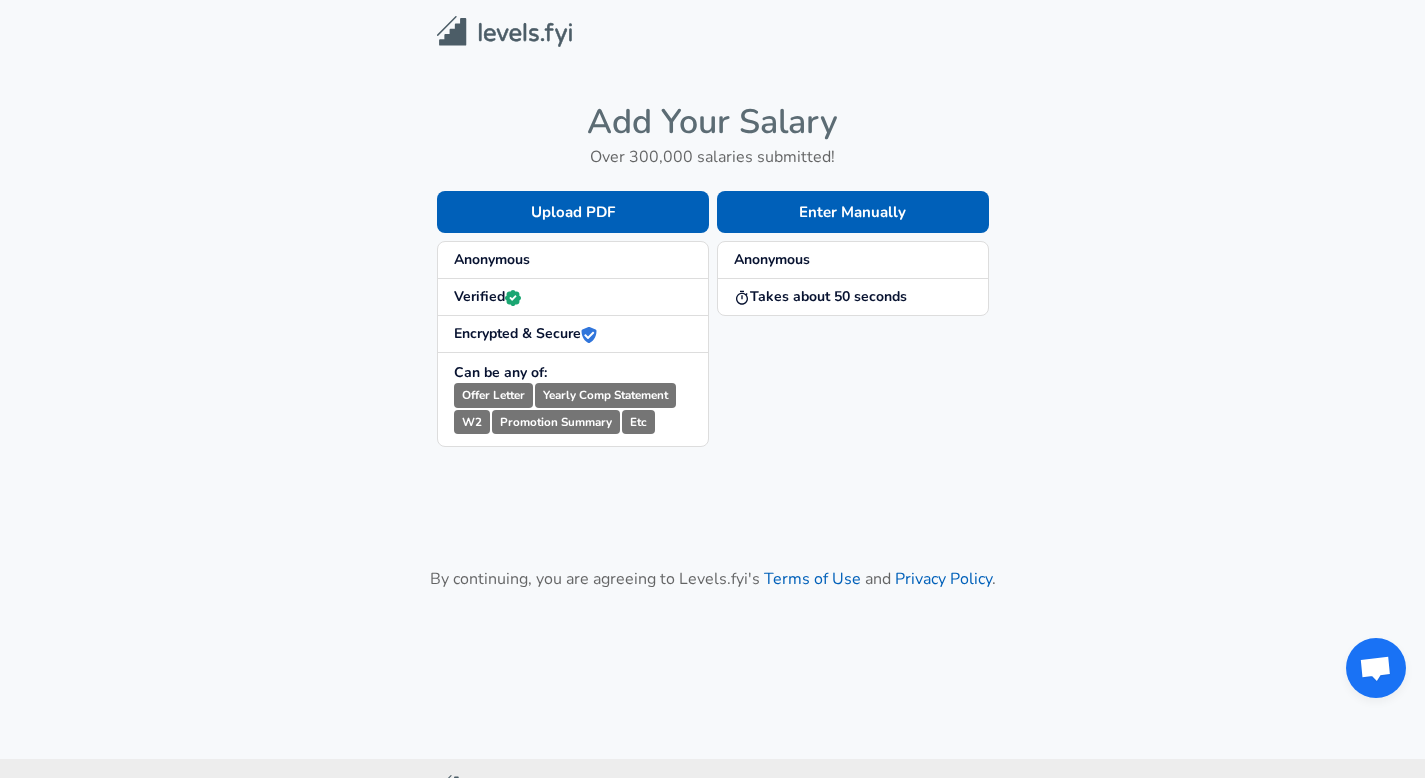 scroll, scrollTop: 0, scrollLeft: 0, axis: both 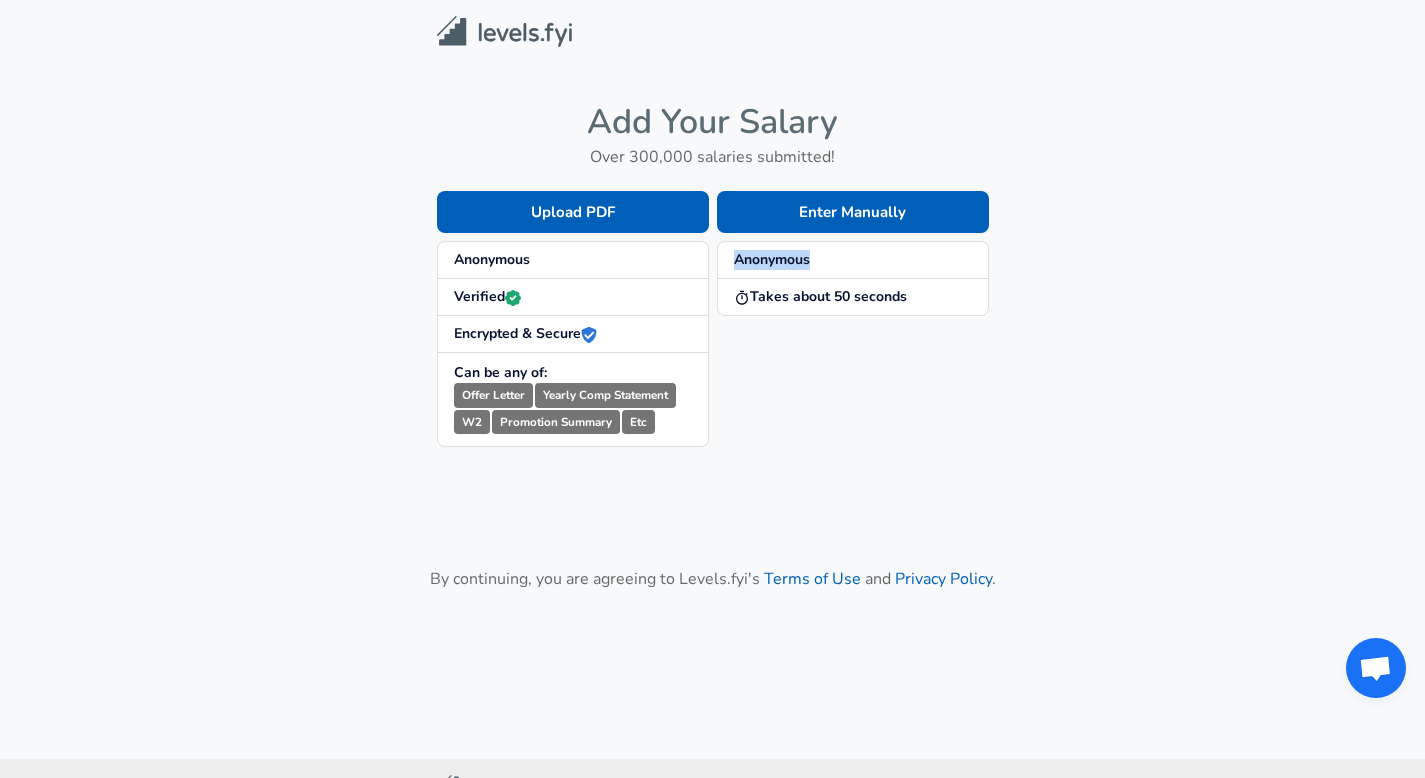 click on "Anonymous" at bounding box center (772, 259) 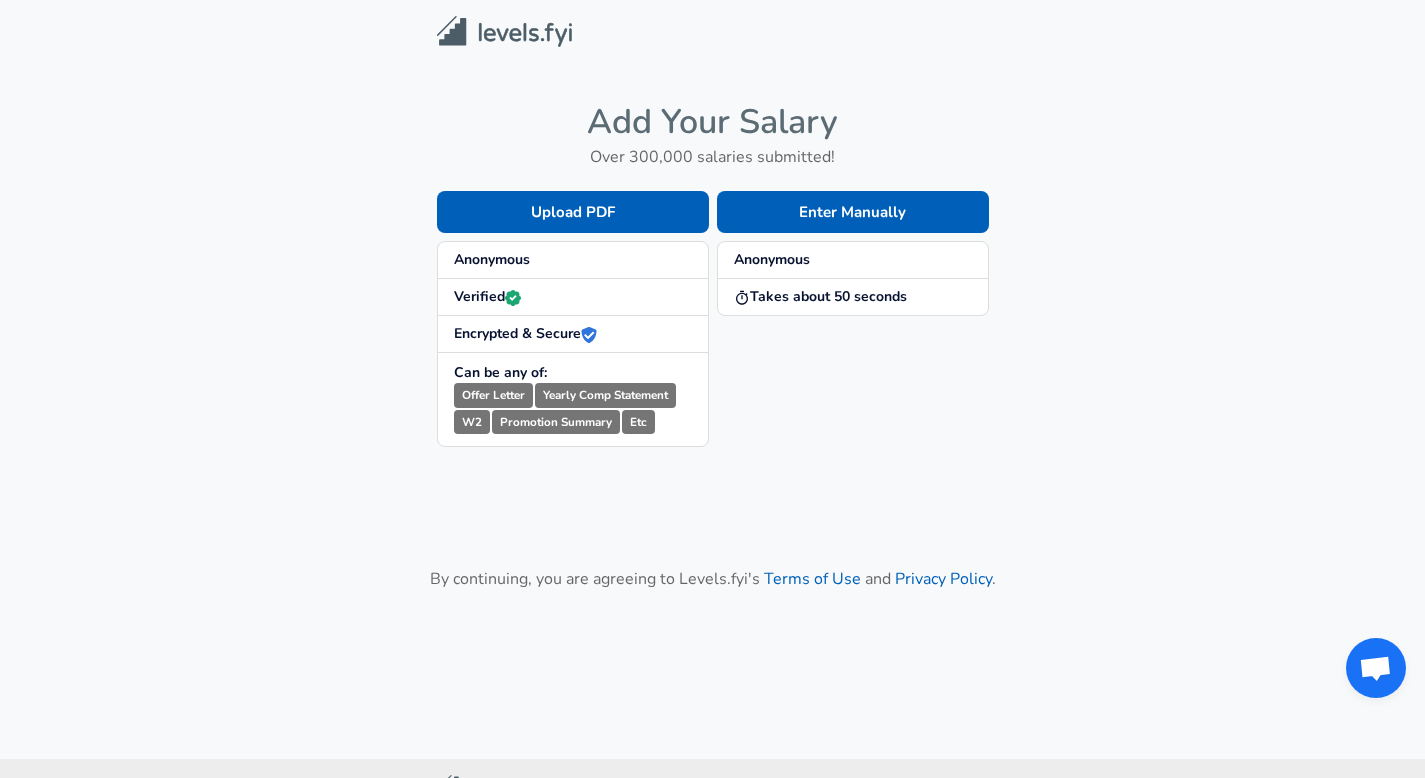 click on "Anonymous" at bounding box center [573, 260] 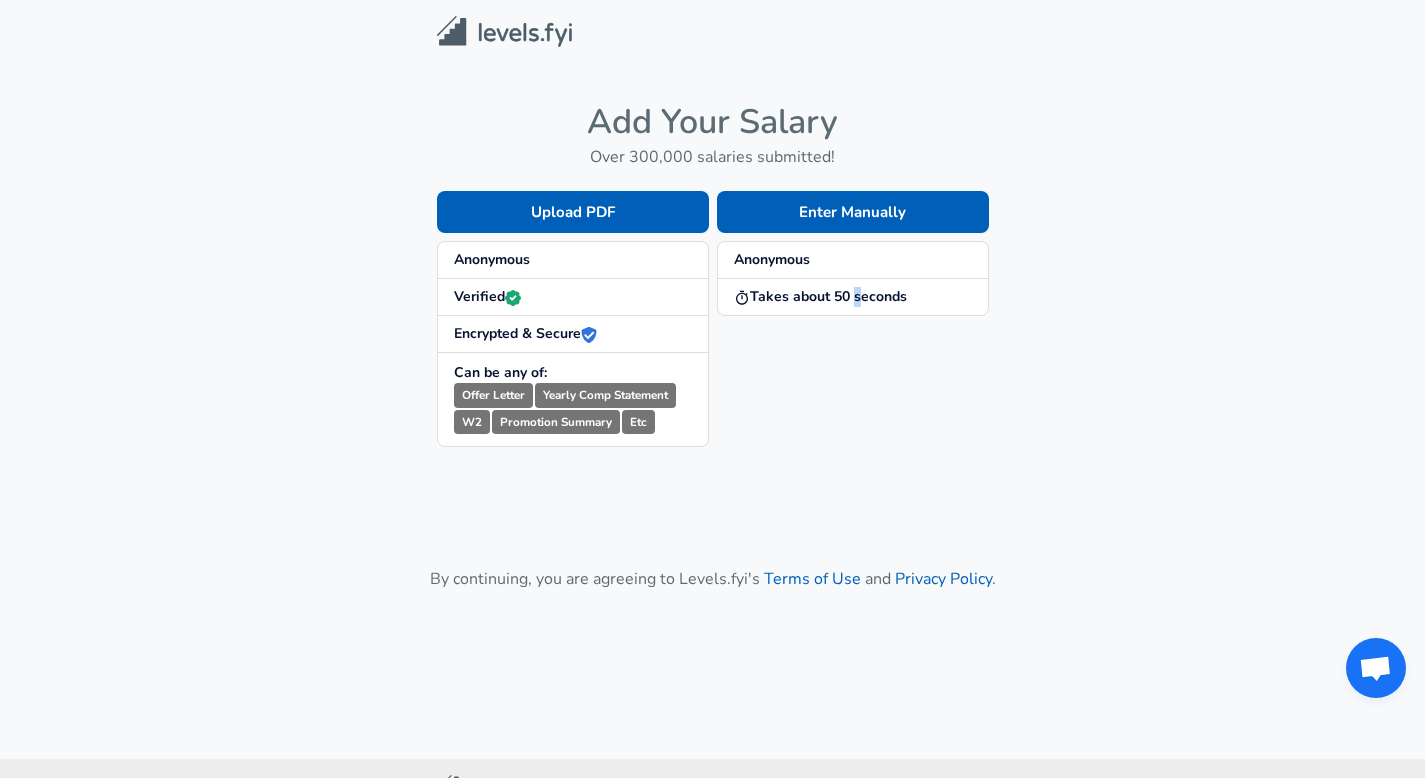 click on "Takes about 50 seconds" at bounding box center [820, 296] 